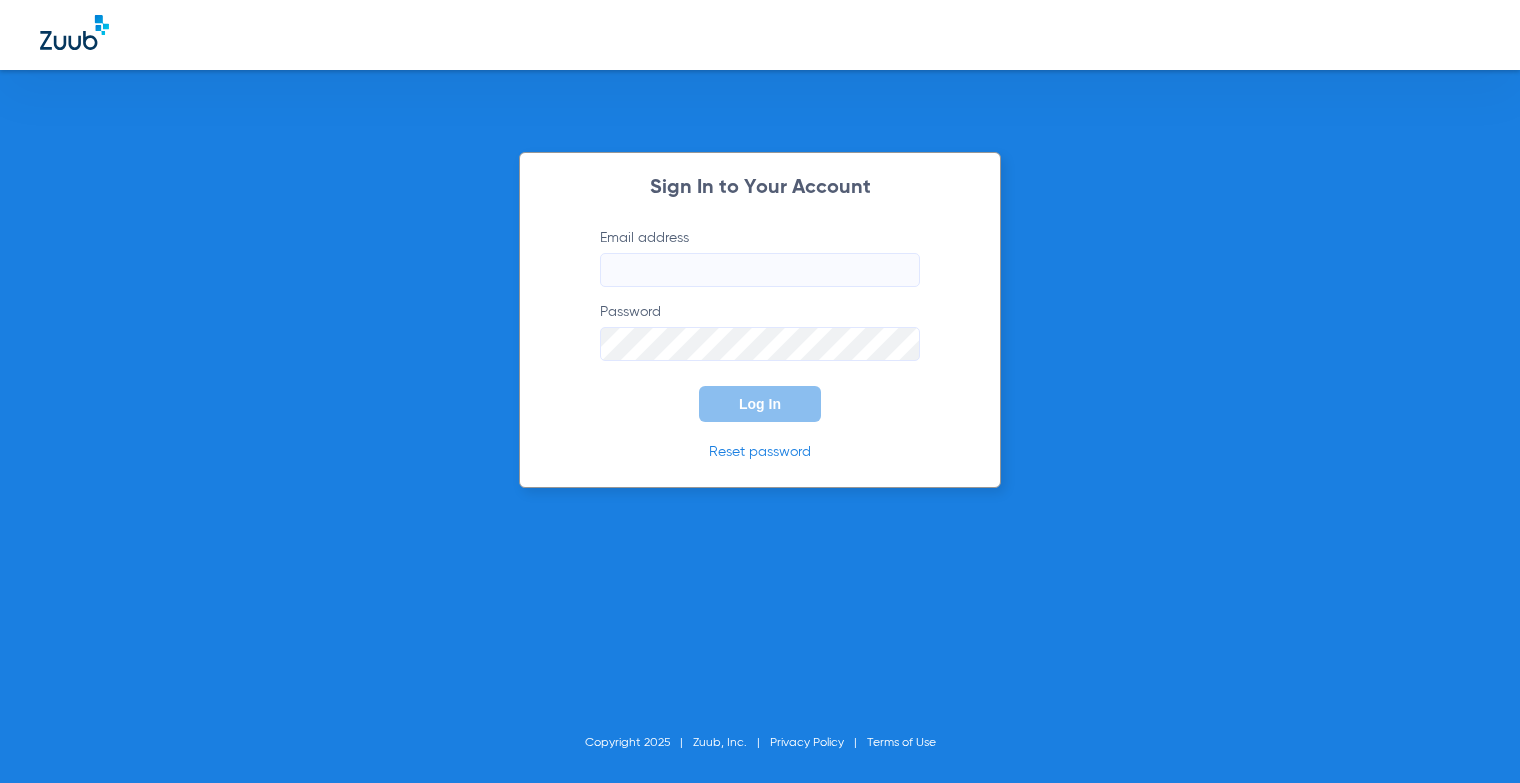 scroll, scrollTop: 0, scrollLeft: 0, axis: both 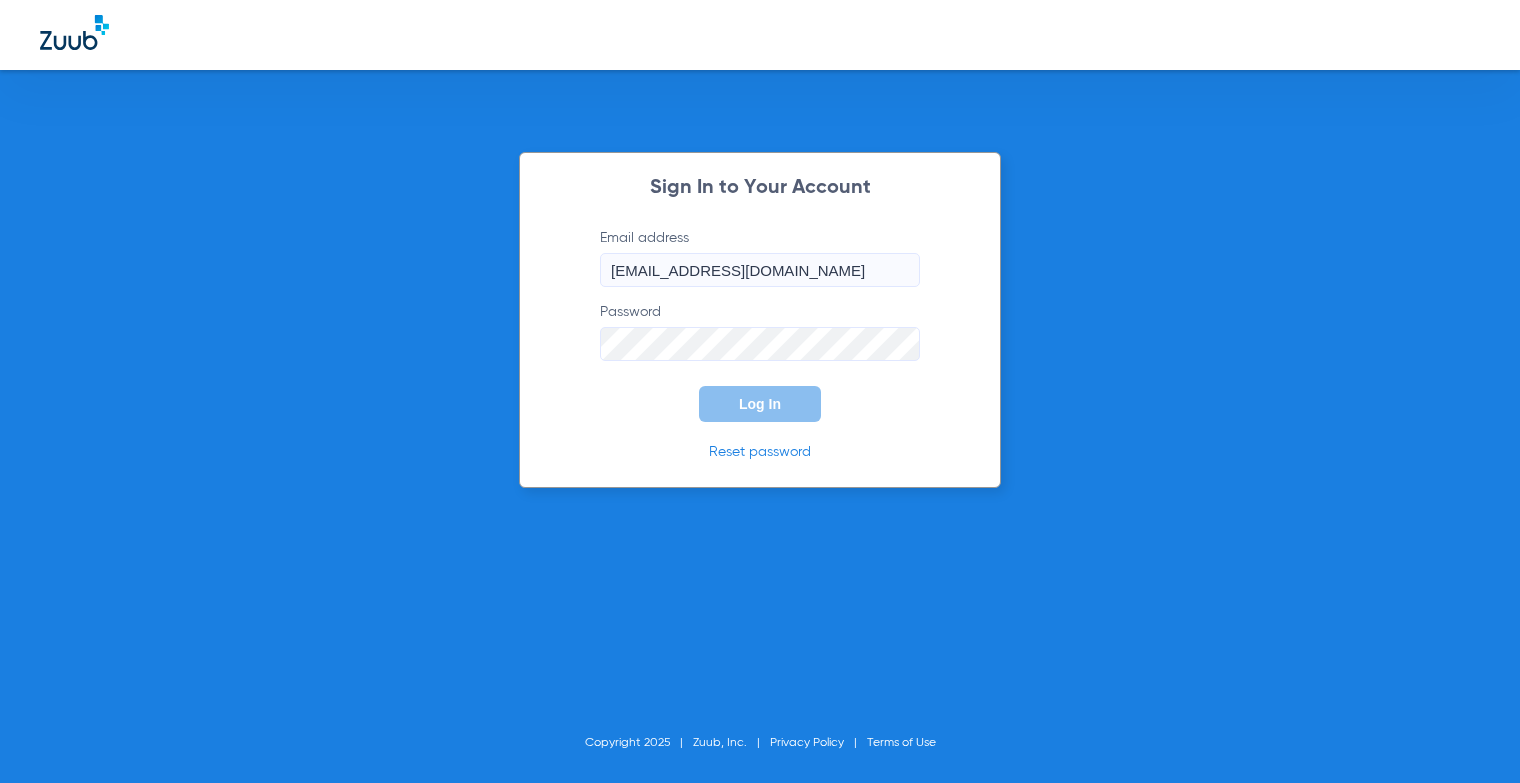 type on "[EMAIL_ADDRESS][DOMAIN_NAME]" 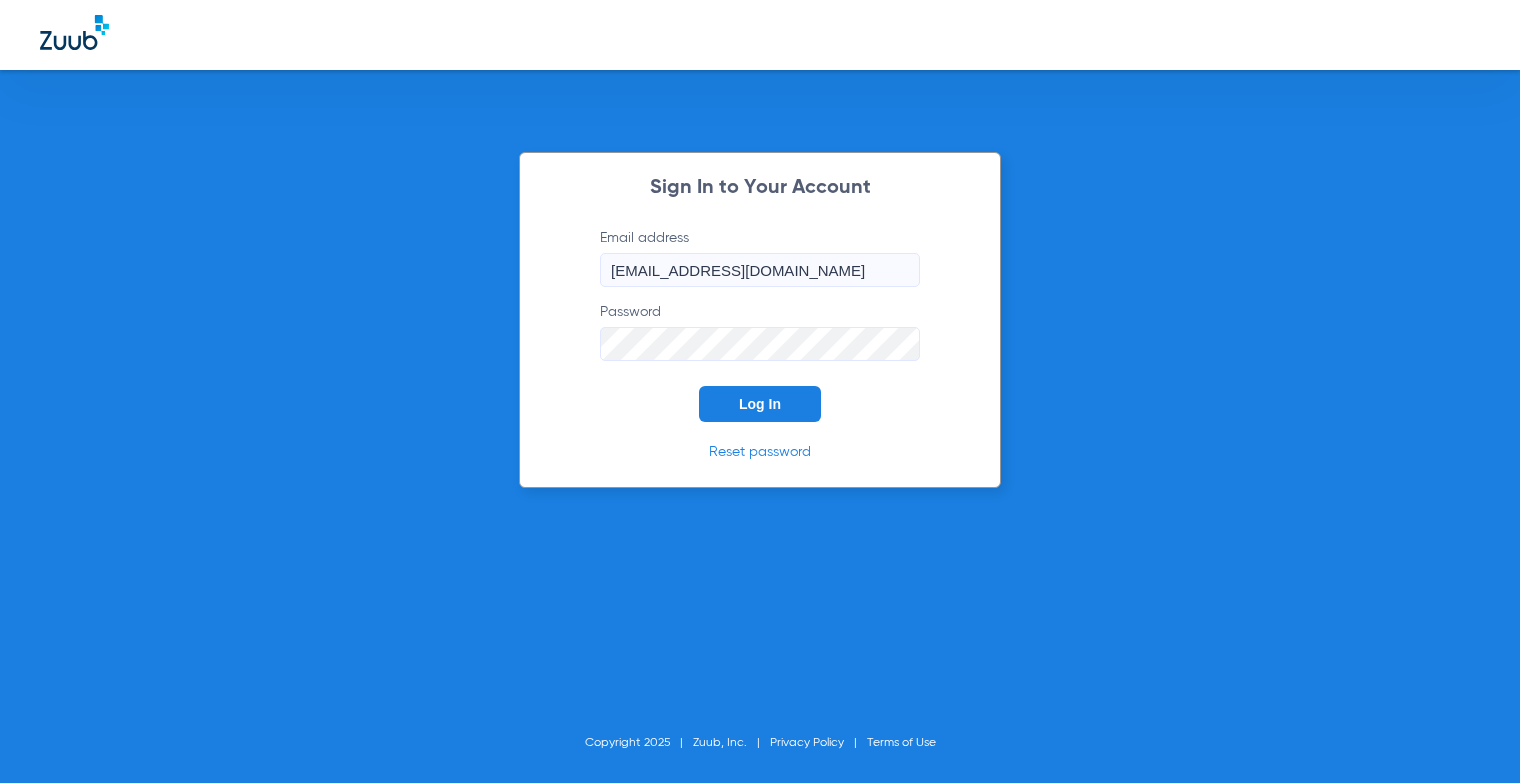 click on "Log In" 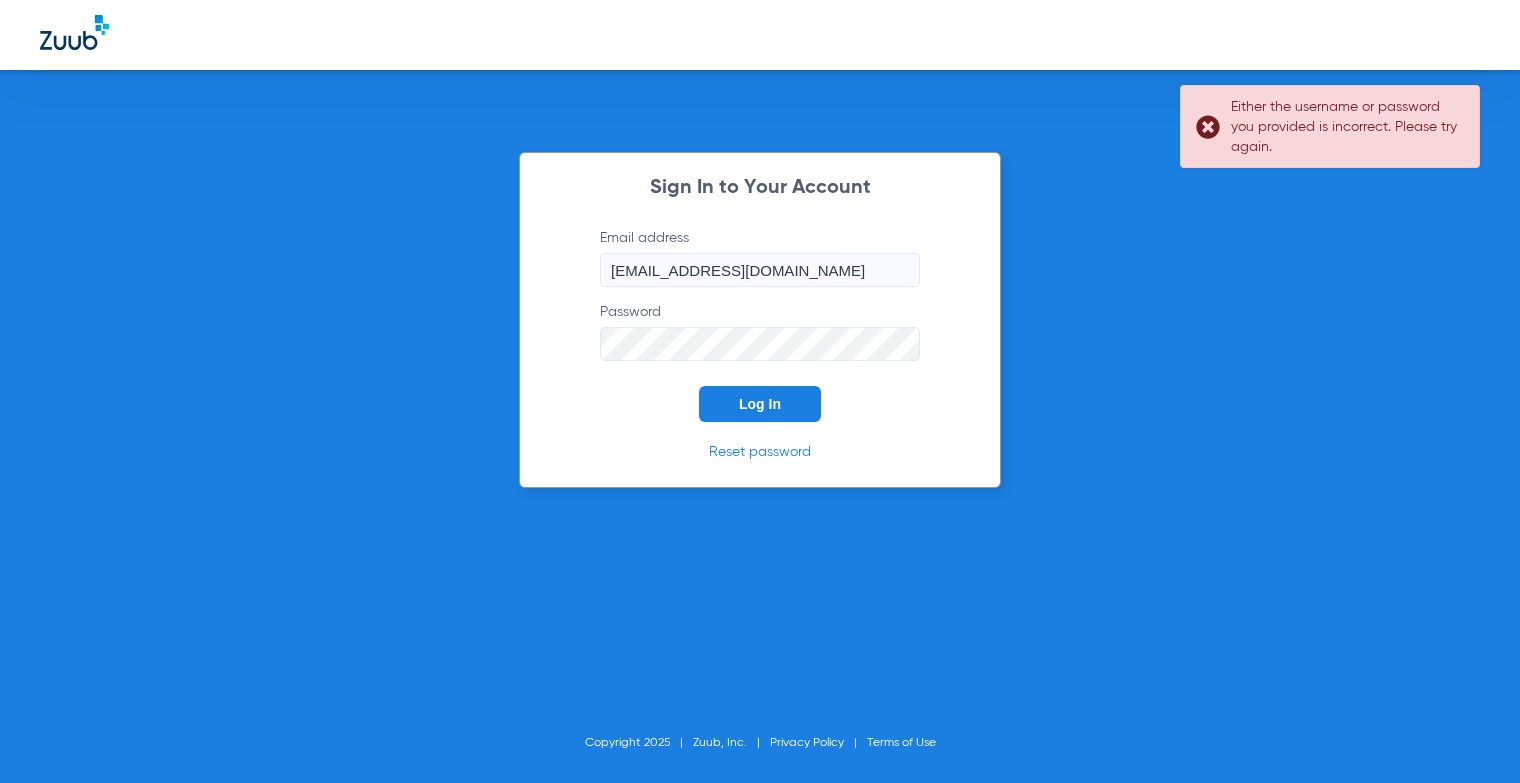 click on "Reset password" 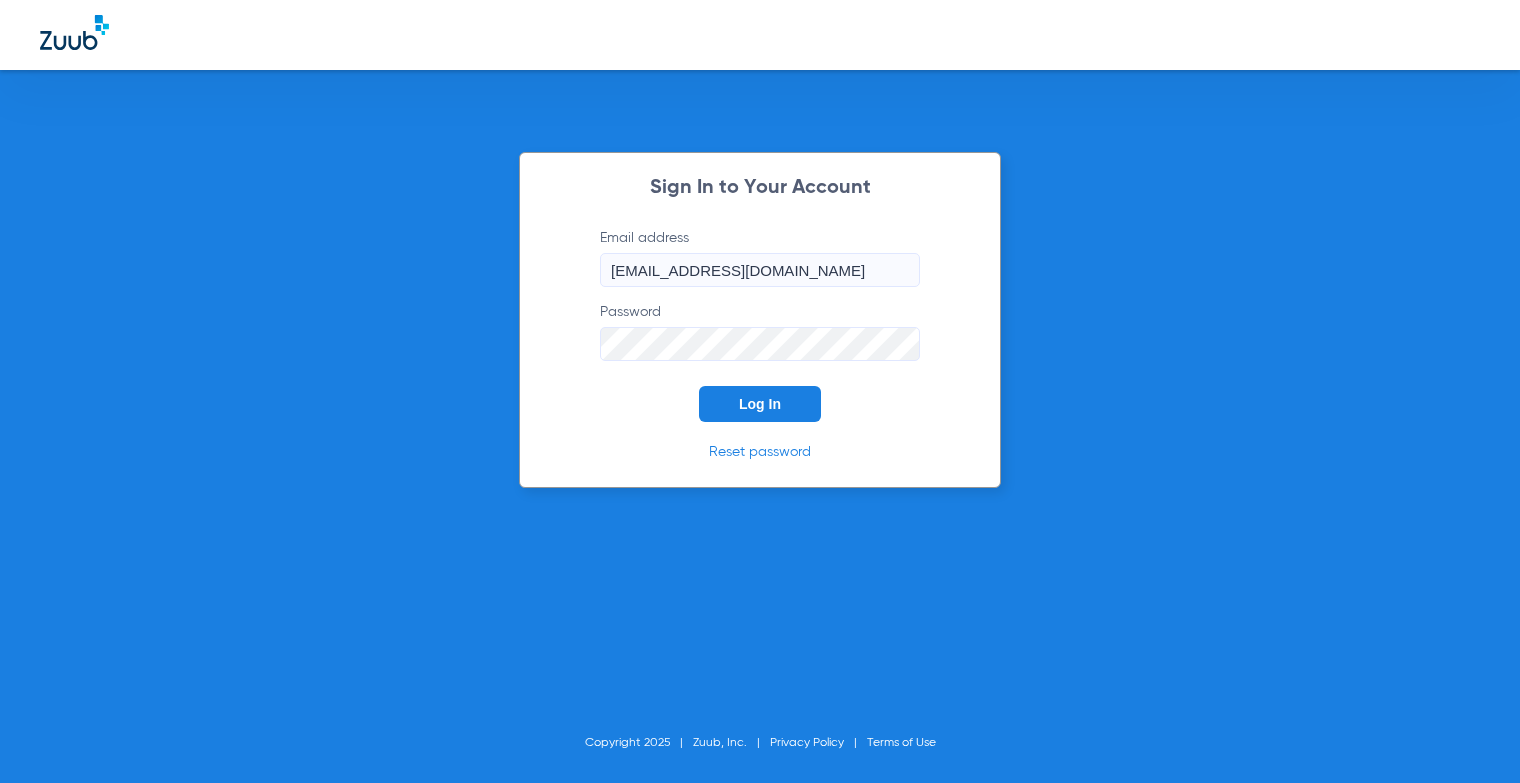 click on "Sign In to Your Account  Email address  kcolosimo@smiles4keeps.com  Password  Log In Reset password Copyright 2025 Zuub, Inc. Privacy Policy Terms of Use" 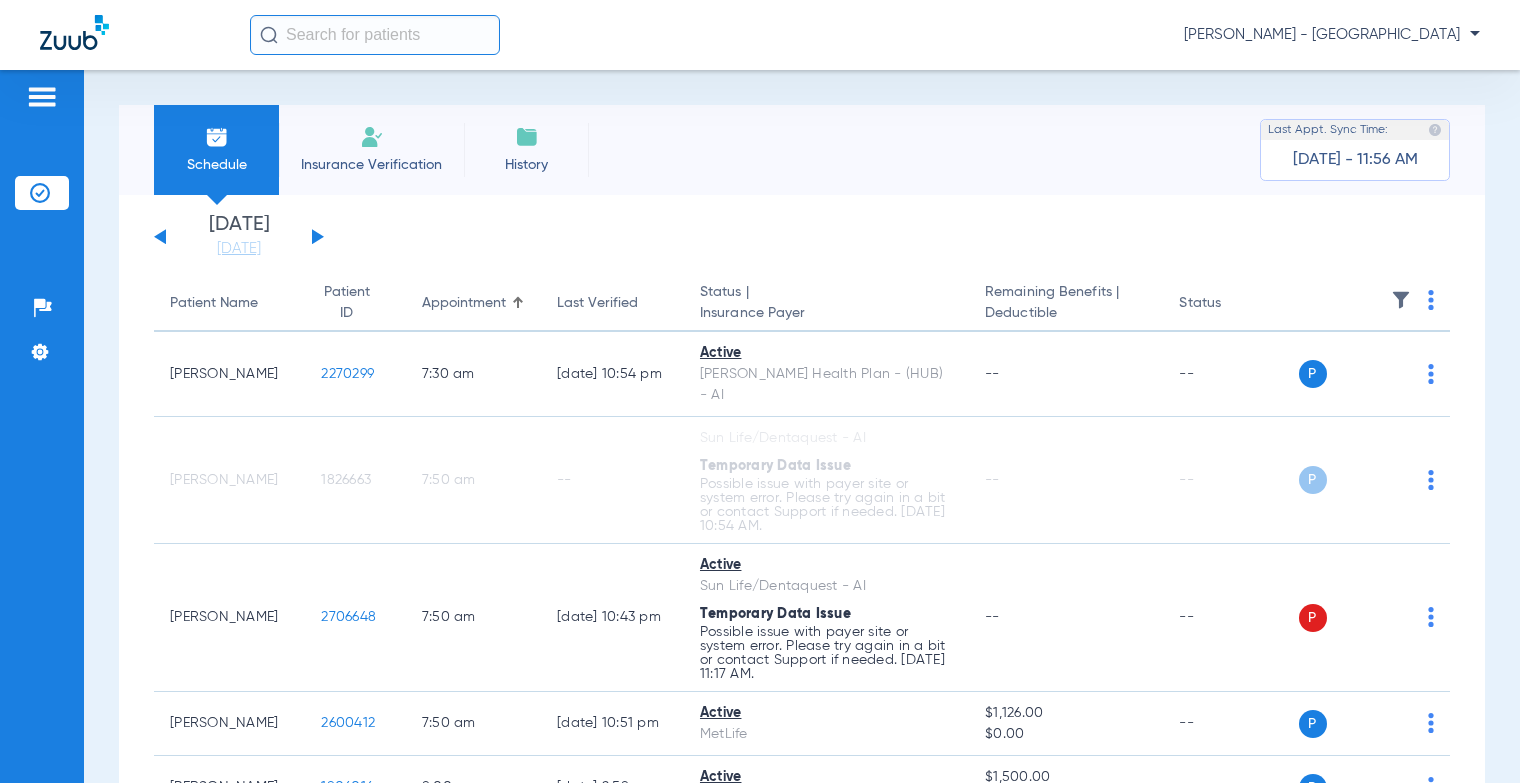 click on "[PERSON_NAME] - [GEOGRAPHIC_DATA]" 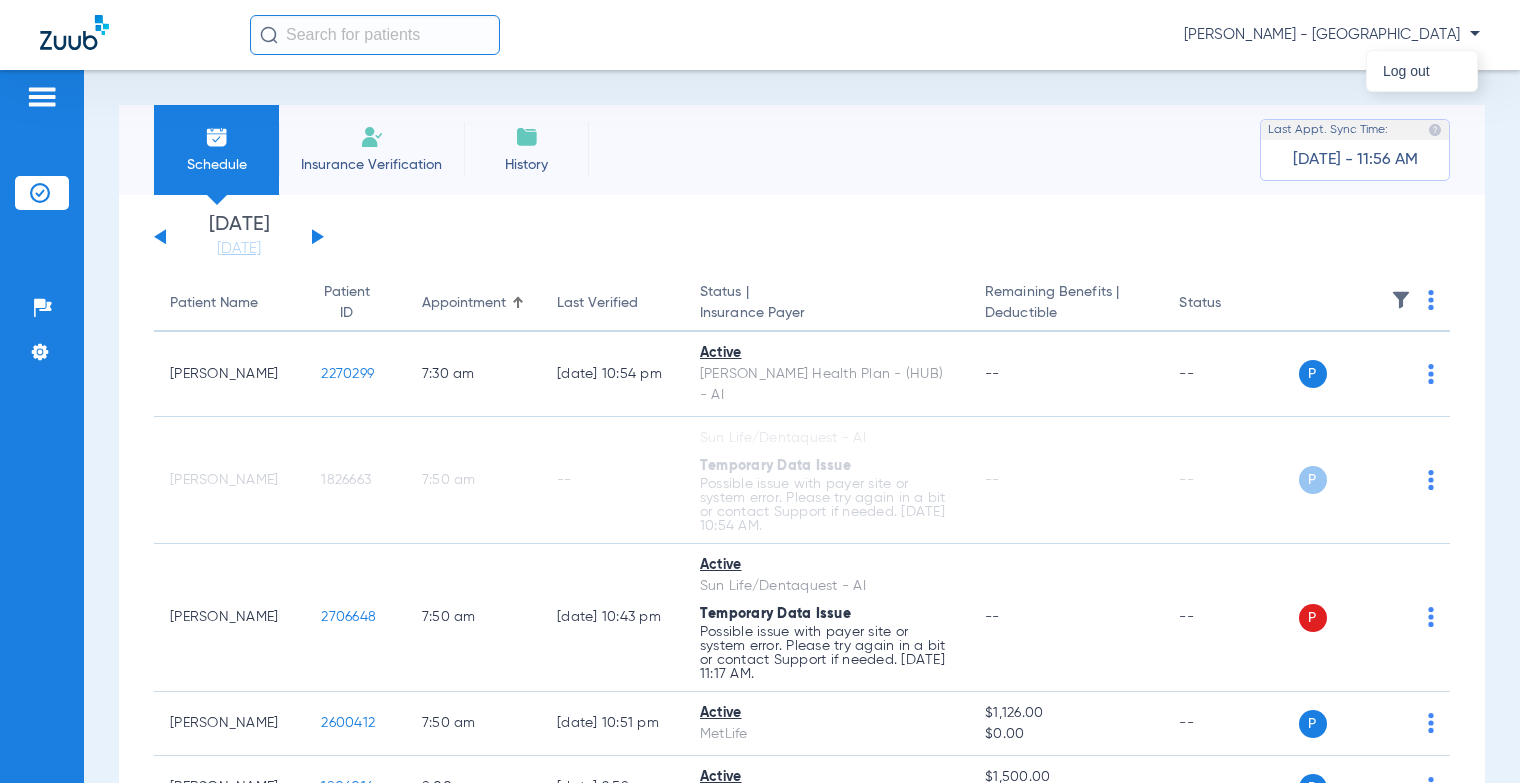 click at bounding box center (760, 391) 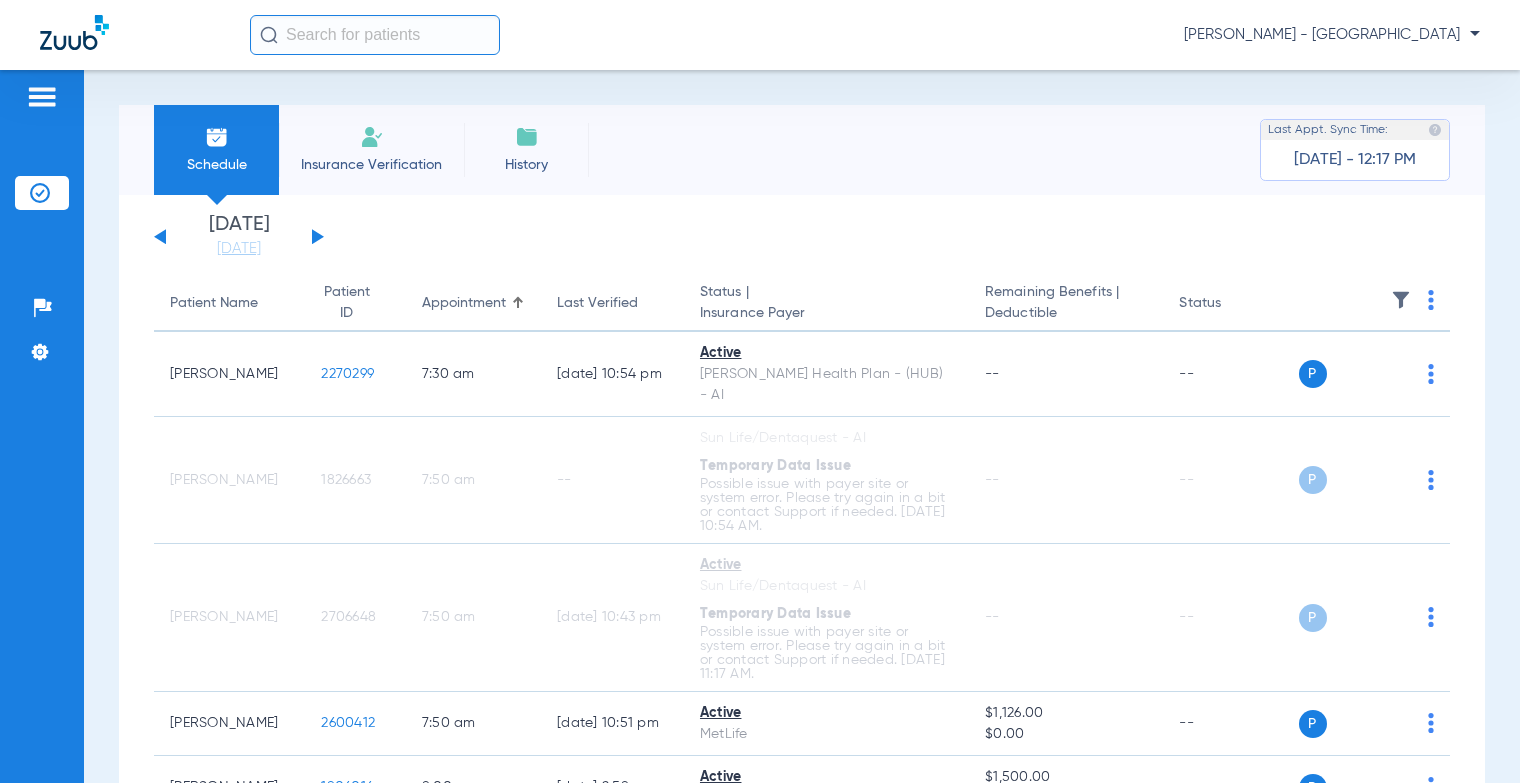 click on "Tuesday   05-13-2025   Wednesday   05-14-2025   Thursday   05-15-2025   Friday   05-16-2025   Saturday   05-17-2025   Sunday   05-18-2025   Monday   05-19-2025   Tuesday   05-20-2025   Wednesday   05-21-2025   Thursday   05-22-2025   Friday   05-23-2025   Saturday   05-24-2025   Sunday   05-25-2025   Monday   05-26-2025   Tuesday   05-27-2025   Wednesday   05-28-2025   Thursday   05-29-2025   Friday   05-30-2025   Saturday   05-31-2025   Sunday   06-01-2025   Monday   06-02-2025   Tuesday   06-03-2025   Wednesday   06-04-2025   Thursday   06-05-2025   Friday   06-06-2025   Saturday   06-07-2025   Sunday   06-08-2025   Monday   06-09-2025   Tuesday   06-10-2025   Wednesday   06-11-2025   Thursday   06-12-2025   Friday   06-13-2025   Saturday   06-14-2025   Sunday   06-15-2025   Monday   06-16-2025   Tuesday   06-17-2025   Wednesday   06-18-2025   Thursday   06-19-2025   Friday   06-20-2025   Saturday   06-21-2025   Sunday   06-22-2025   Monday   06-23-2025   Tuesday   06-24-2025   Wednesday   06-25-2025  Su 1" 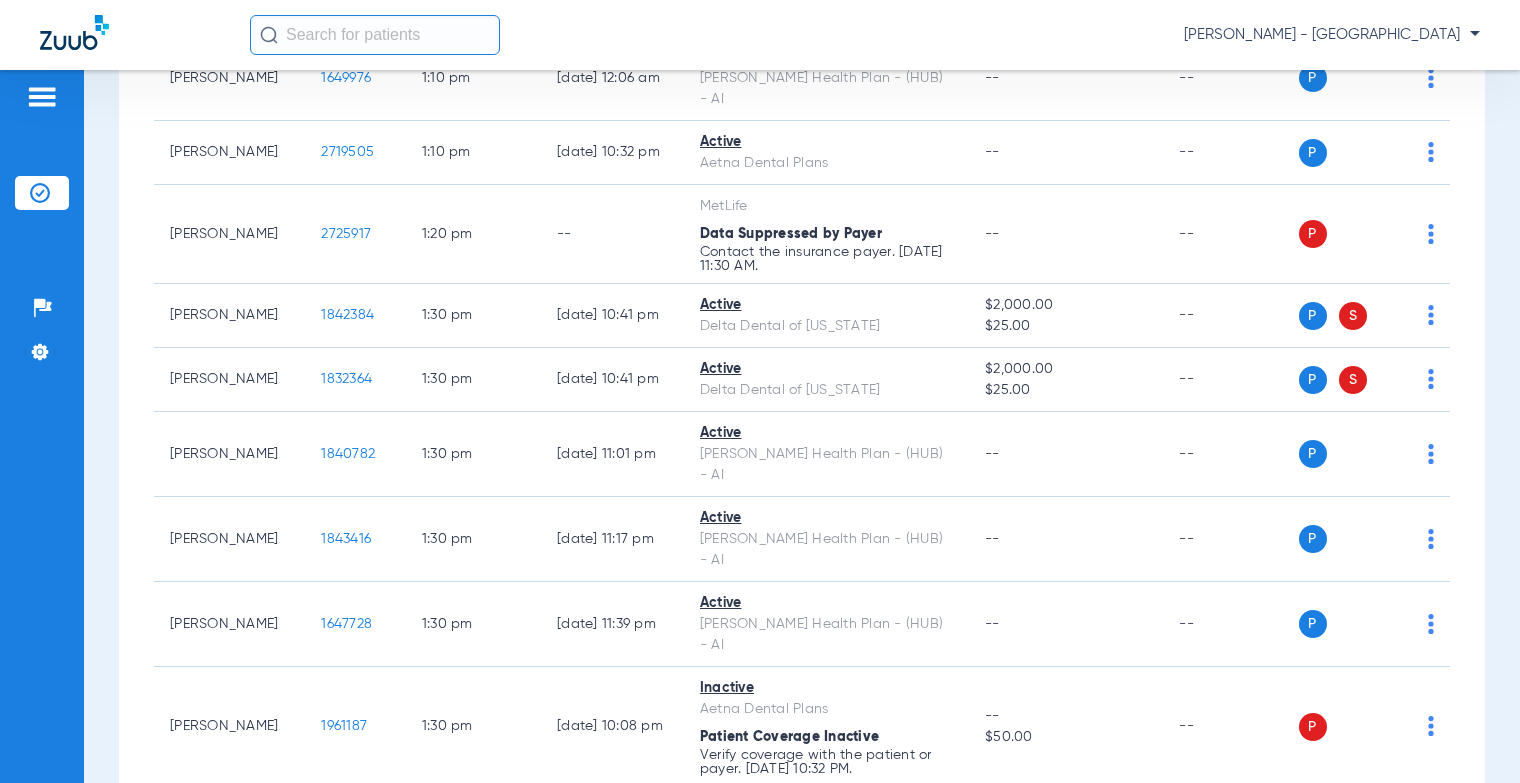 scroll, scrollTop: 18348, scrollLeft: 0, axis: vertical 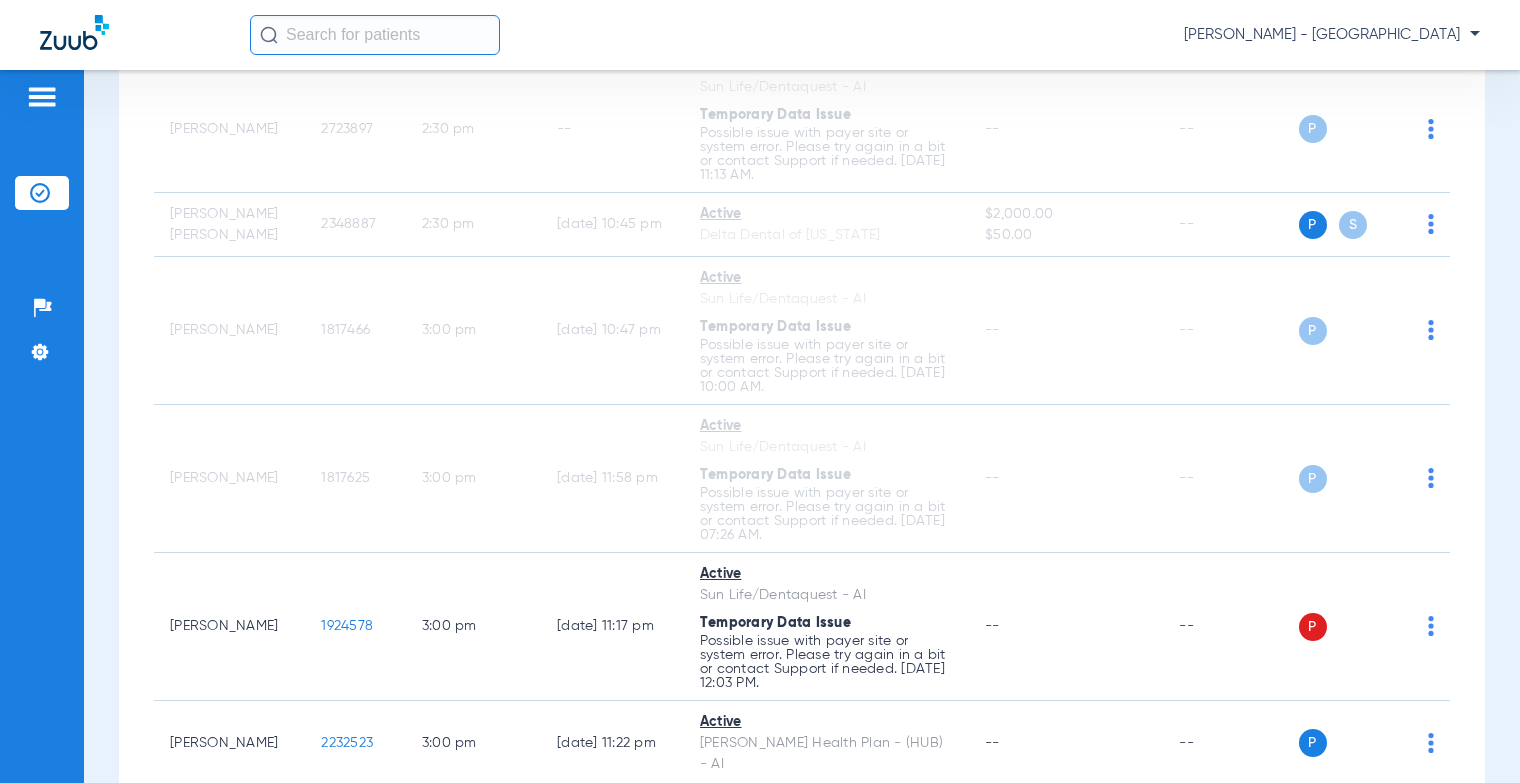 drag, startPoint x: 369, startPoint y: 486, endPoint x: 298, endPoint y: 487, distance: 71.00704 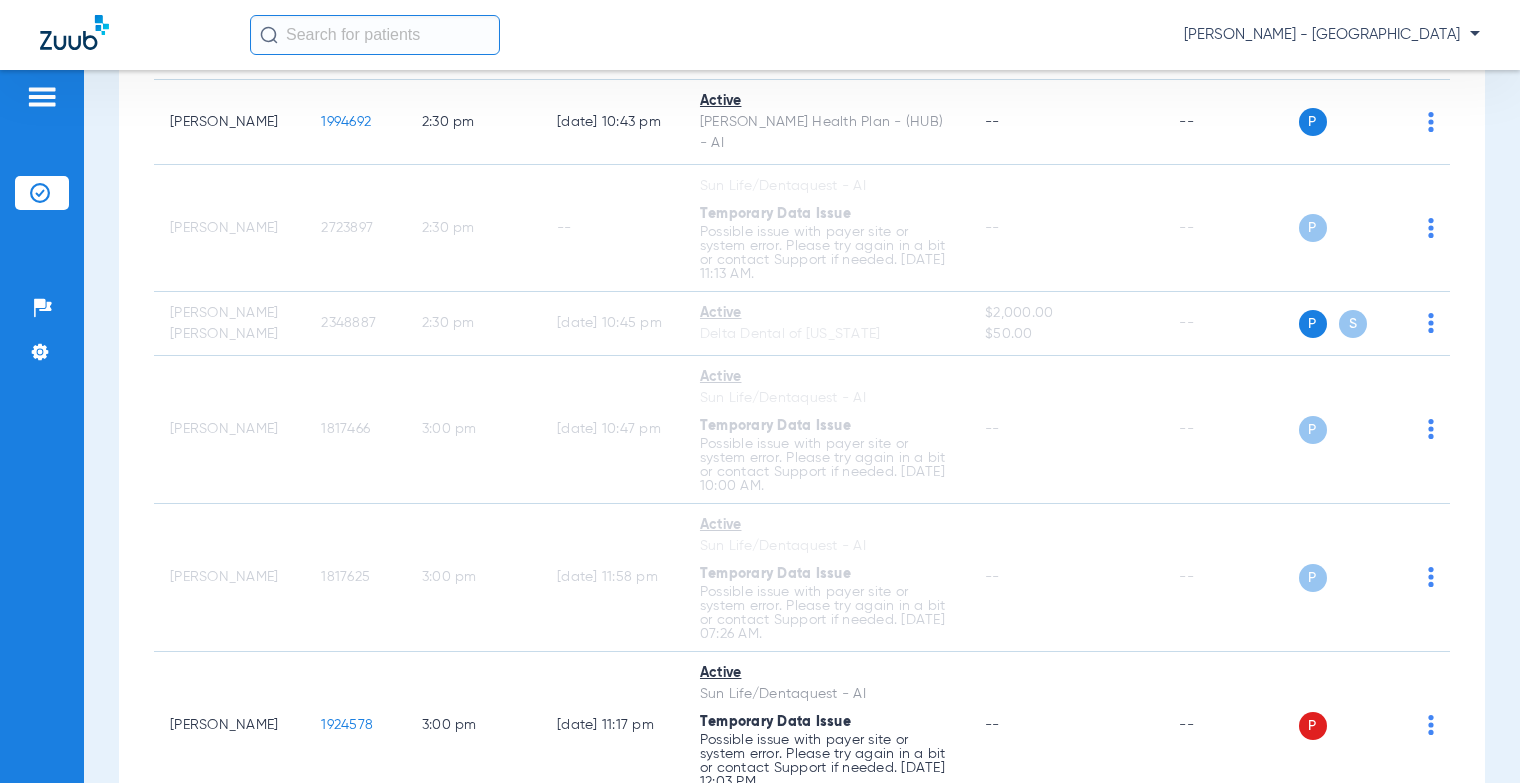 scroll, scrollTop: 18141, scrollLeft: 0, axis: vertical 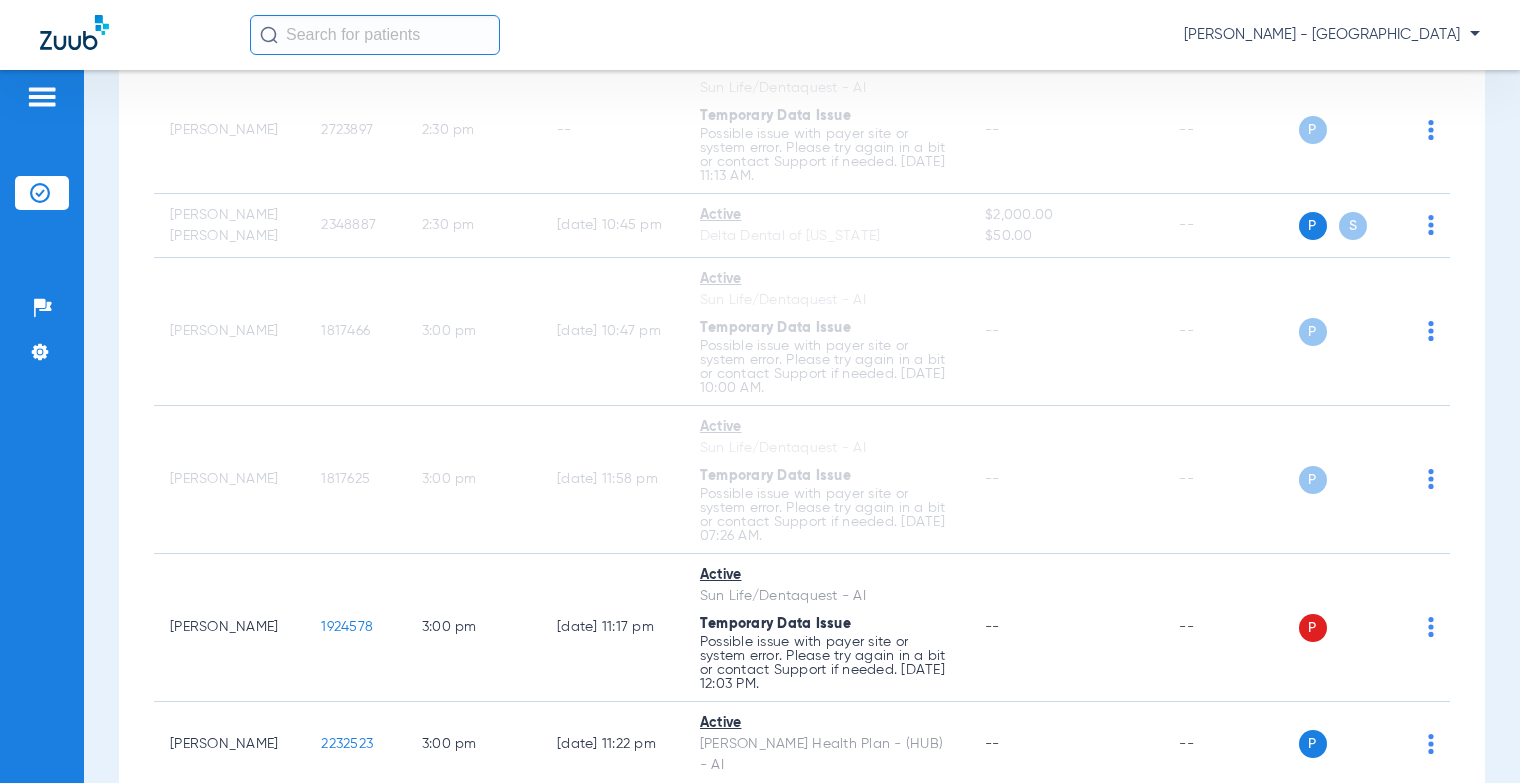 click on "S" 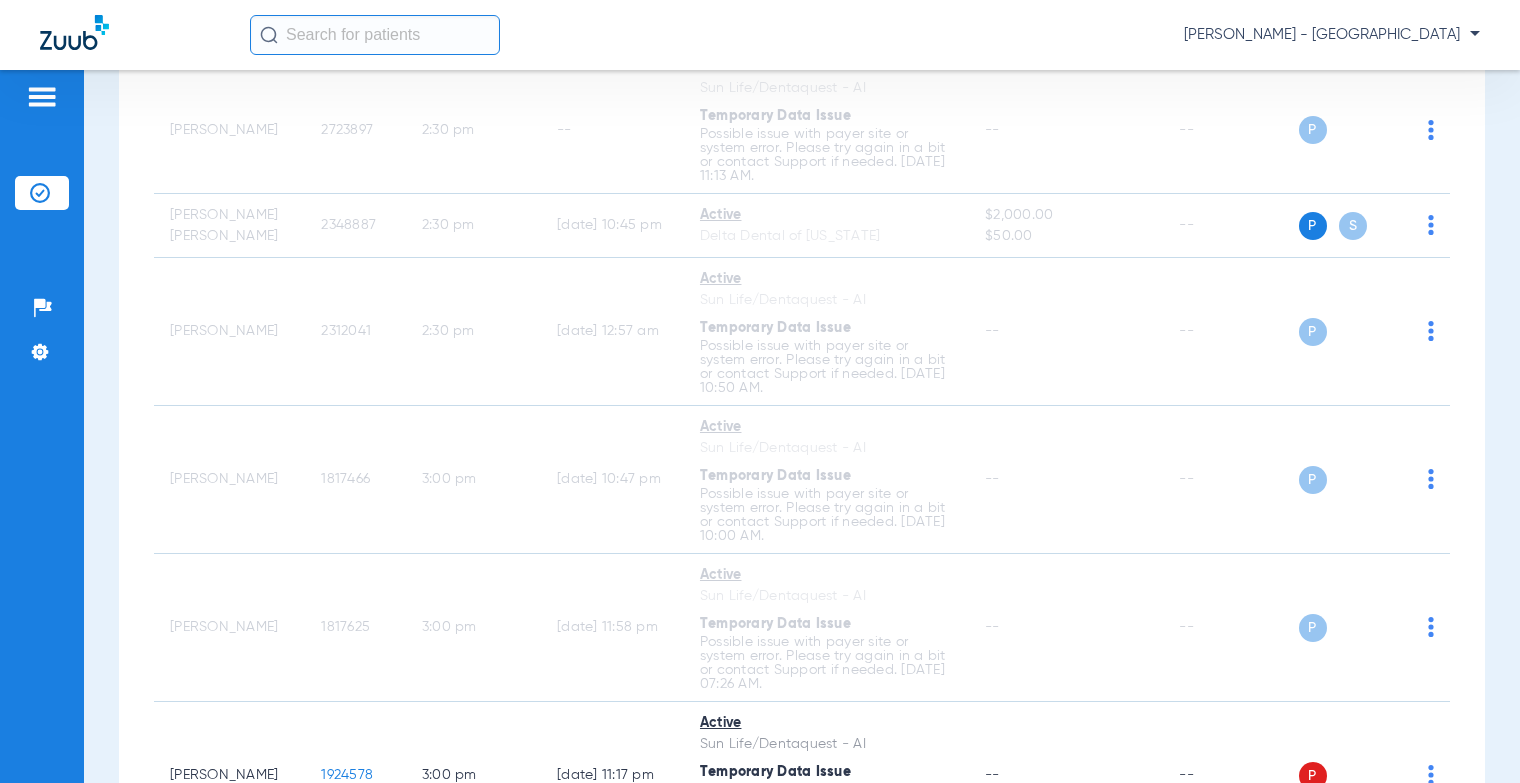 scroll, scrollTop: 18289, scrollLeft: 0, axis: vertical 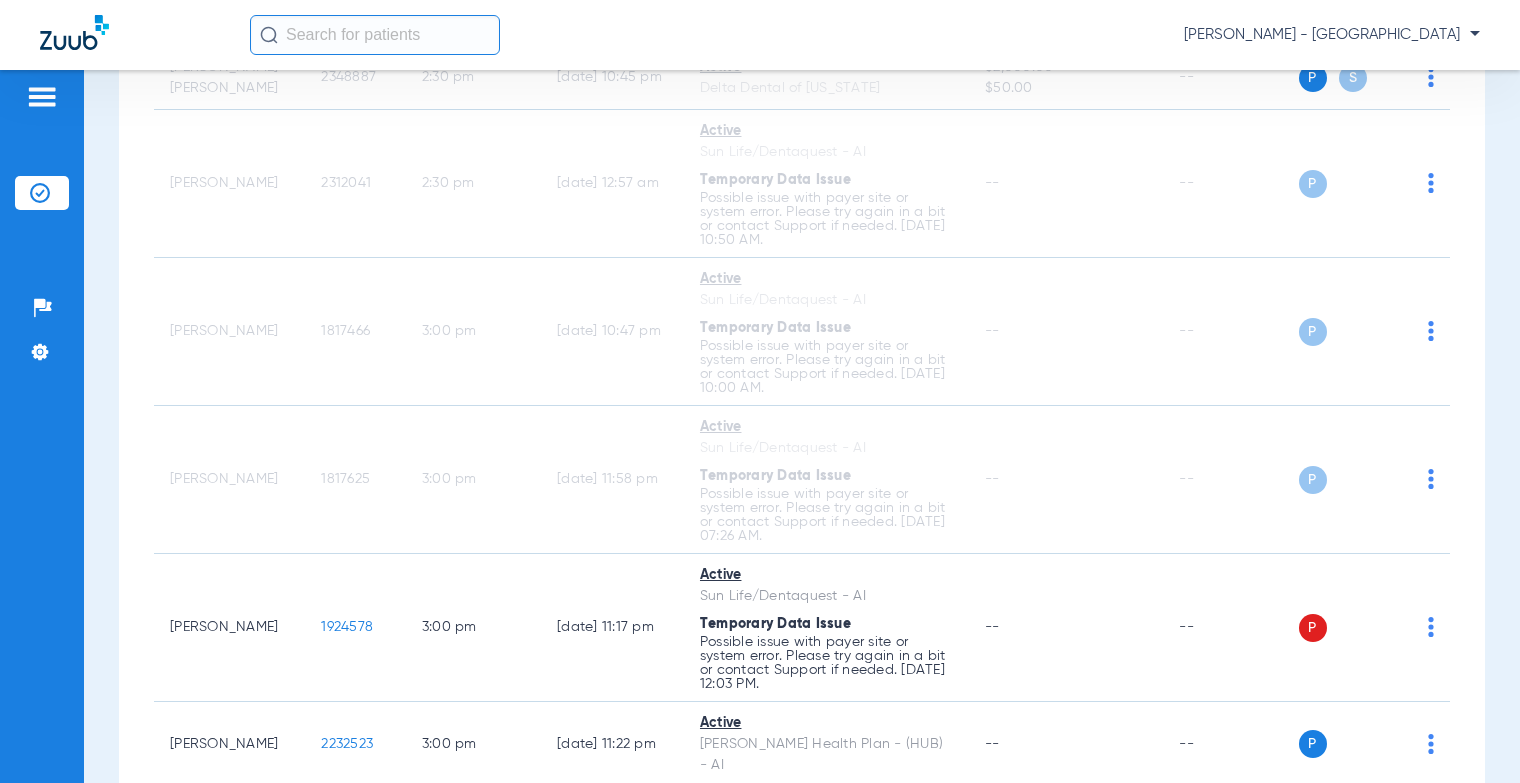 drag, startPoint x: 362, startPoint y: 410, endPoint x: 298, endPoint y: 410, distance: 64 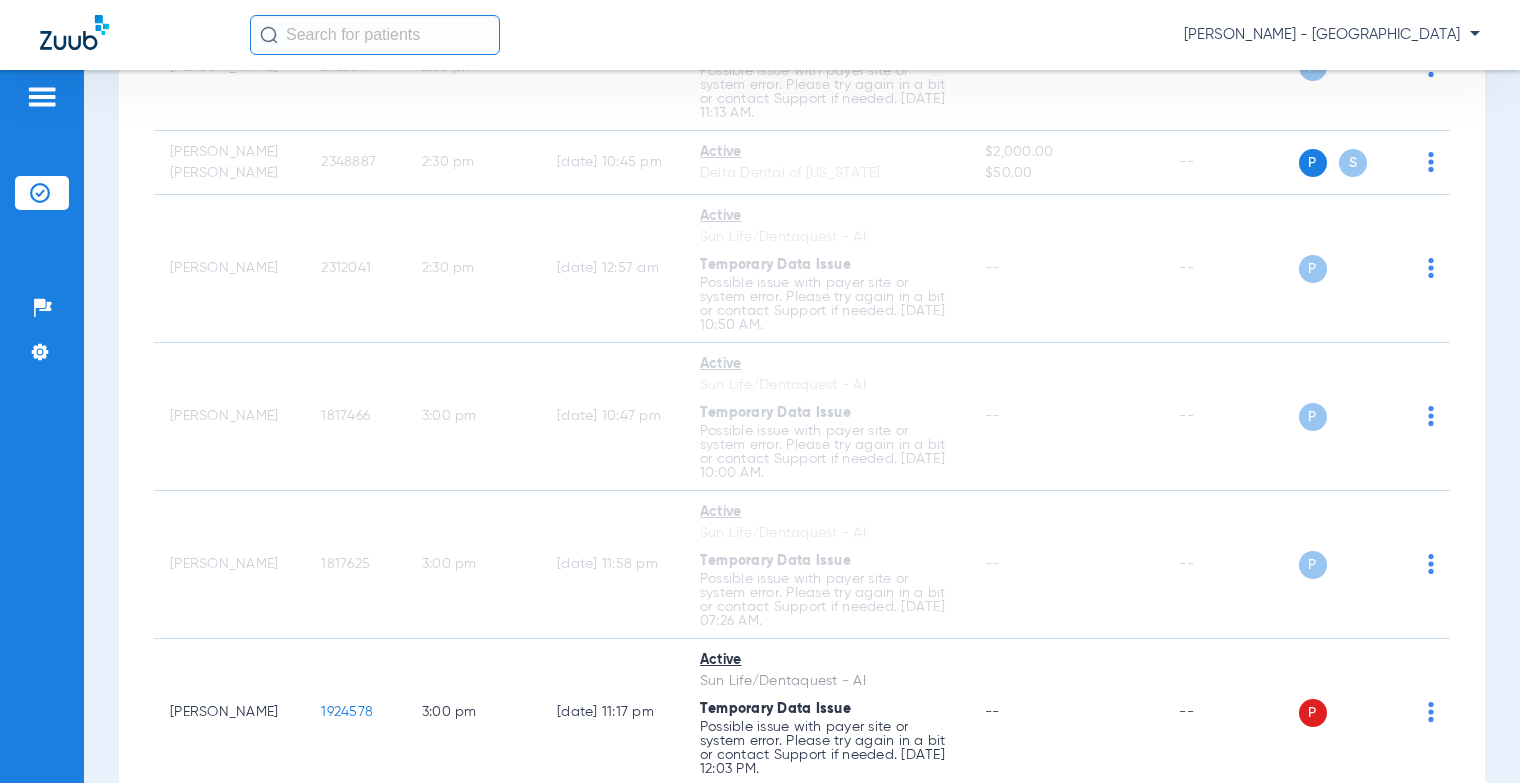 scroll, scrollTop: 18353, scrollLeft: 0, axis: vertical 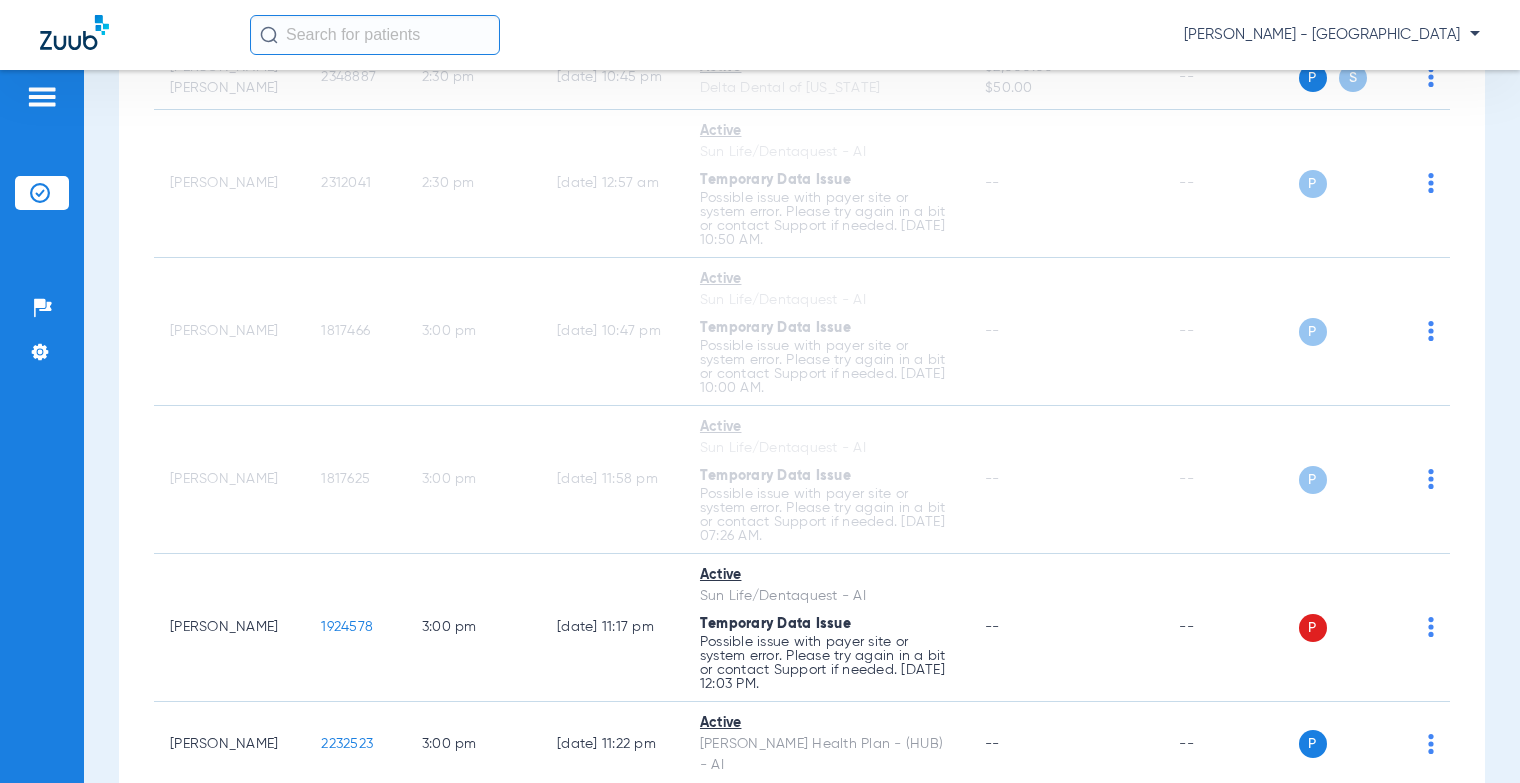 drag, startPoint x: 356, startPoint y: 340, endPoint x: 289, endPoint y: 336, distance: 67.11929 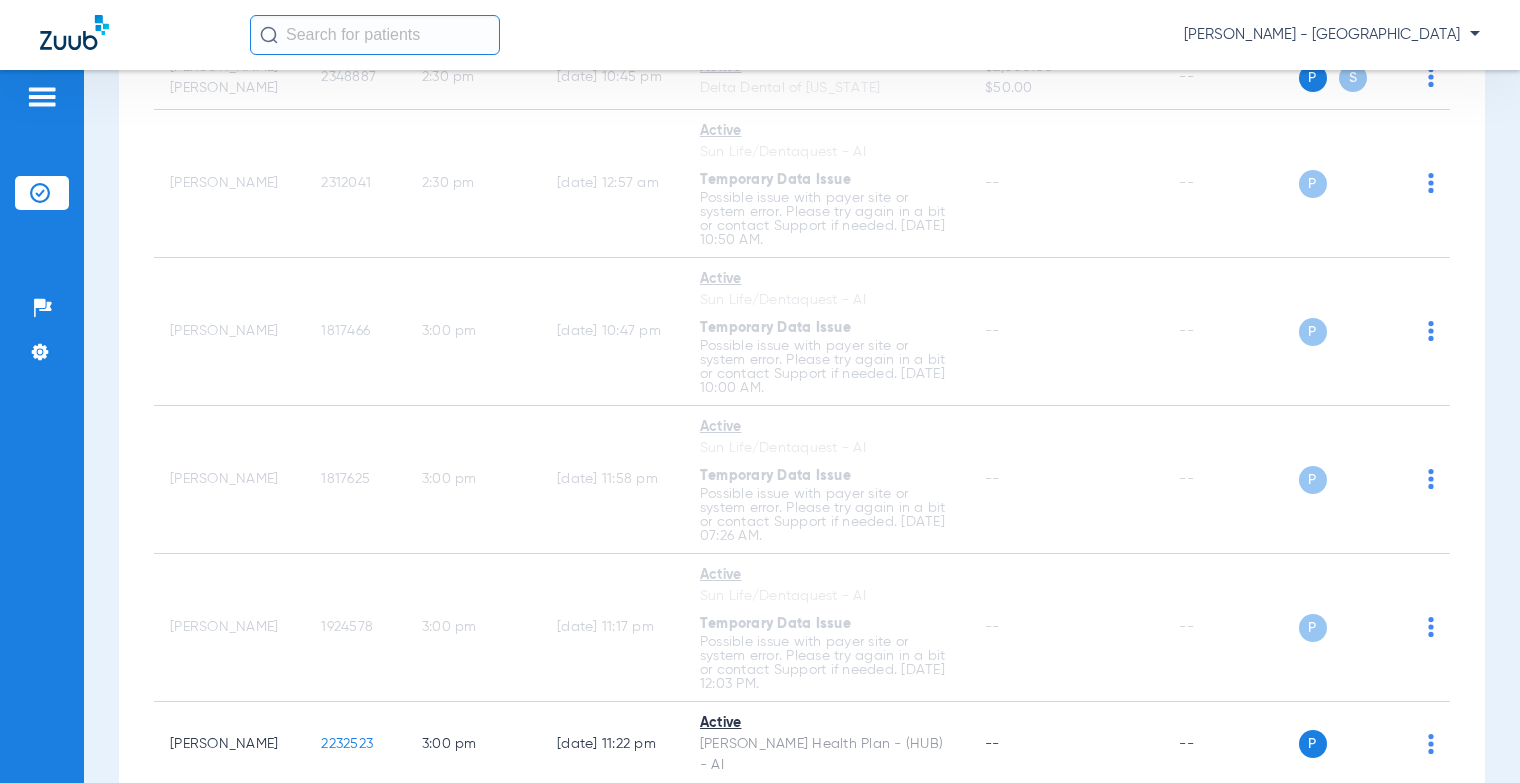 click on "--" 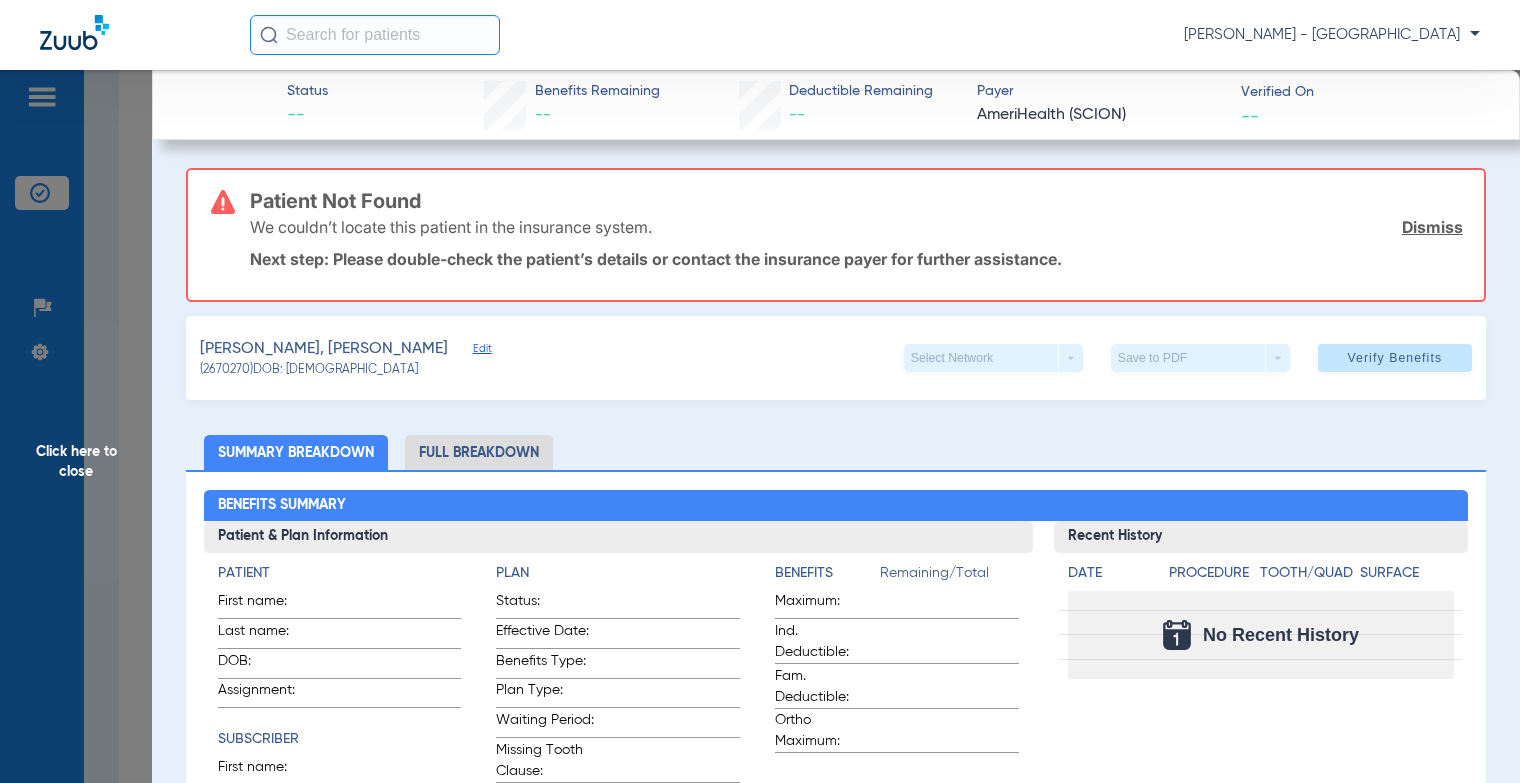 click on "Click here to close" 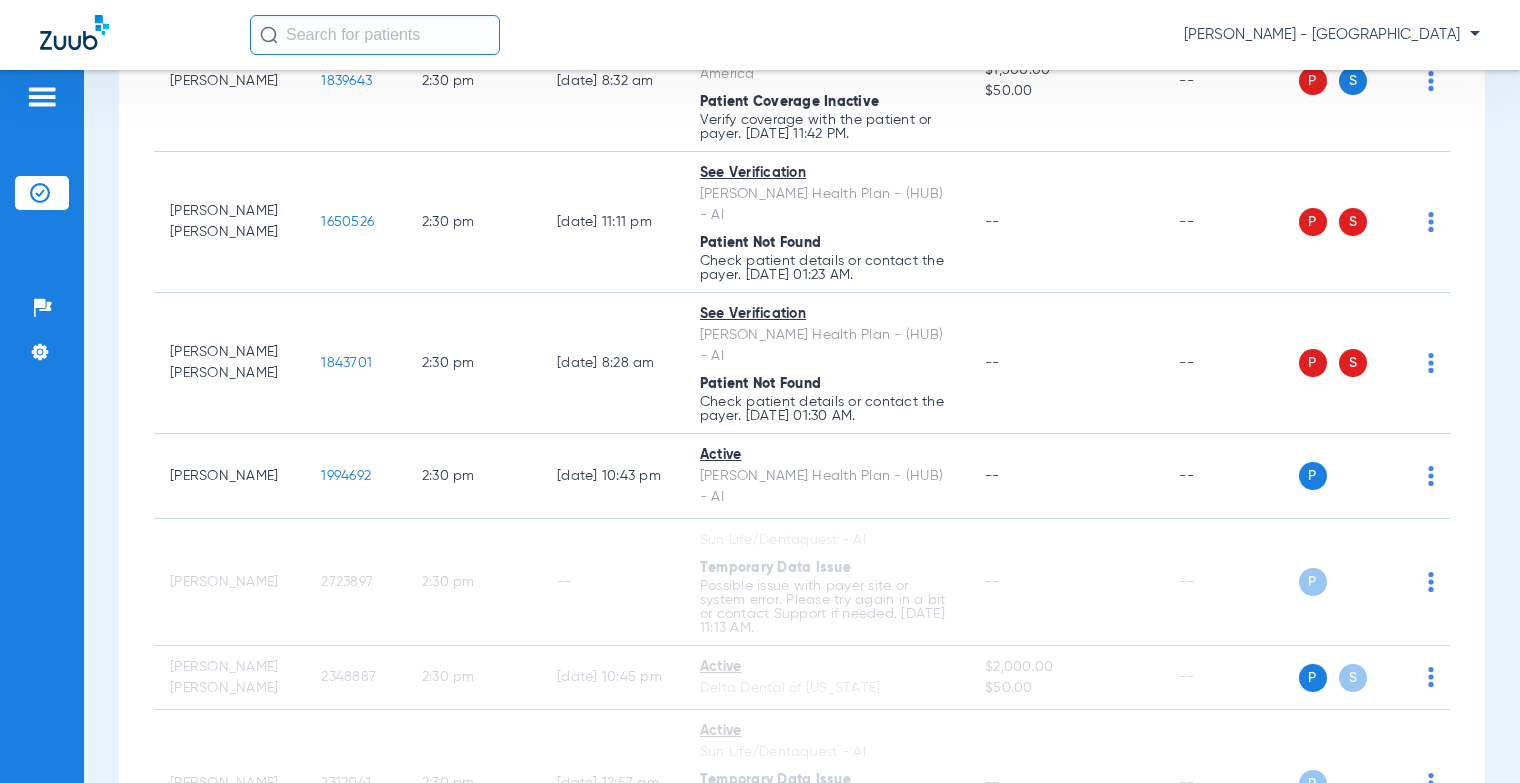 scroll, scrollTop: 17853, scrollLeft: 0, axis: vertical 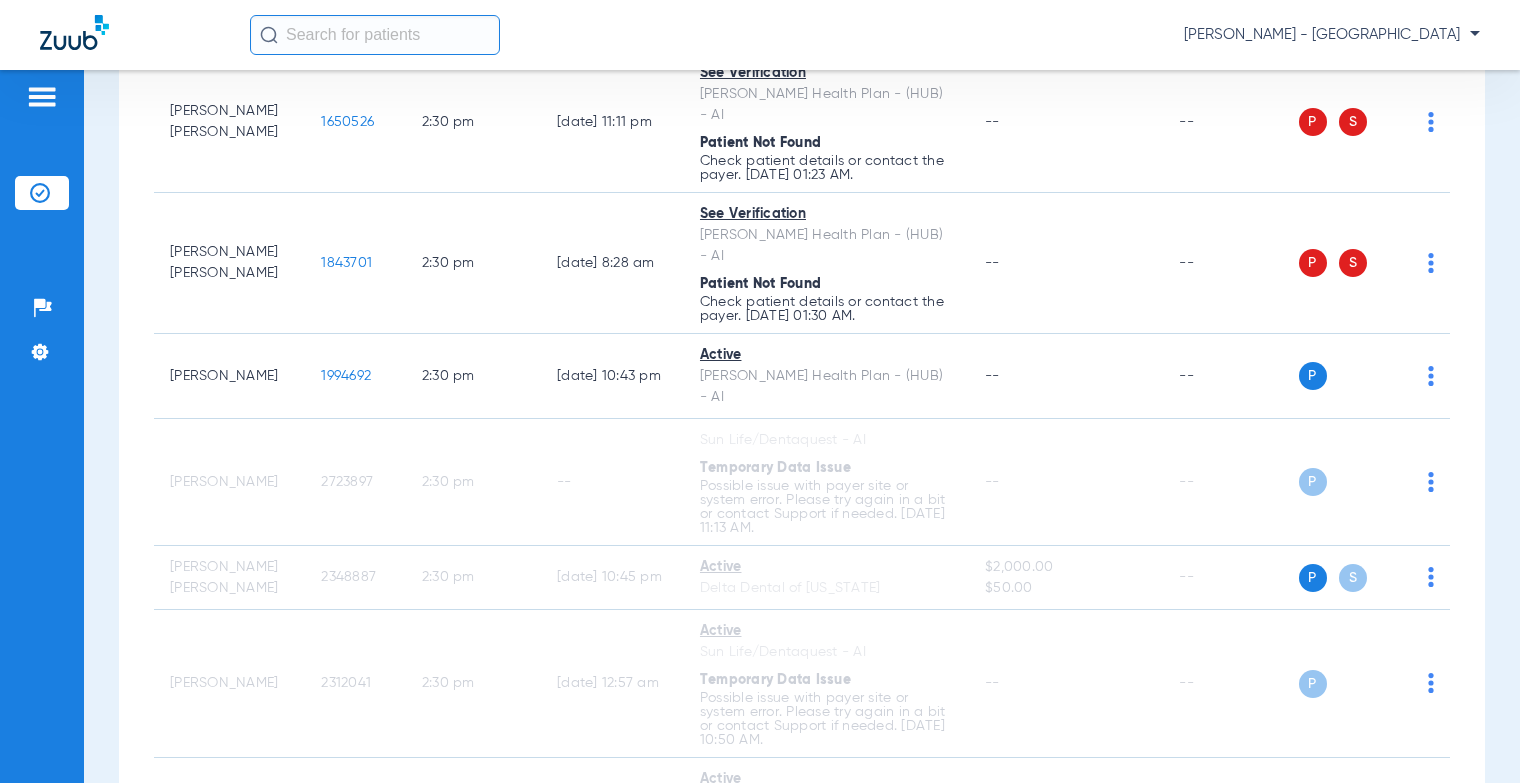 drag, startPoint x: 364, startPoint y: 671, endPoint x: 296, endPoint y: 680, distance: 68.593 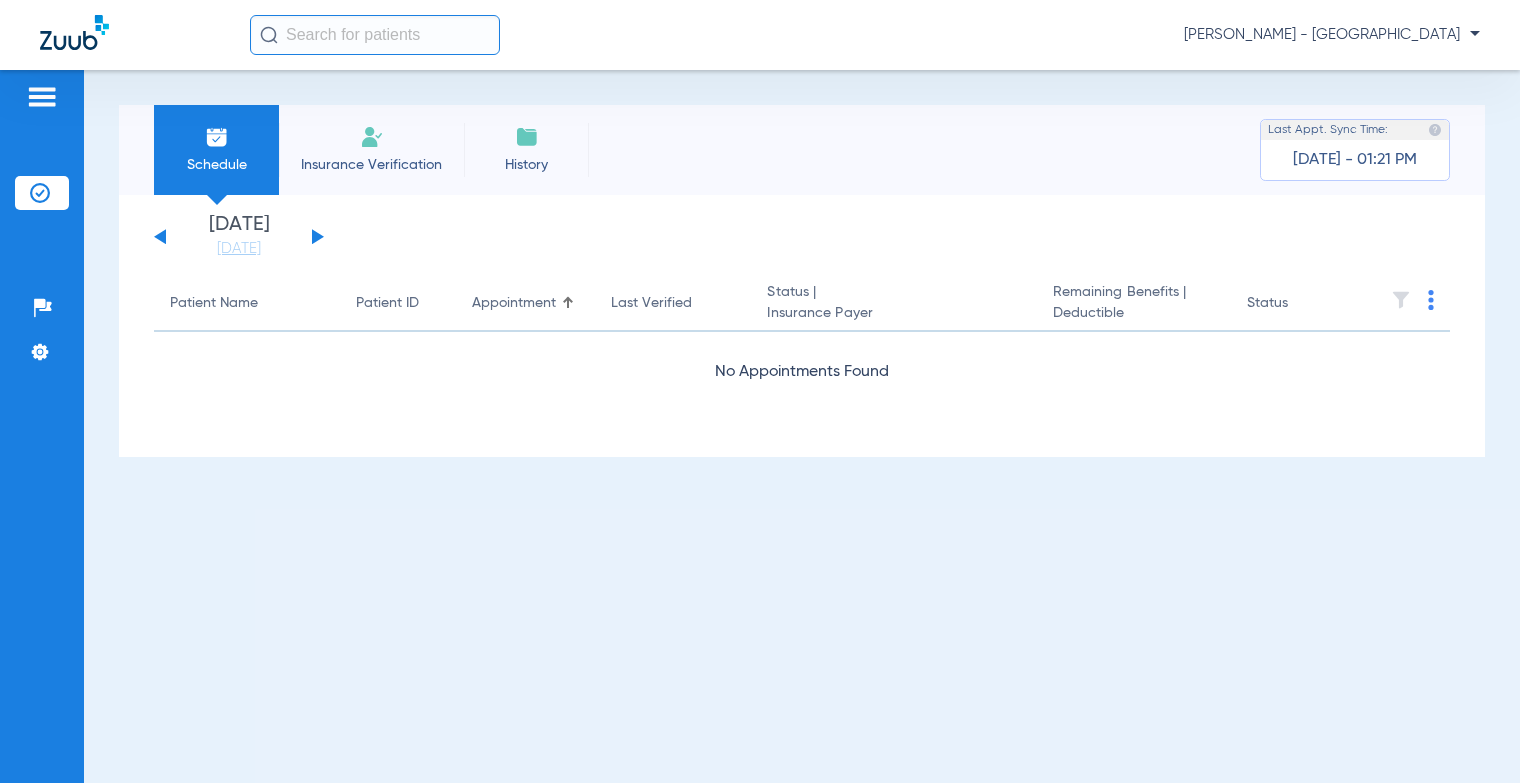 scroll, scrollTop: 0, scrollLeft: 0, axis: both 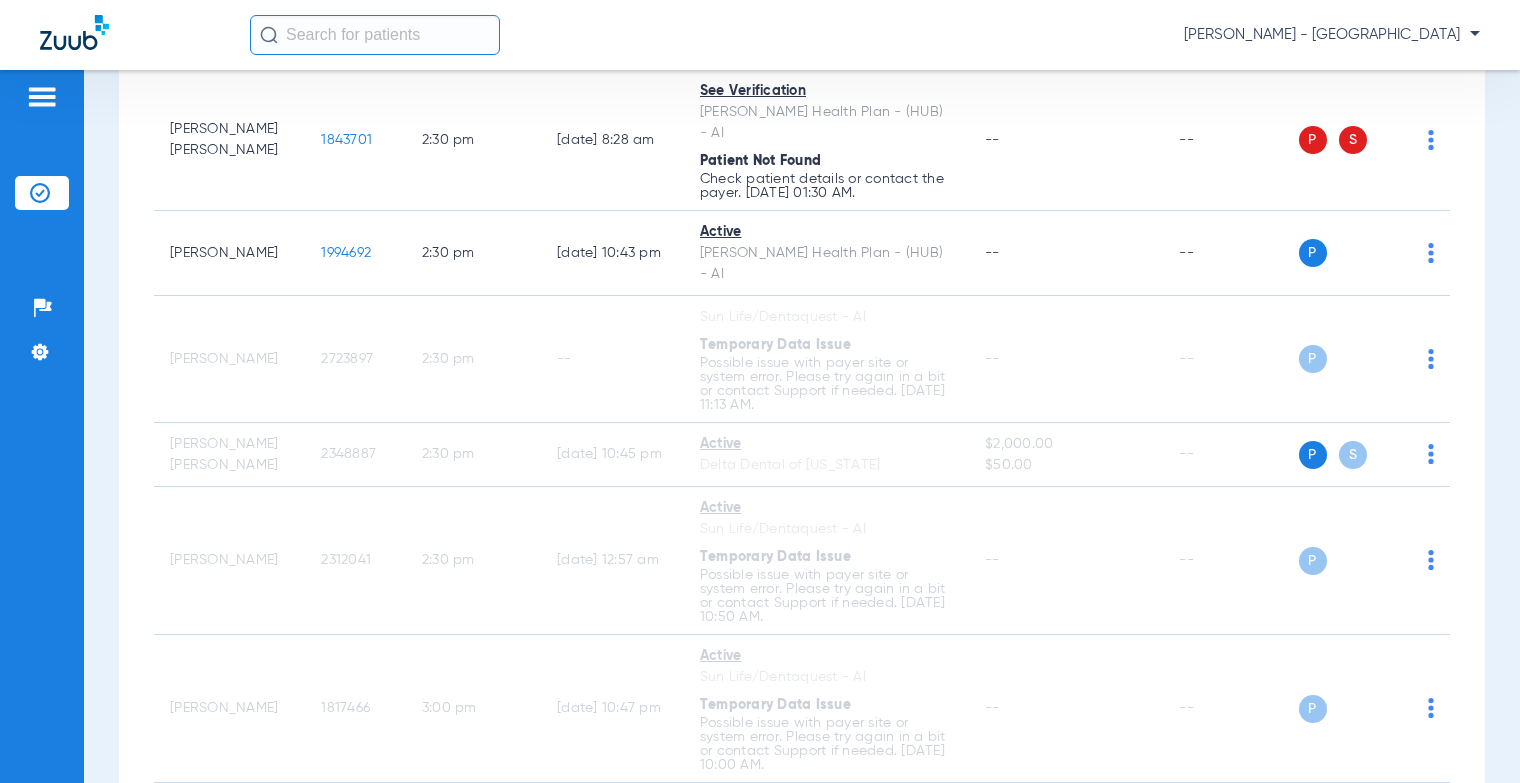 drag, startPoint x: 373, startPoint y: 515, endPoint x: 295, endPoint y: 515, distance: 78 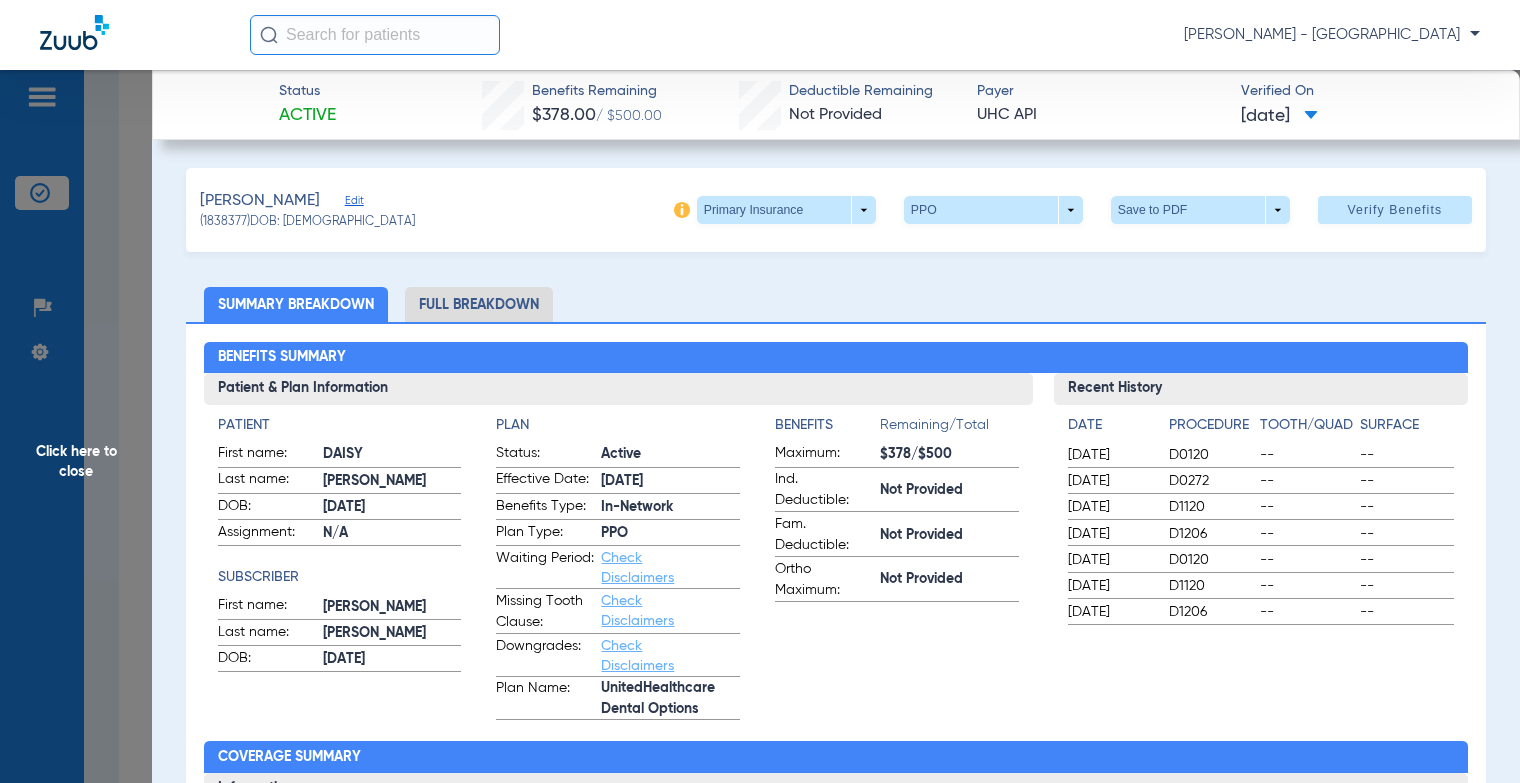 click on "Click here to close" 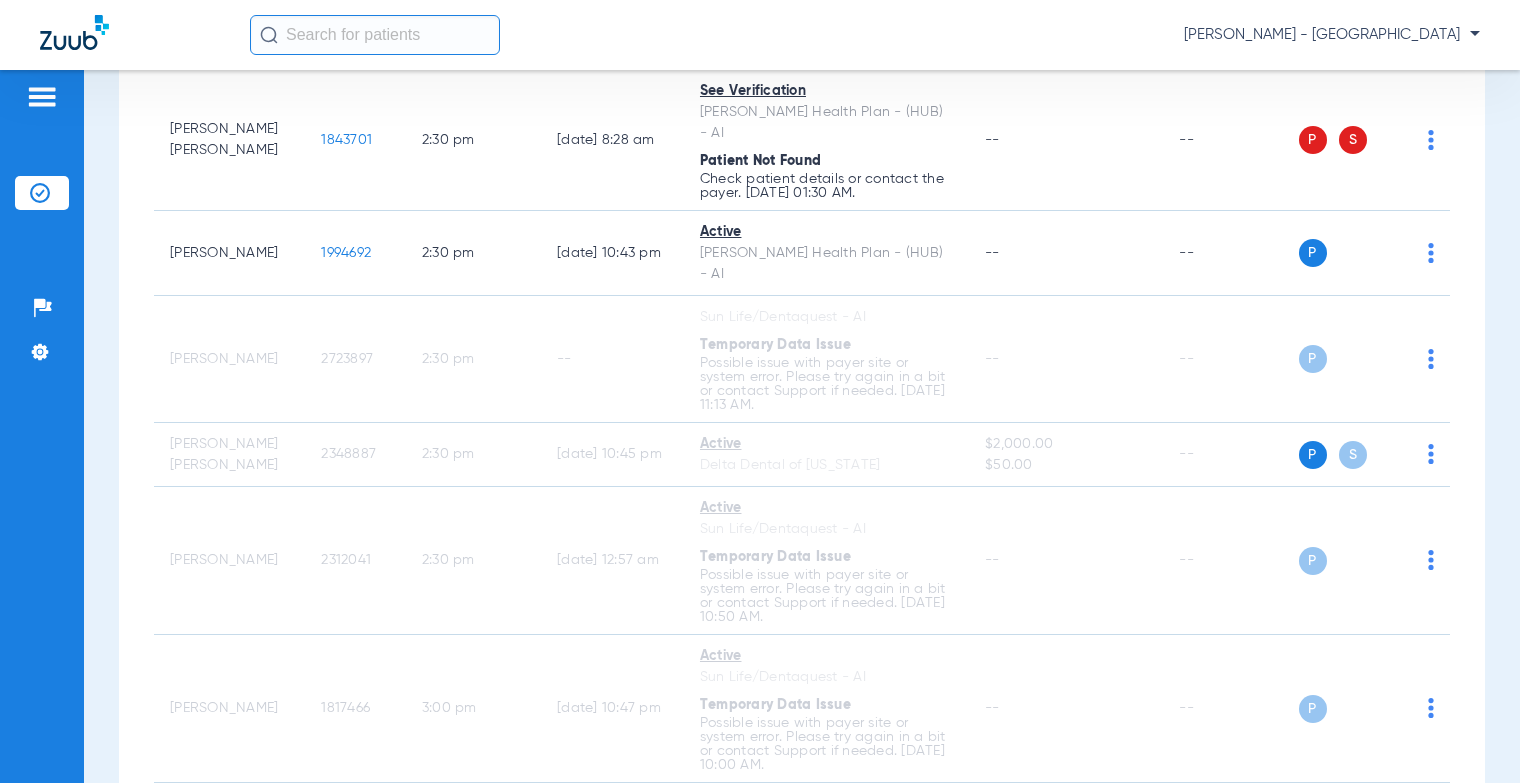 drag, startPoint x: 361, startPoint y: 452, endPoint x: 300, endPoint y: 451, distance: 61.008198 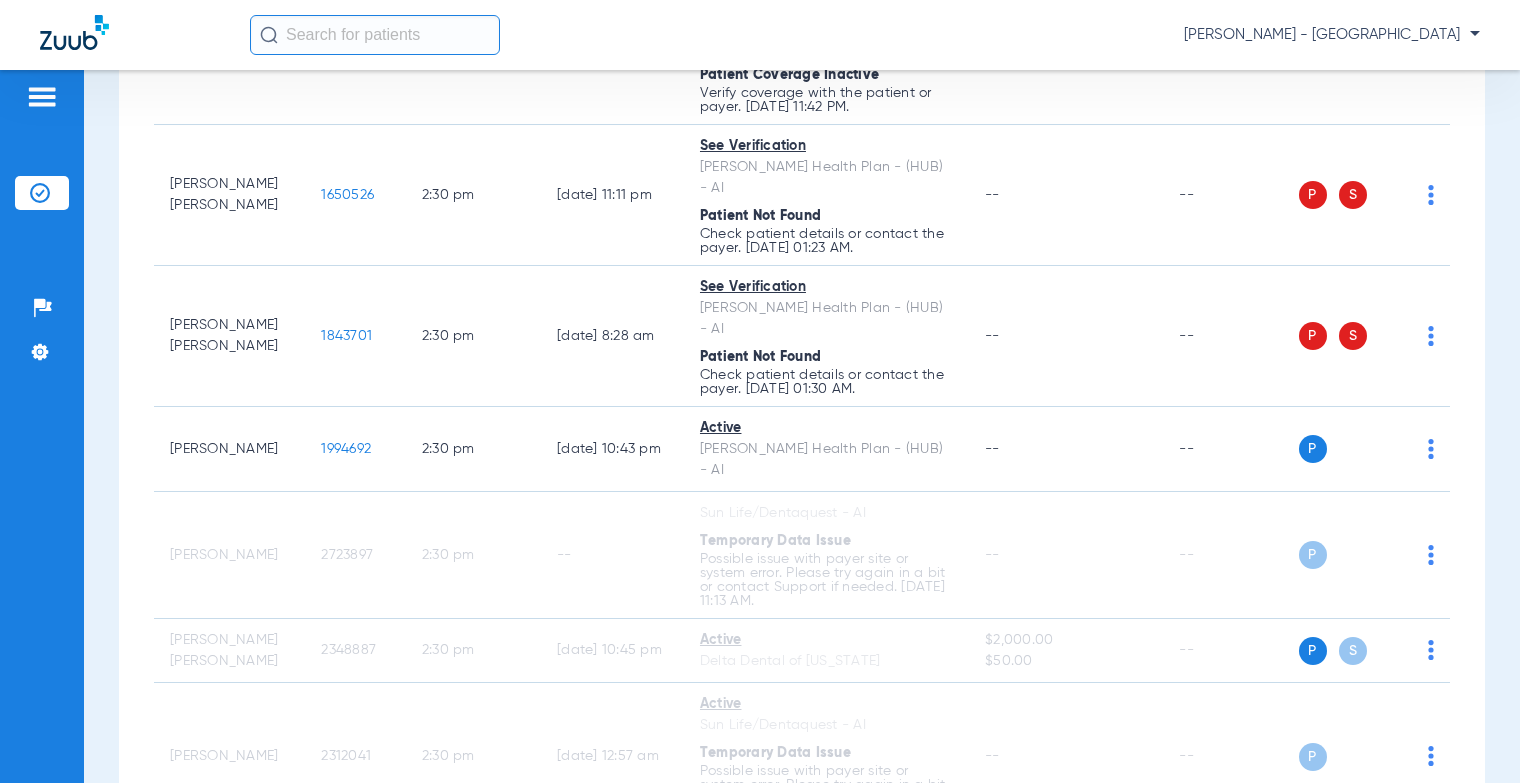 scroll, scrollTop: 17373, scrollLeft: 0, axis: vertical 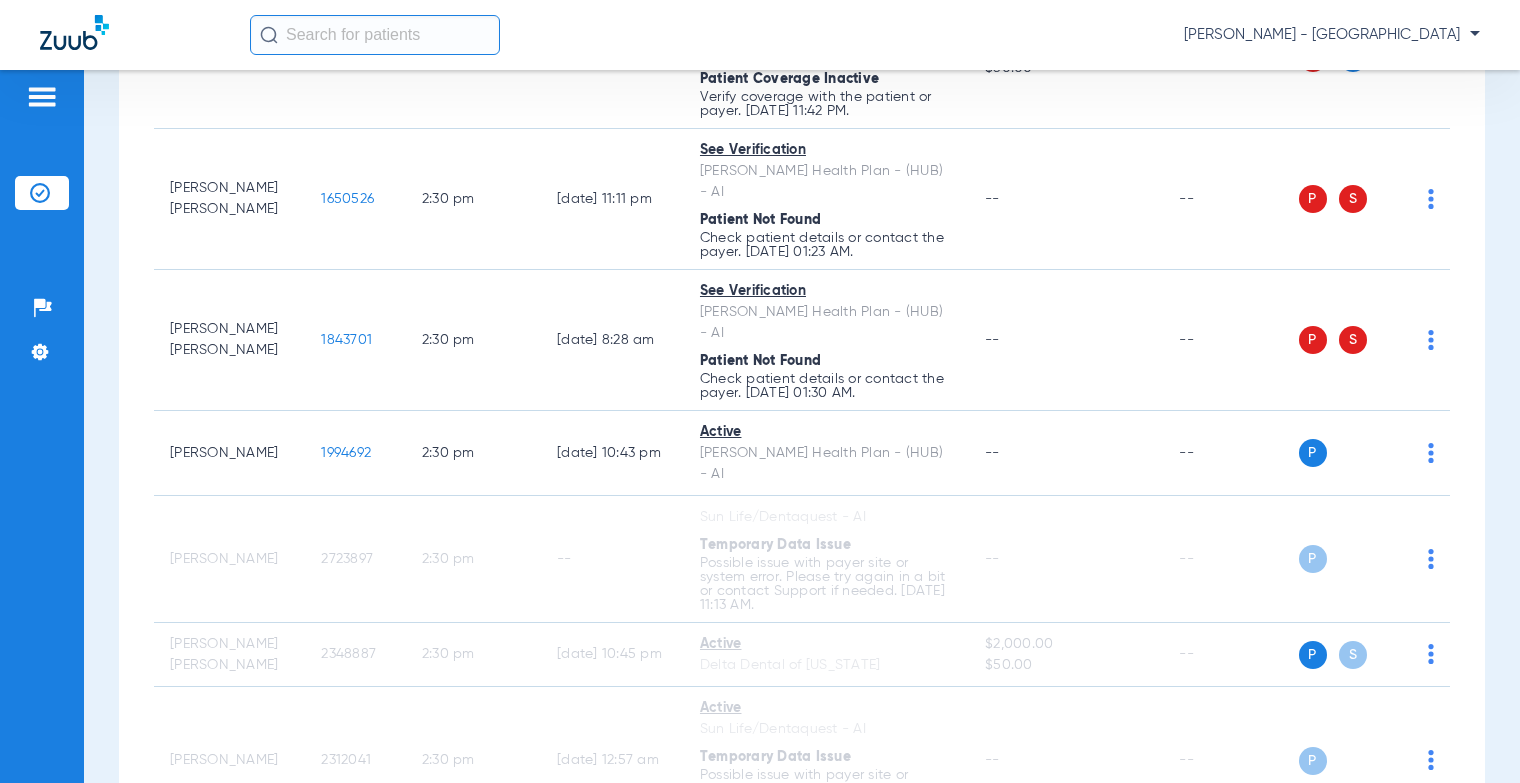 drag, startPoint x: 361, startPoint y: 391, endPoint x: 300, endPoint y: 392, distance: 61.008198 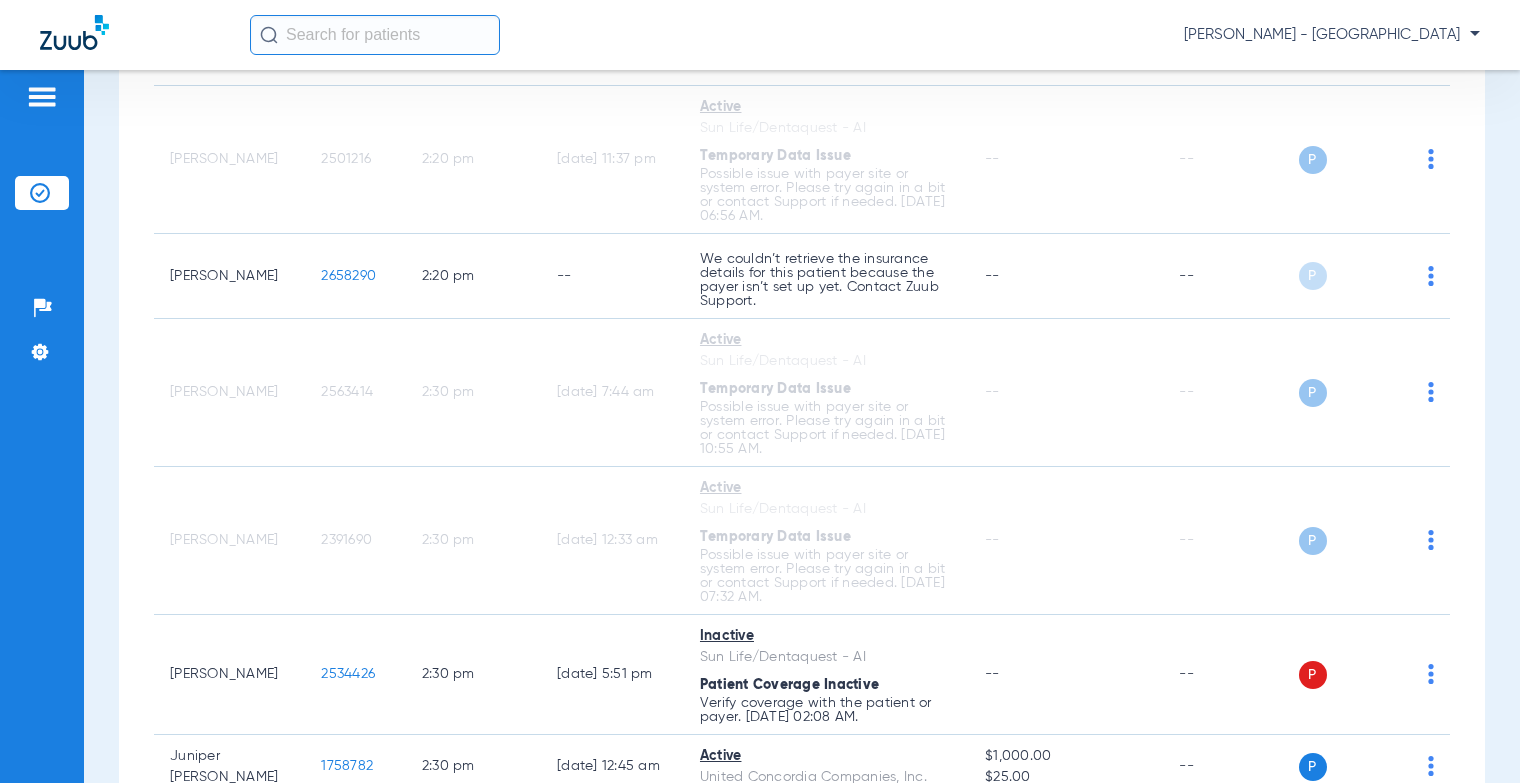 scroll, scrollTop: 17816, scrollLeft: 0, axis: vertical 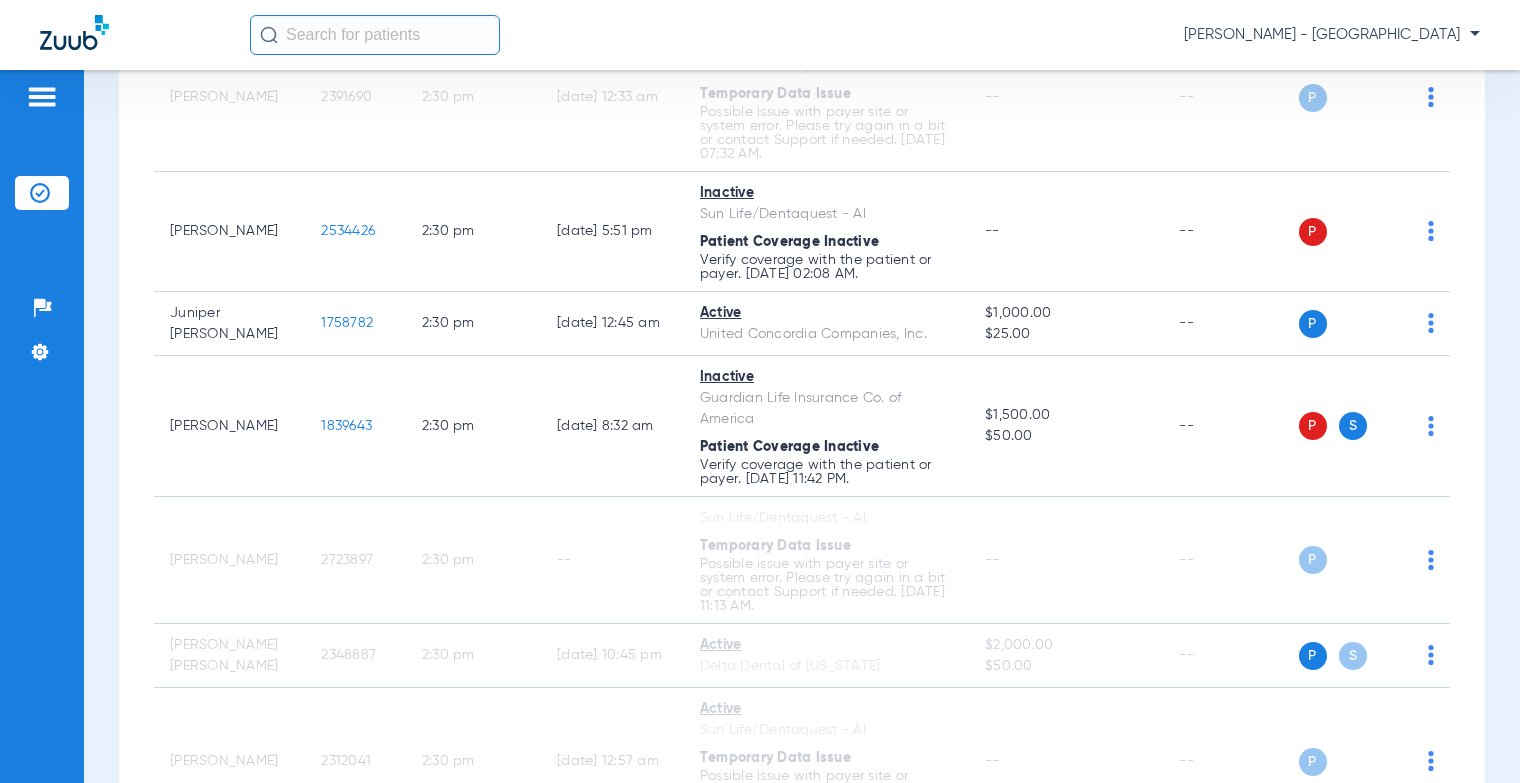 click on "1817466" 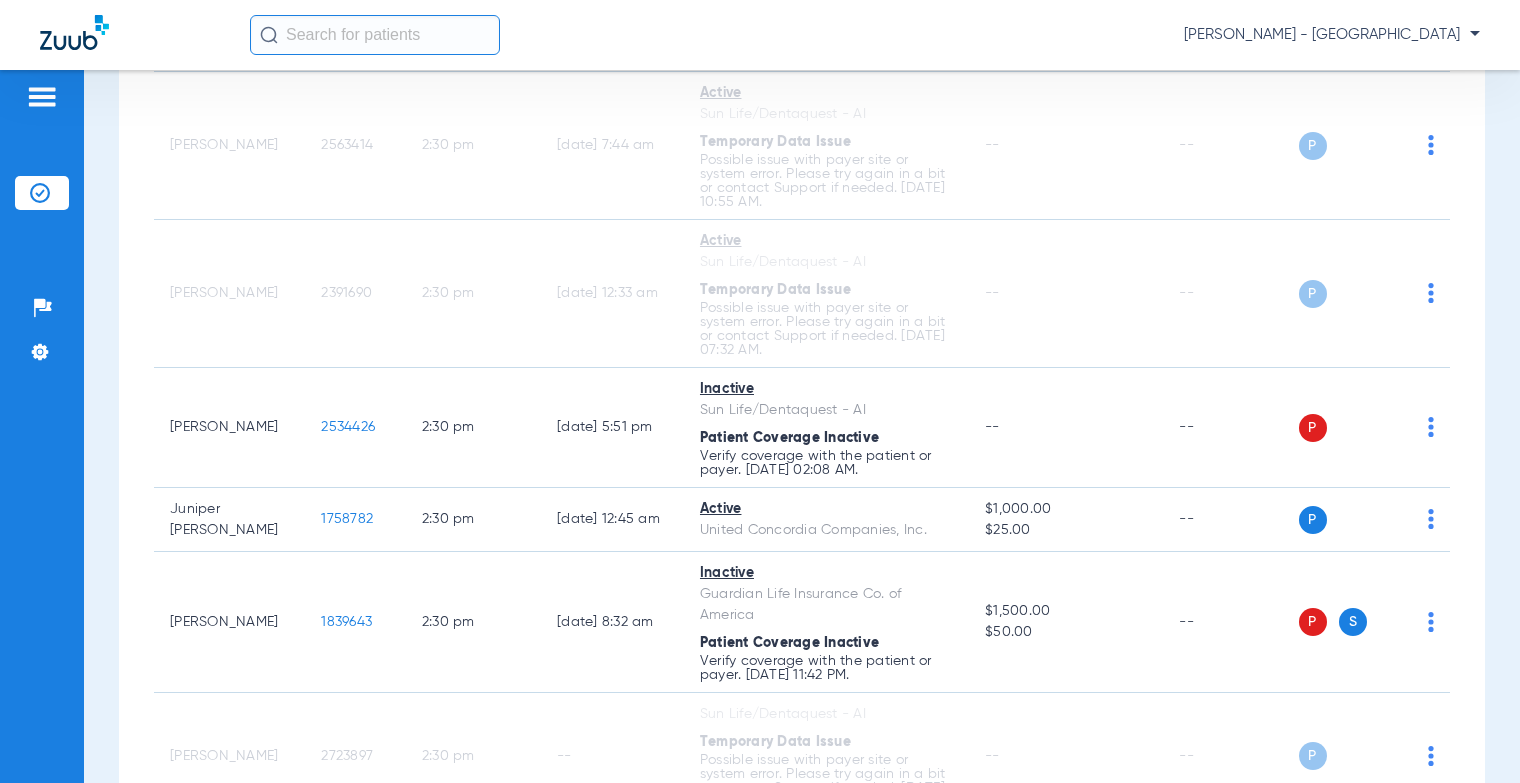 scroll, scrollTop: 17616, scrollLeft: 0, axis: vertical 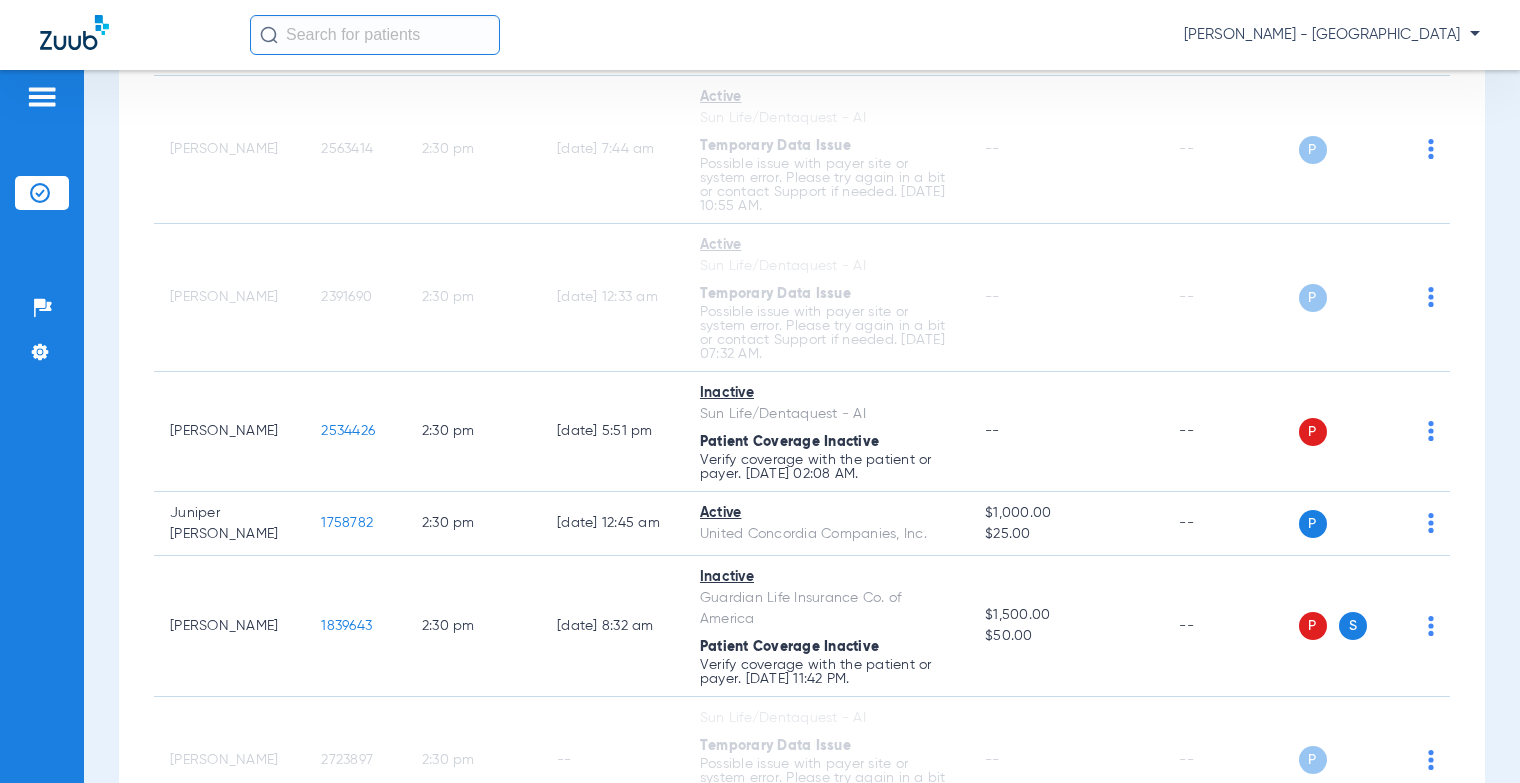 drag, startPoint x: 364, startPoint y: 449, endPoint x: 294, endPoint y: 451, distance: 70.028564 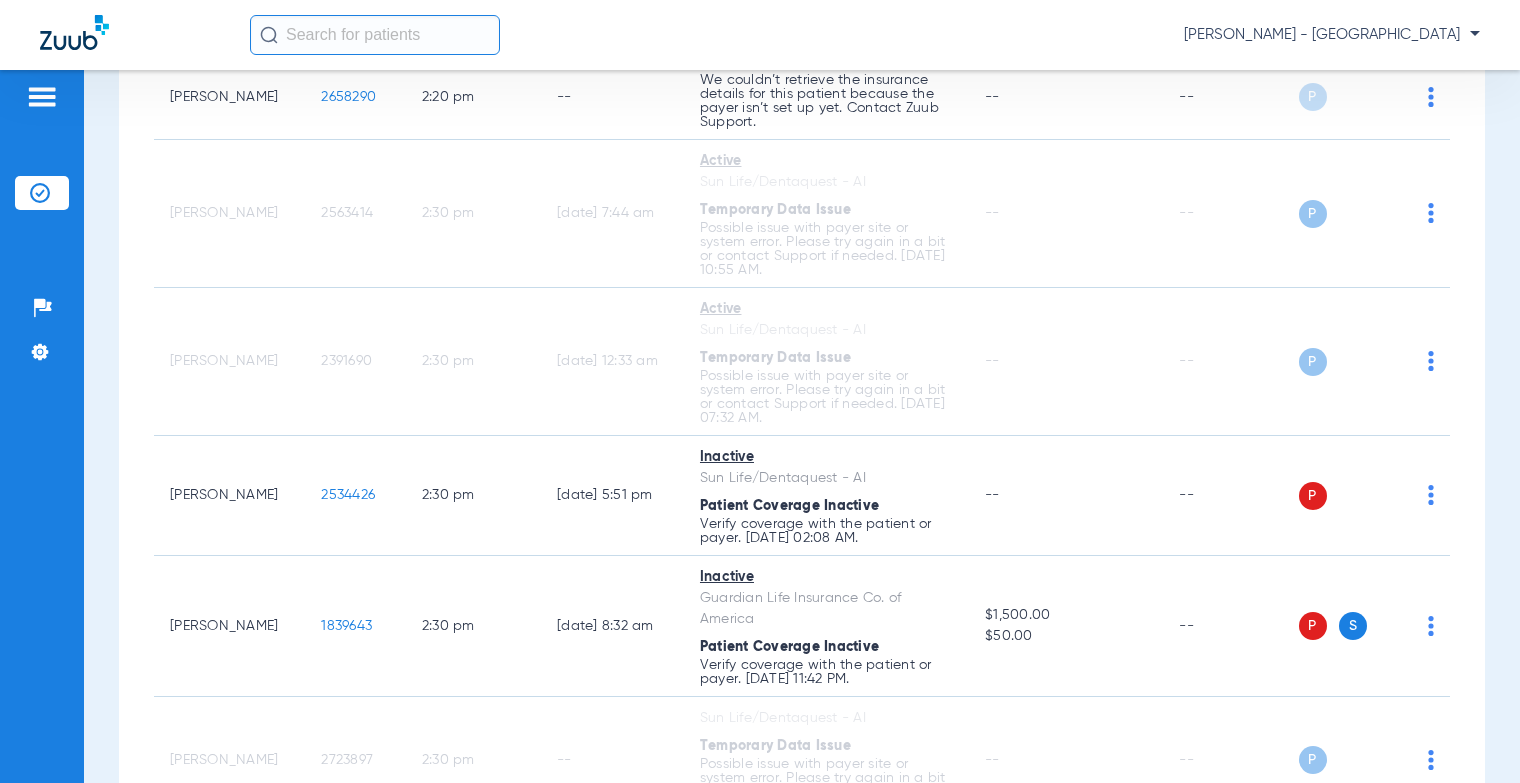click on "2348893" 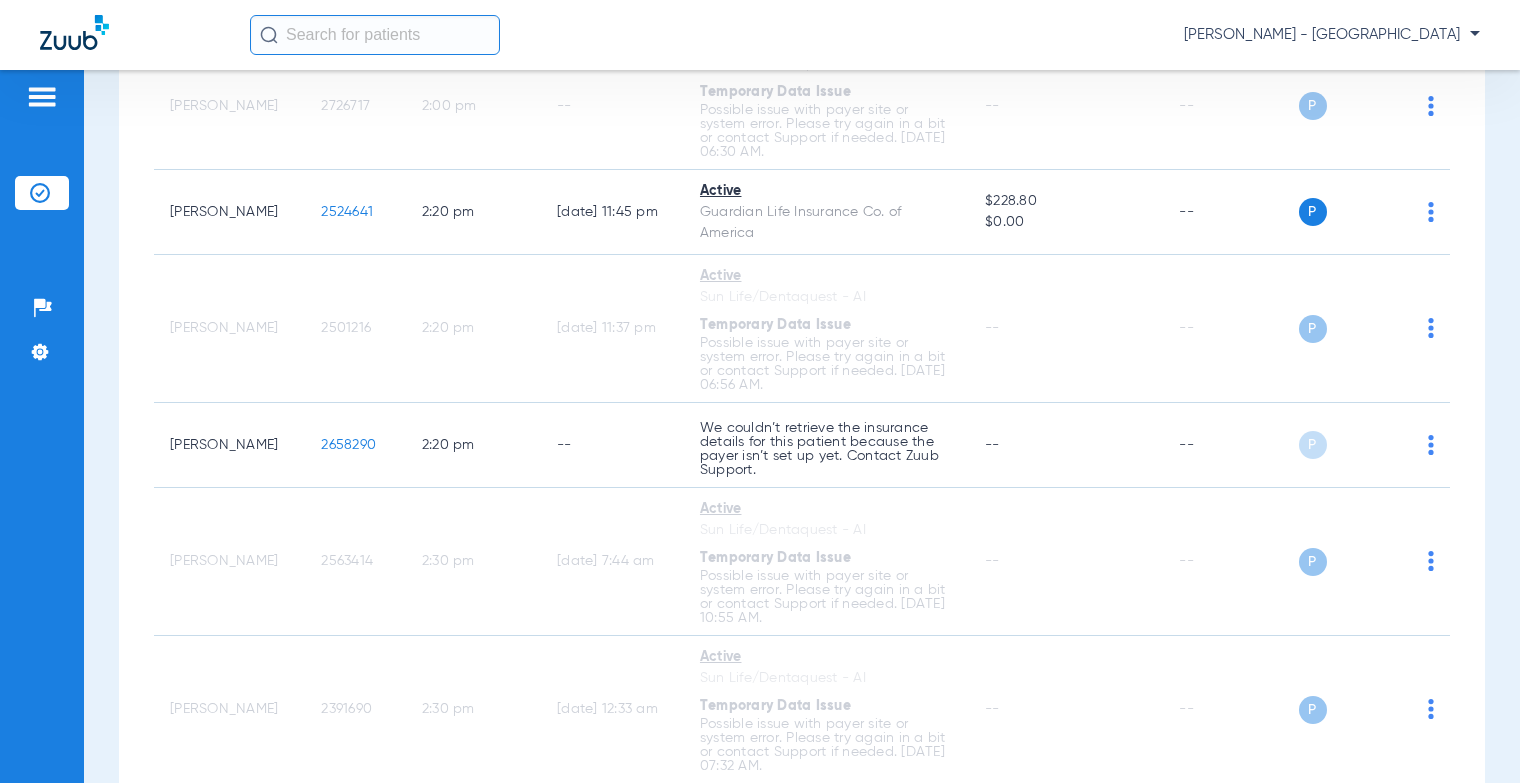 scroll, scrollTop: 17564, scrollLeft: 0, axis: vertical 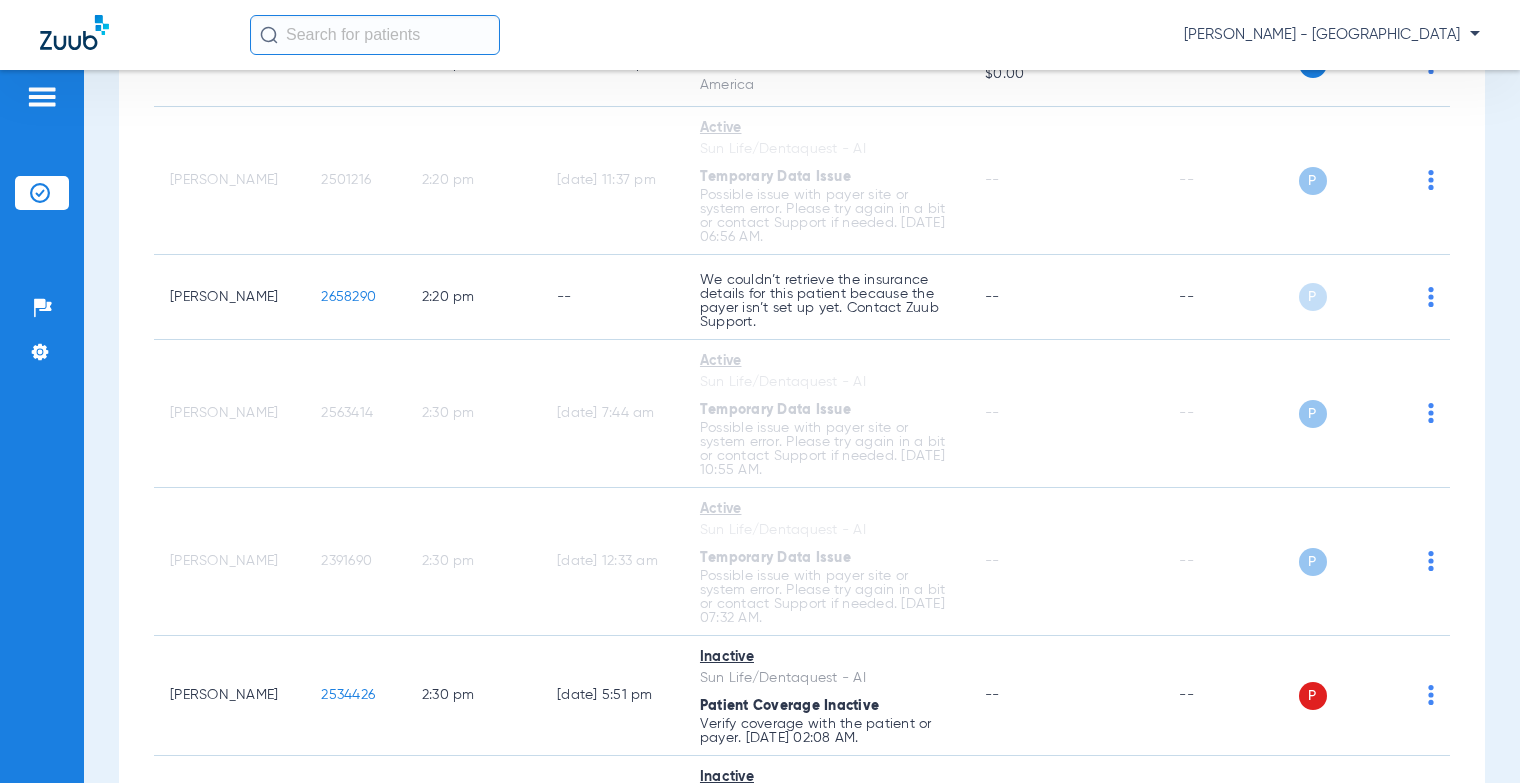 click on "2723897" 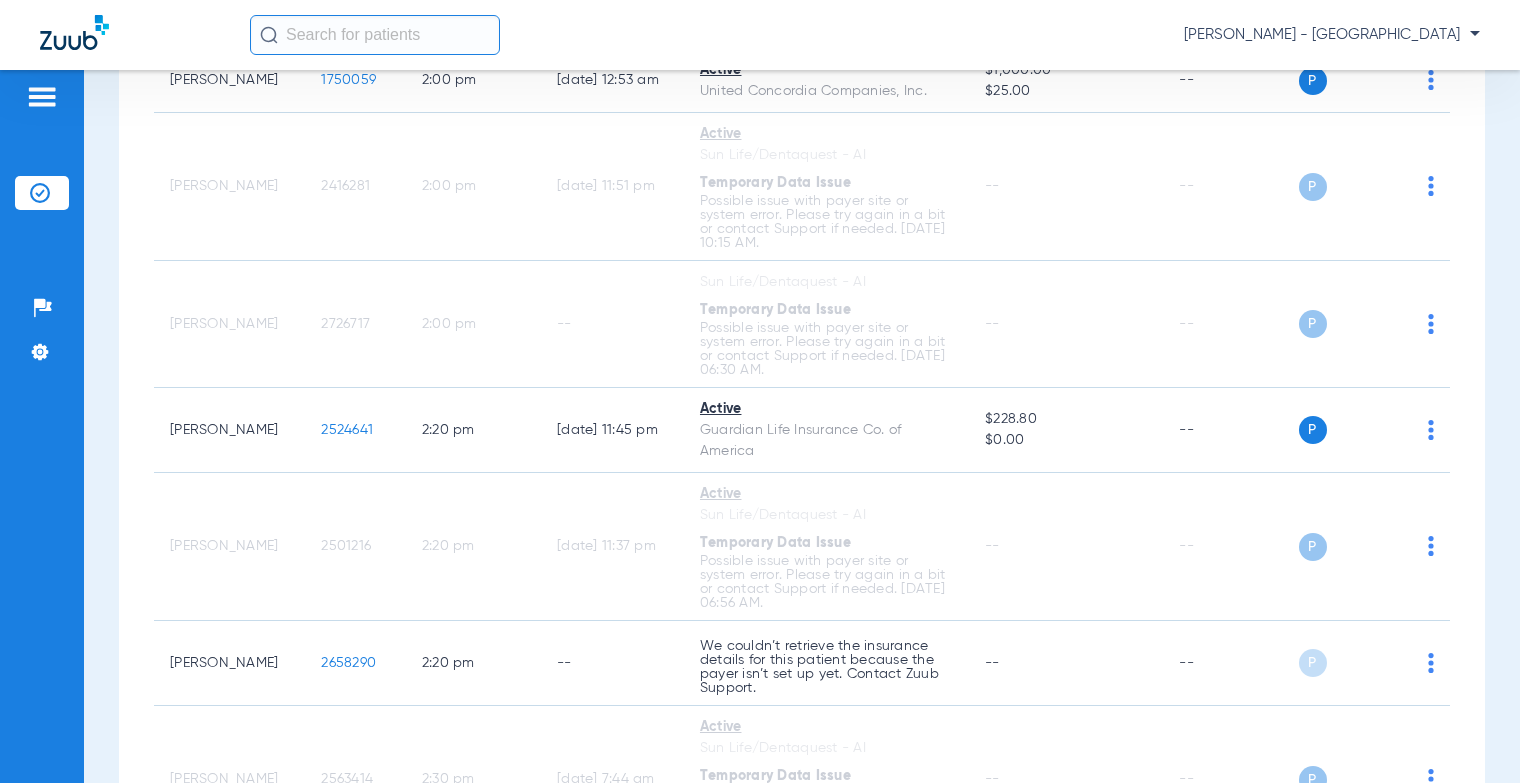 scroll, scrollTop: 17164, scrollLeft: 0, axis: vertical 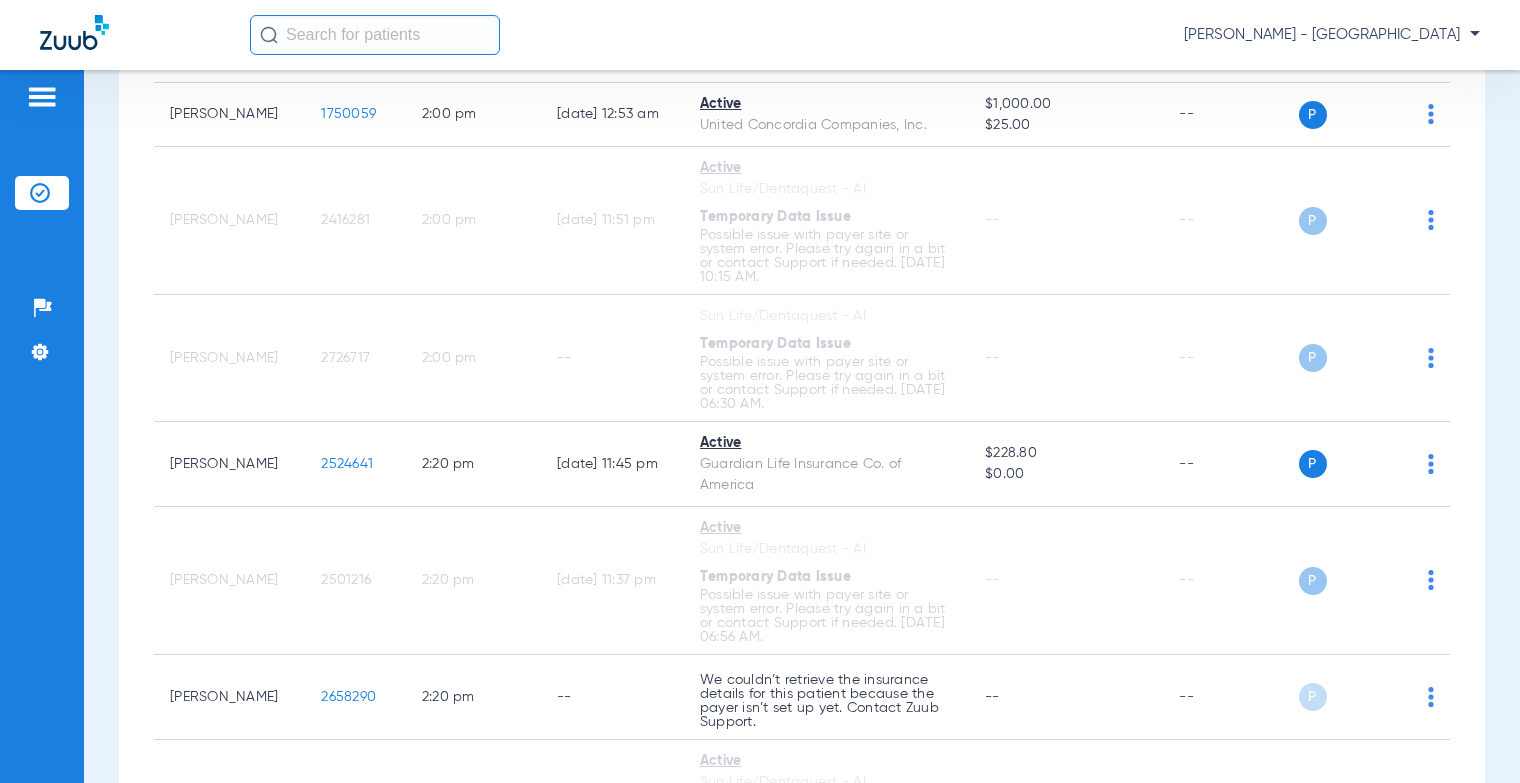 drag, startPoint x: 354, startPoint y: 563, endPoint x: 296, endPoint y: 563, distance: 58 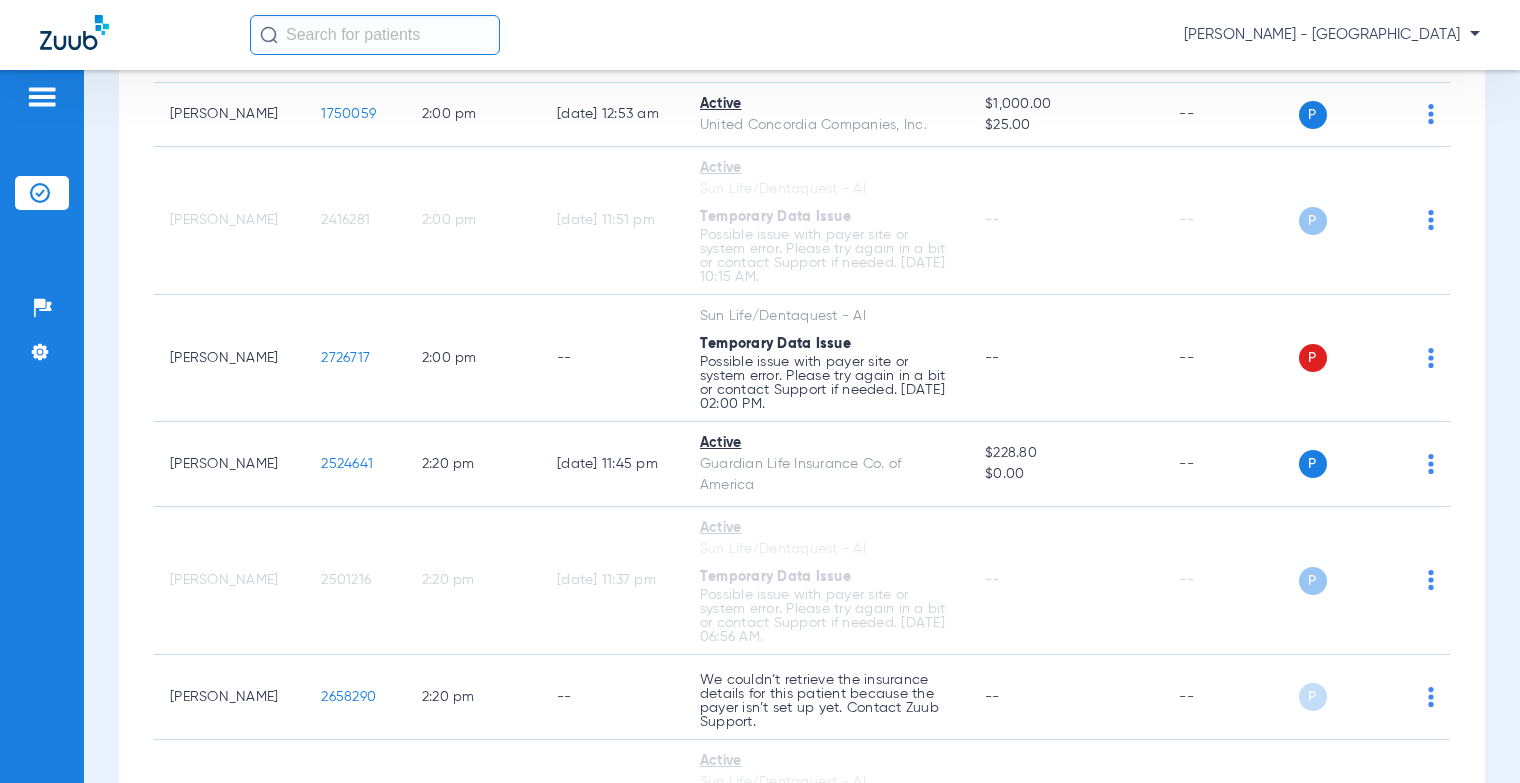 drag, startPoint x: 372, startPoint y: 432, endPoint x: 290, endPoint y: 435, distance: 82.05486 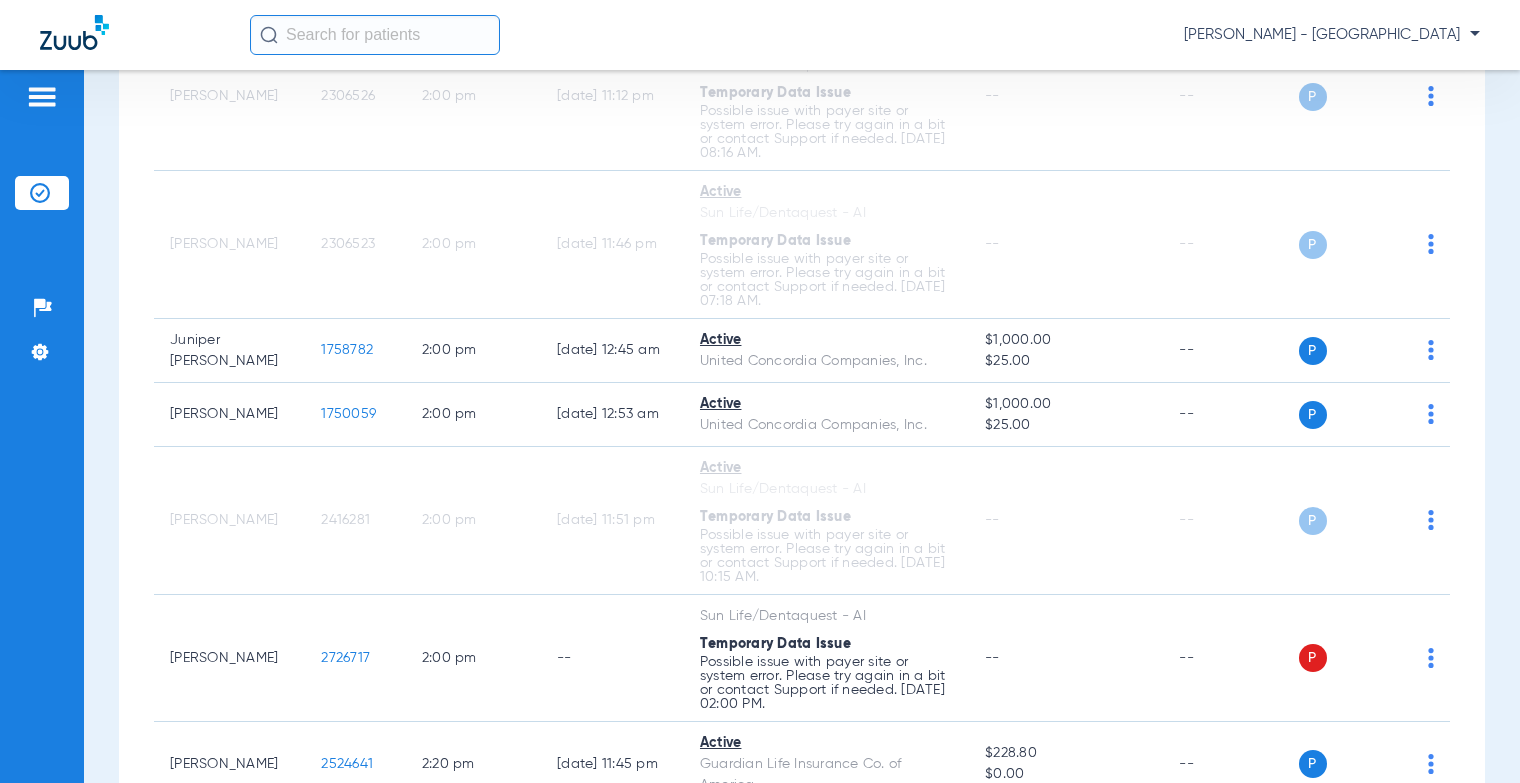 scroll, scrollTop: 16764, scrollLeft: 0, axis: vertical 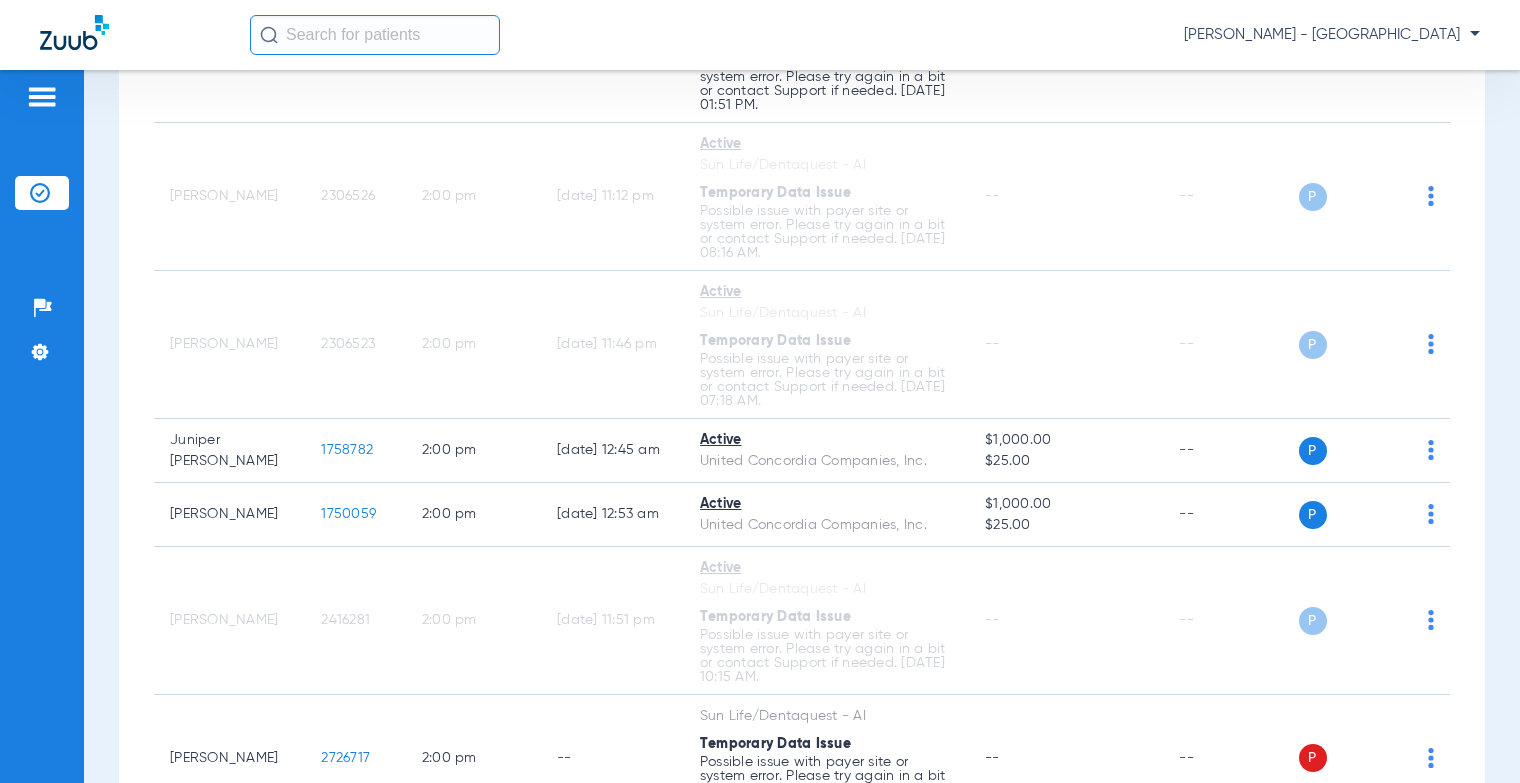 drag, startPoint x: 362, startPoint y: 552, endPoint x: 300, endPoint y: 552, distance: 62 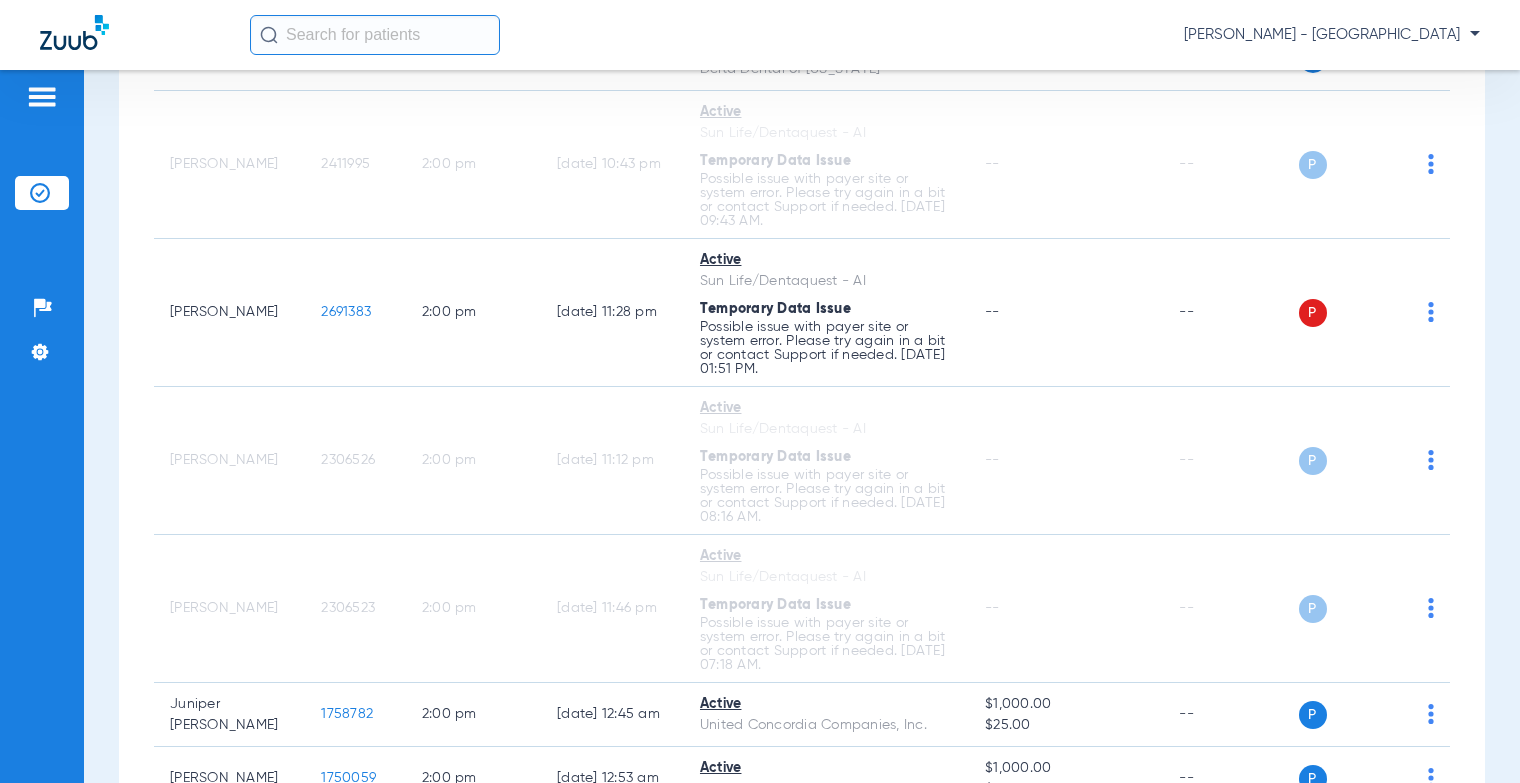 scroll, scrollTop: 16464, scrollLeft: 0, axis: vertical 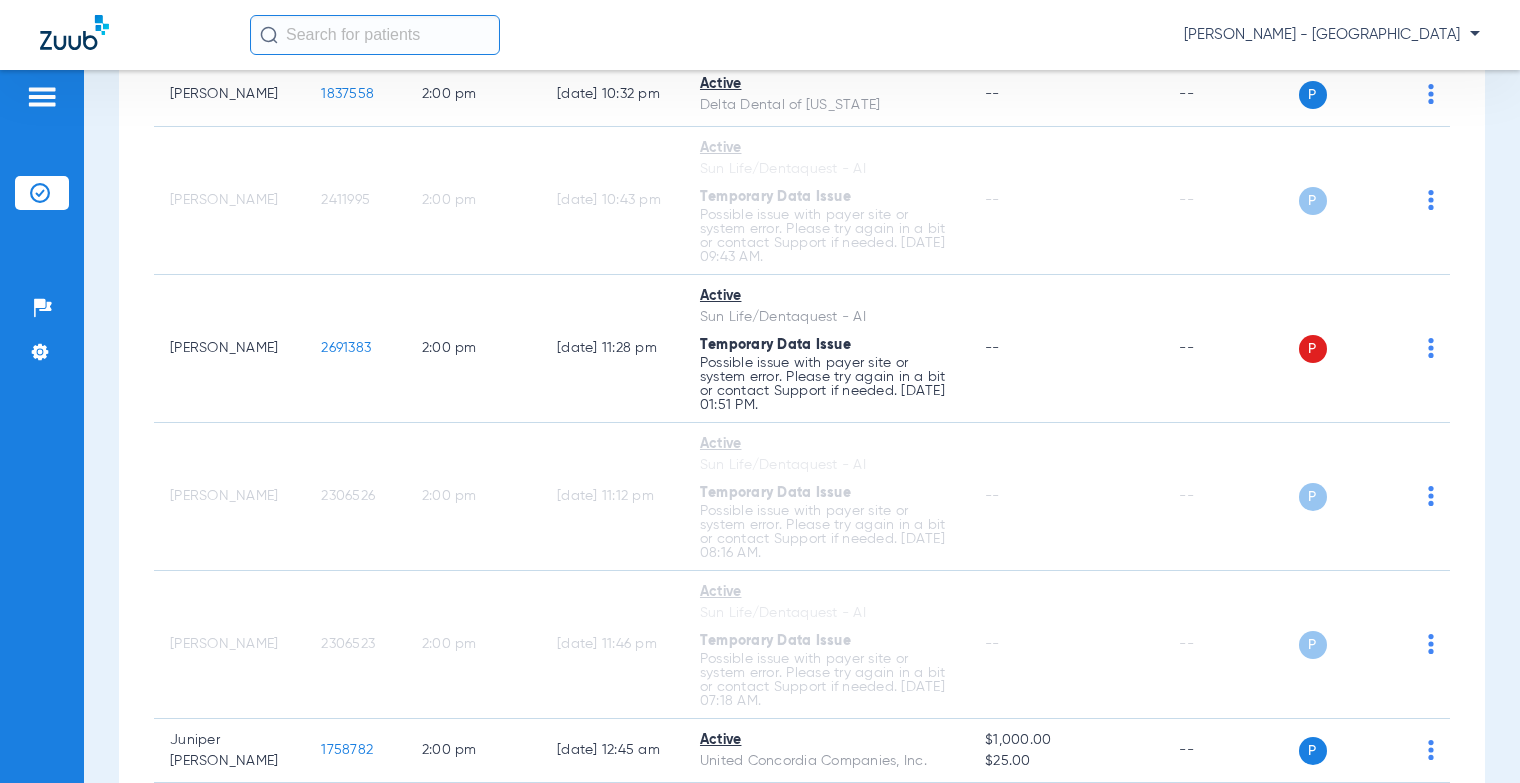 drag, startPoint x: 360, startPoint y: 623, endPoint x: 297, endPoint y: 619, distance: 63.126858 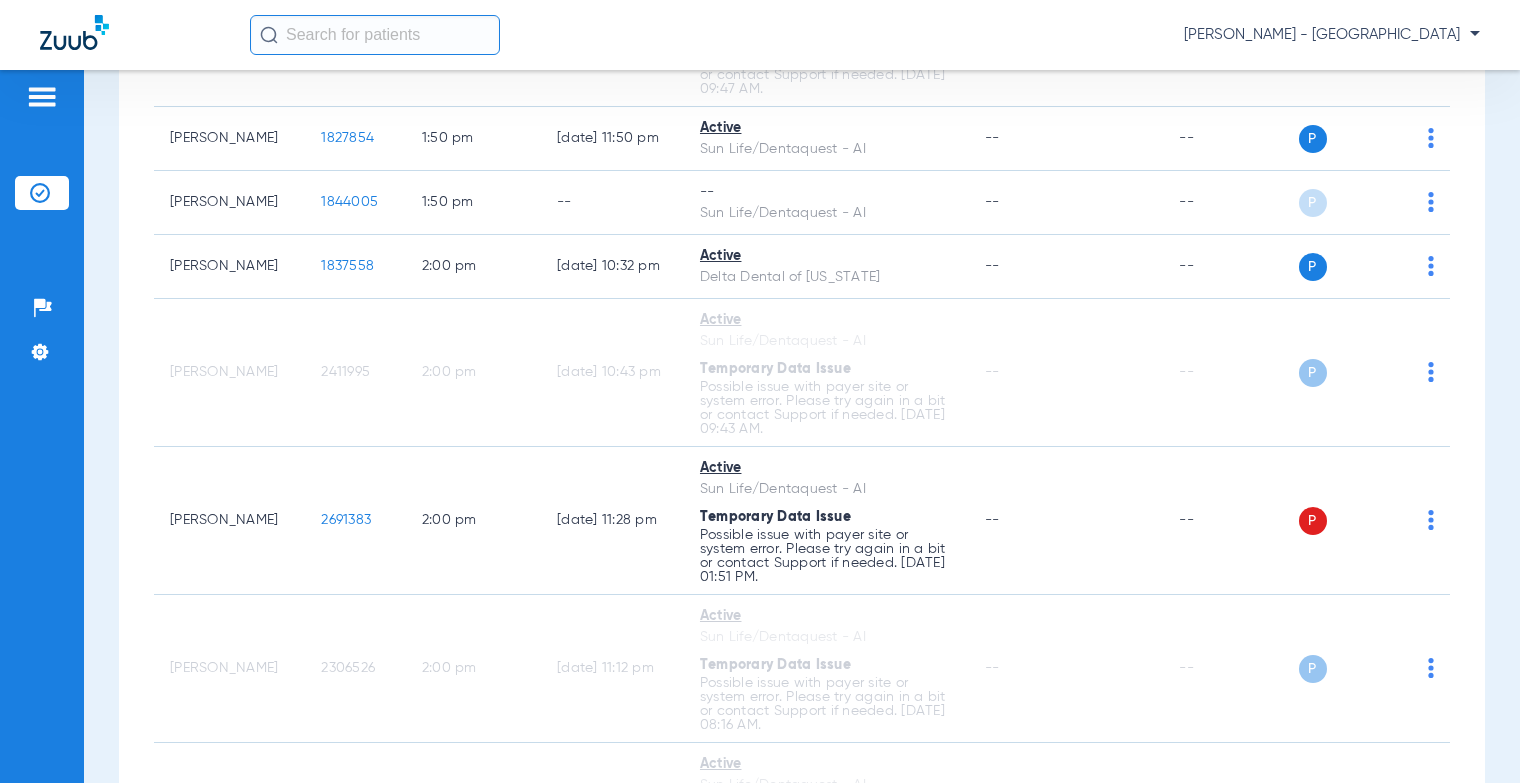 scroll, scrollTop: 16264, scrollLeft: 0, axis: vertical 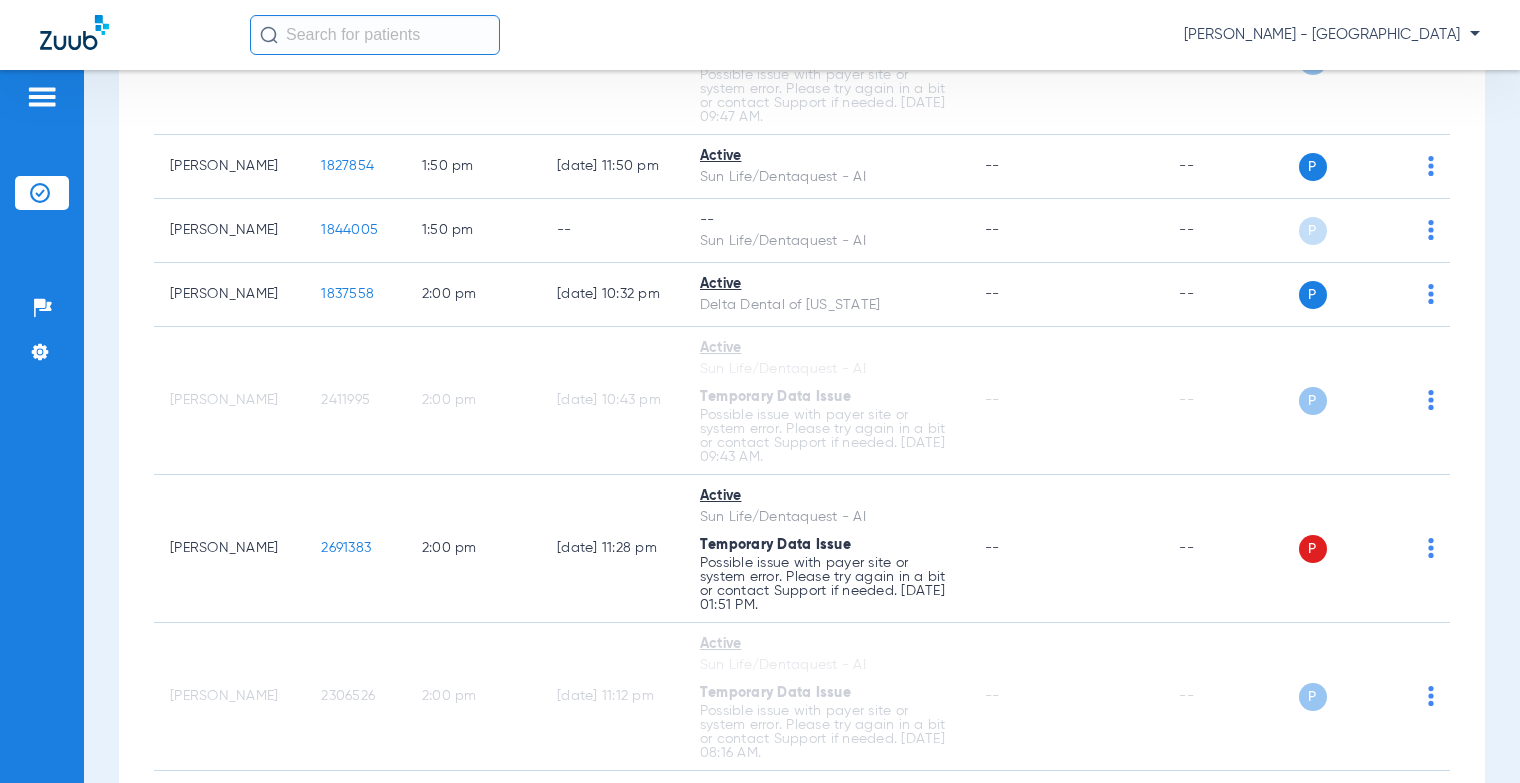 drag, startPoint x: 354, startPoint y: 709, endPoint x: 300, endPoint y: 703, distance: 54.33231 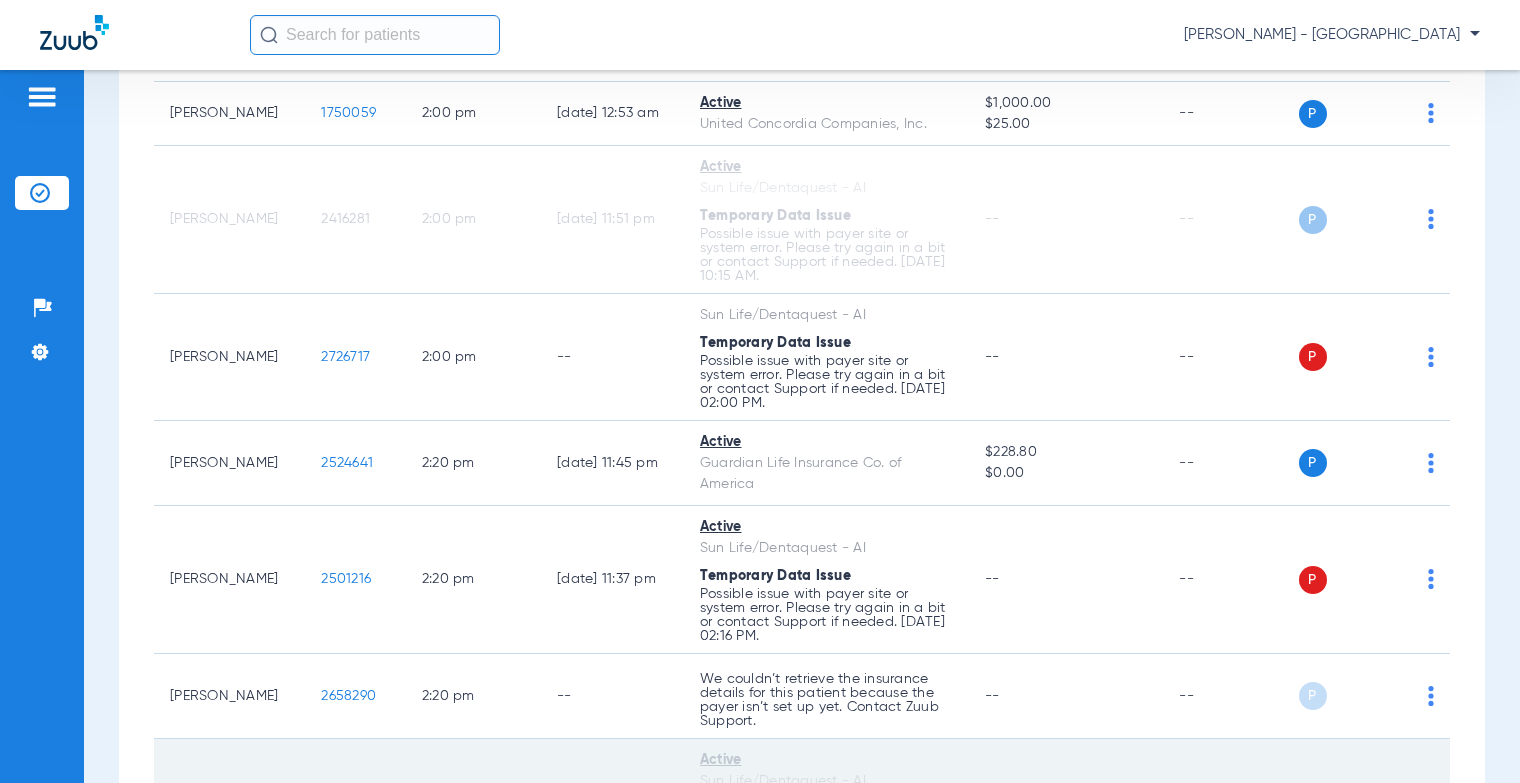 scroll, scrollTop: 17328, scrollLeft: 0, axis: vertical 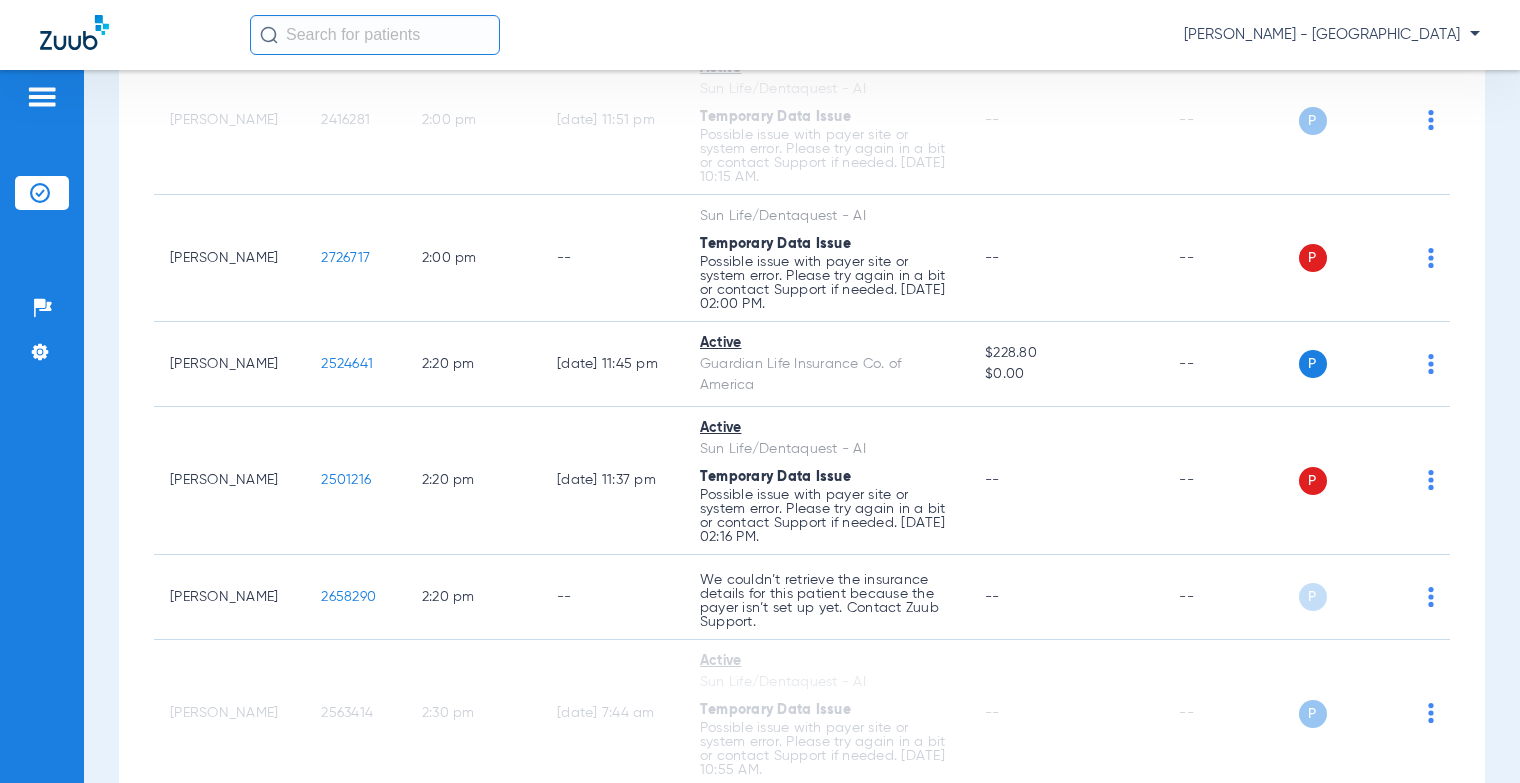 drag, startPoint x: 354, startPoint y: 462, endPoint x: 296, endPoint y: 463, distance: 58.00862 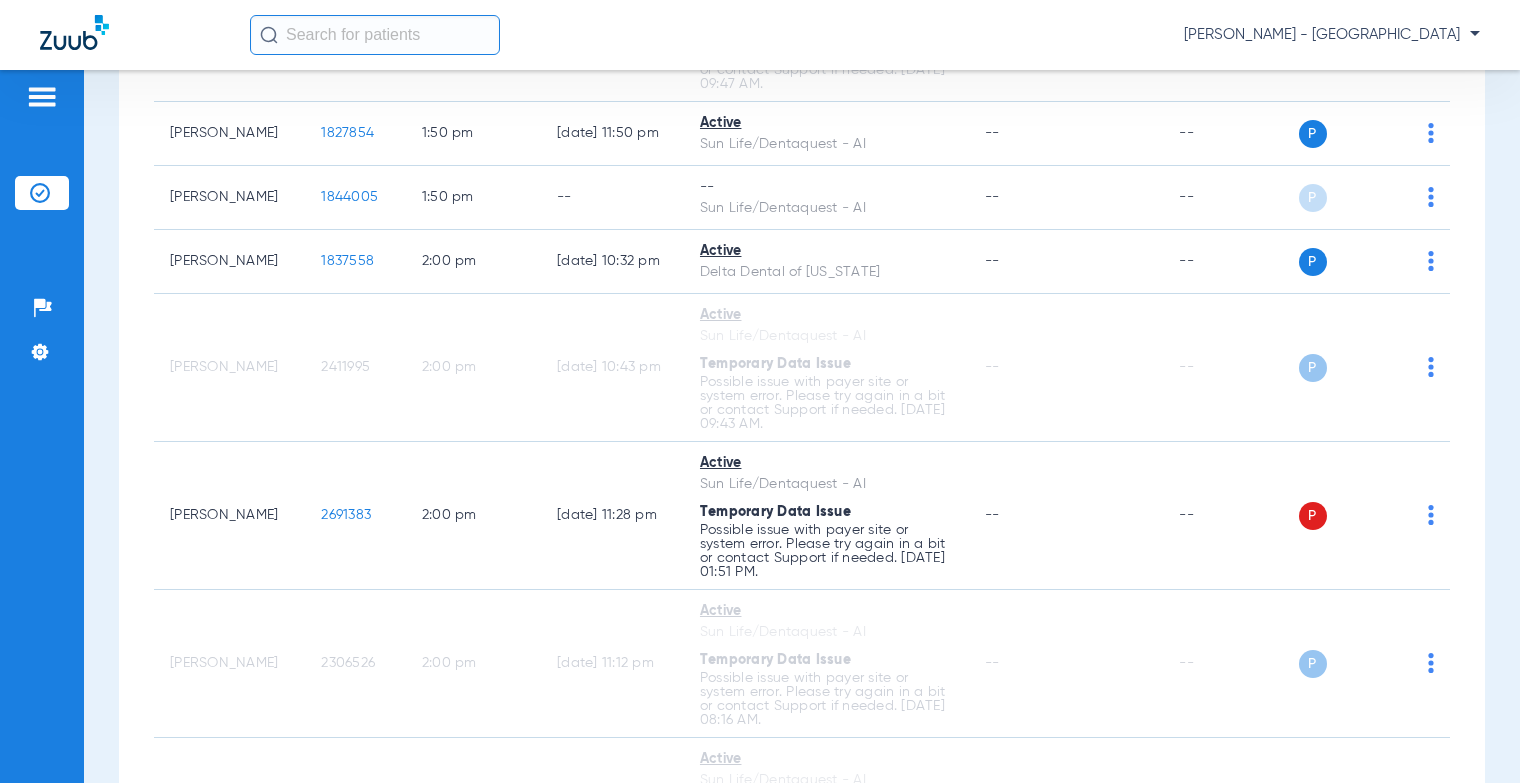 scroll, scrollTop: 16428, scrollLeft: 0, axis: vertical 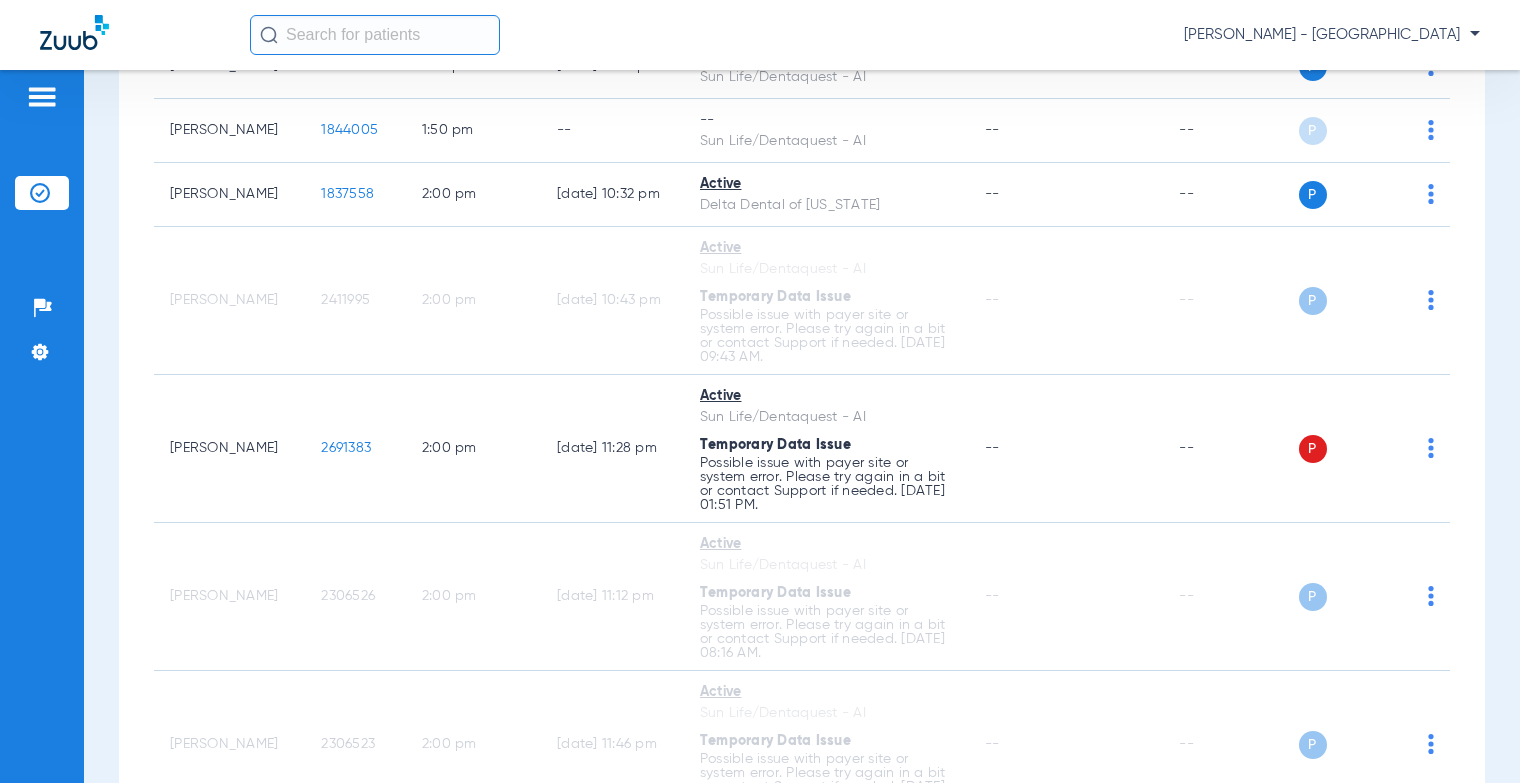 click on "2524641" 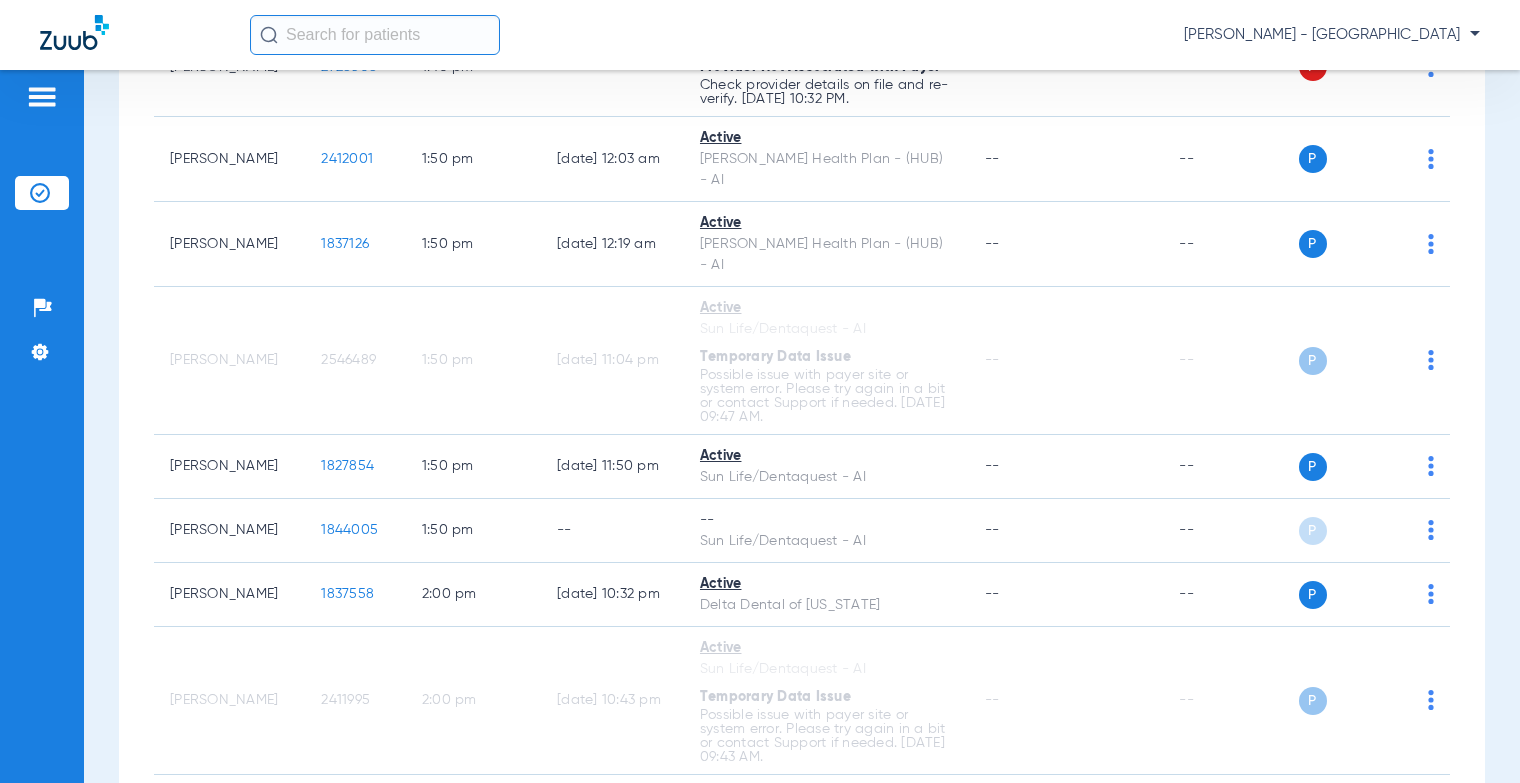 scroll, scrollTop: 16128, scrollLeft: 0, axis: vertical 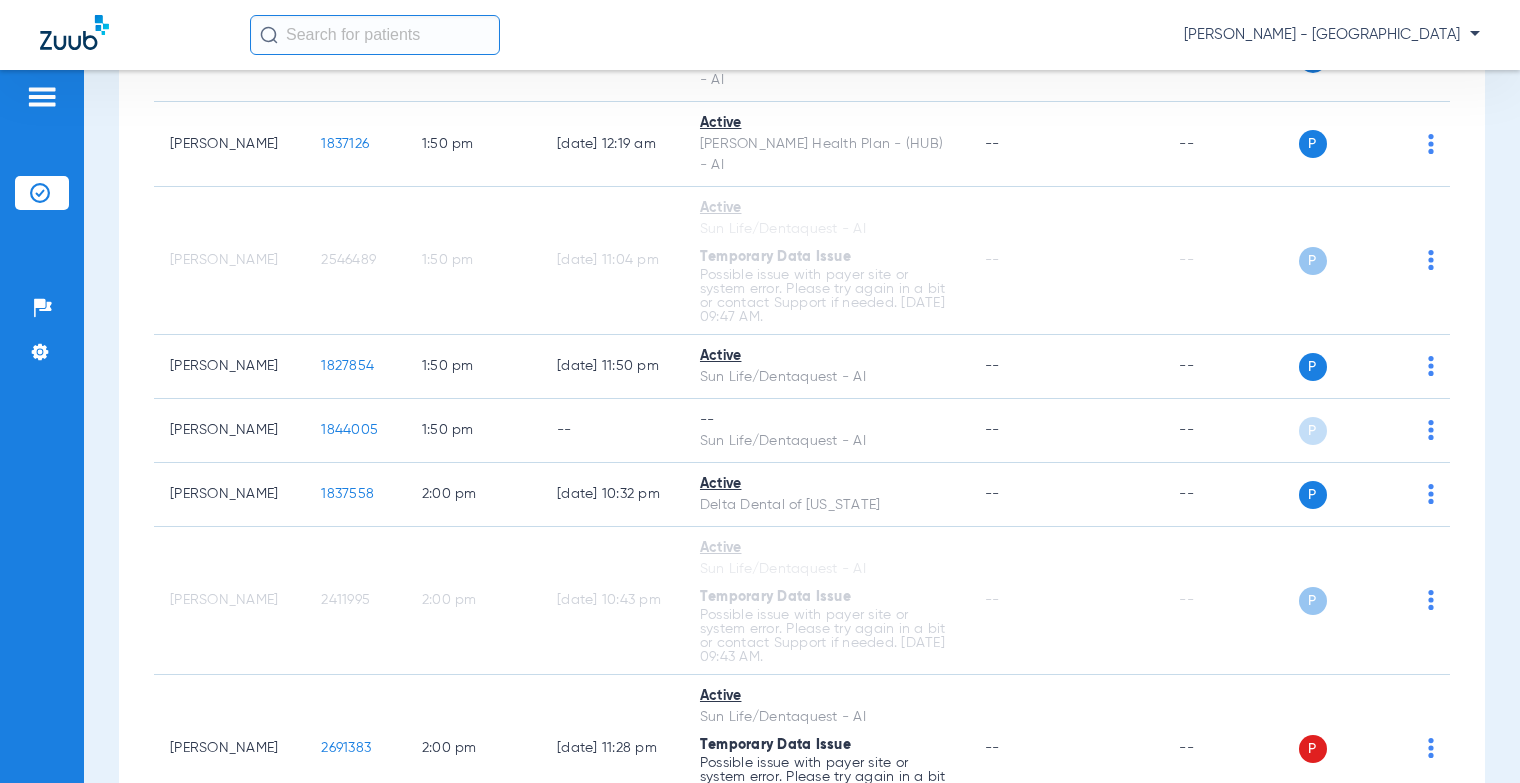 drag, startPoint x: 358, startPoint y: 652, endPoint x: 296, endPoint y: 655, distance: 62.072536 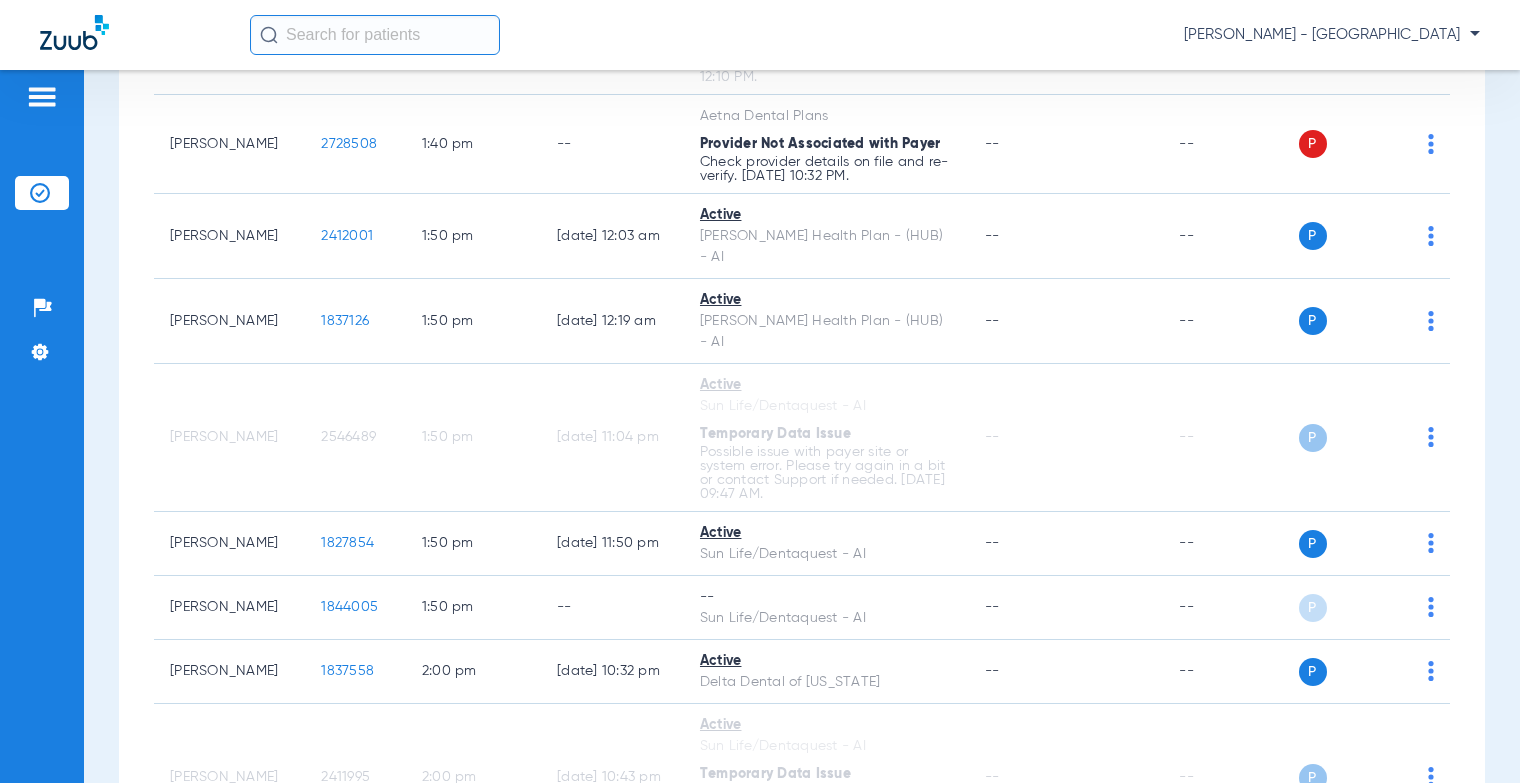 scroll, scrollTop: 15928, scrollLeft: 0, axis: vertical 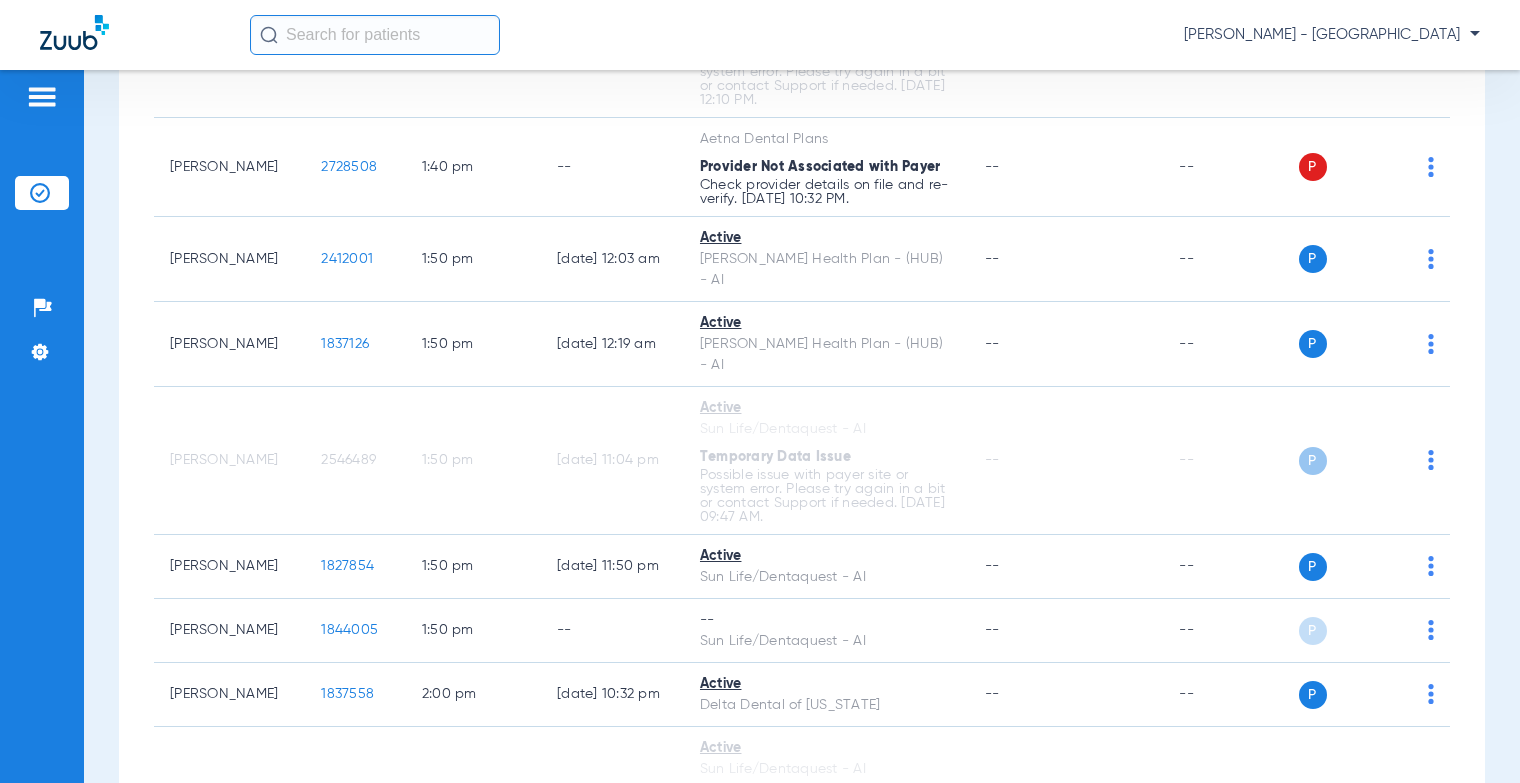 drag, startPoint x: 365, startPoint y: 750, endPoint x: 297, endPoint y: 749, distance: 68.007355 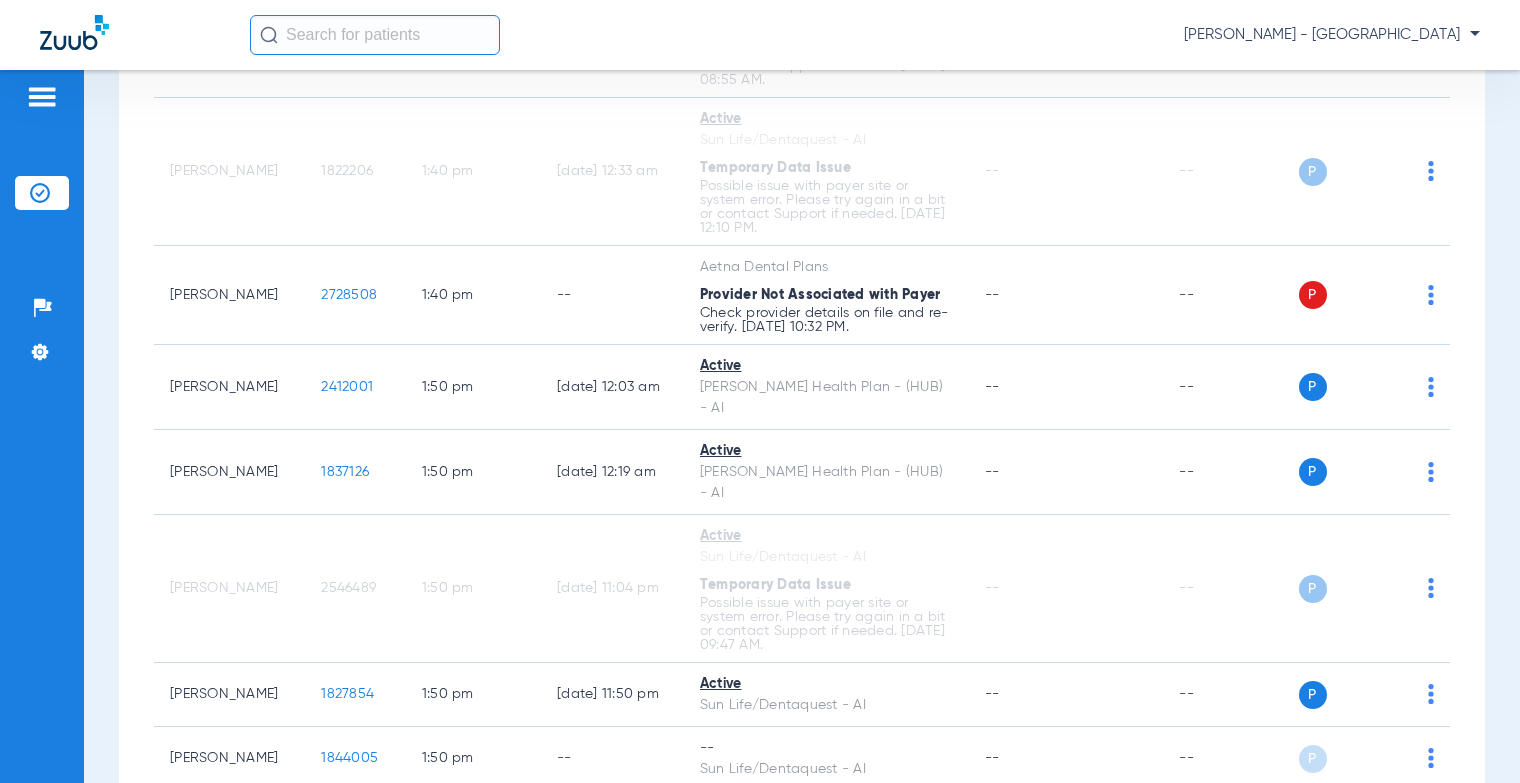 scroll, scrollTop: 16077, scrollLeft: 0, axis: vertical 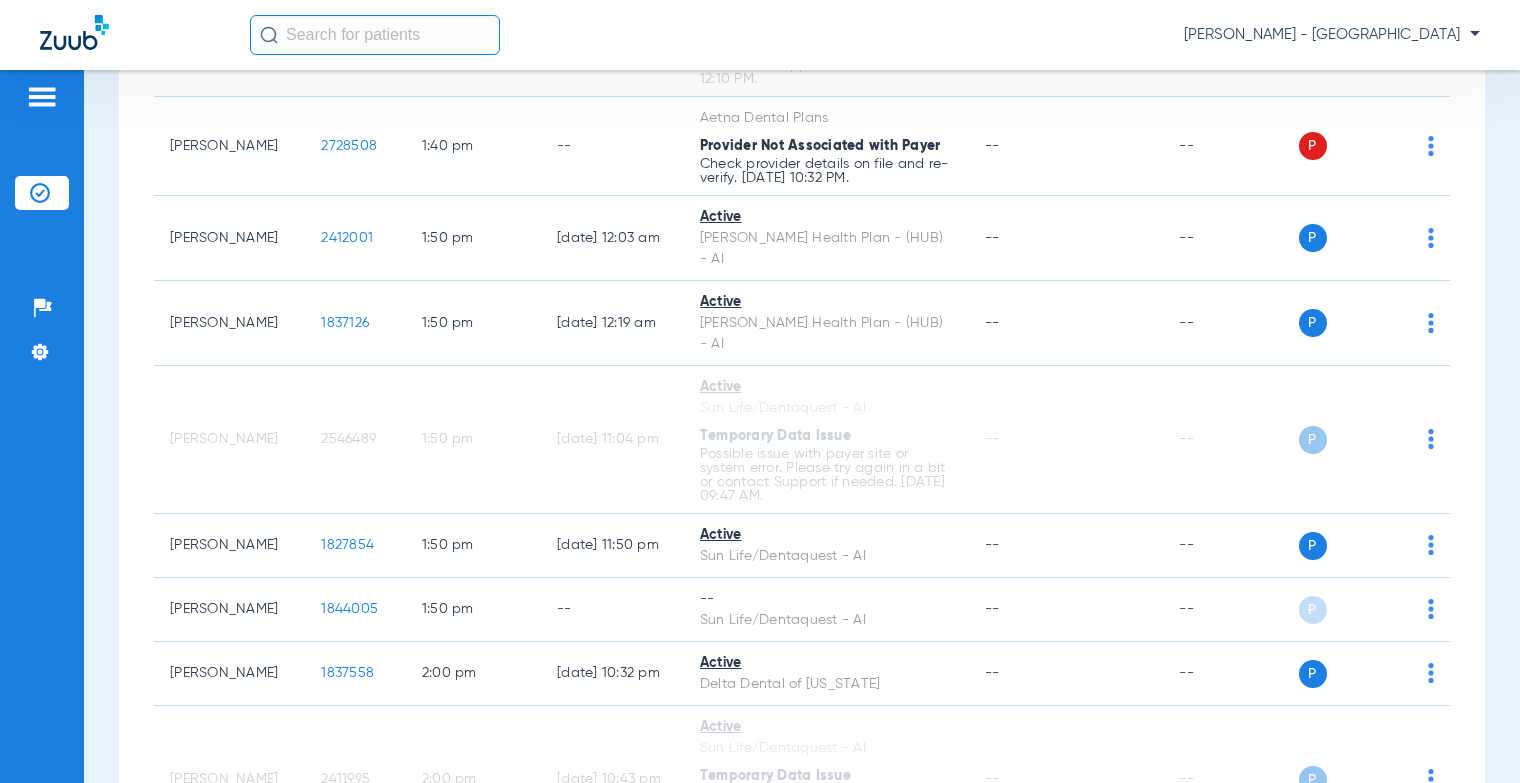 drag, startPoint x: 354, startPoint y: 691, endPoint x: 291, endPoint y: 686, distance: 63.1981 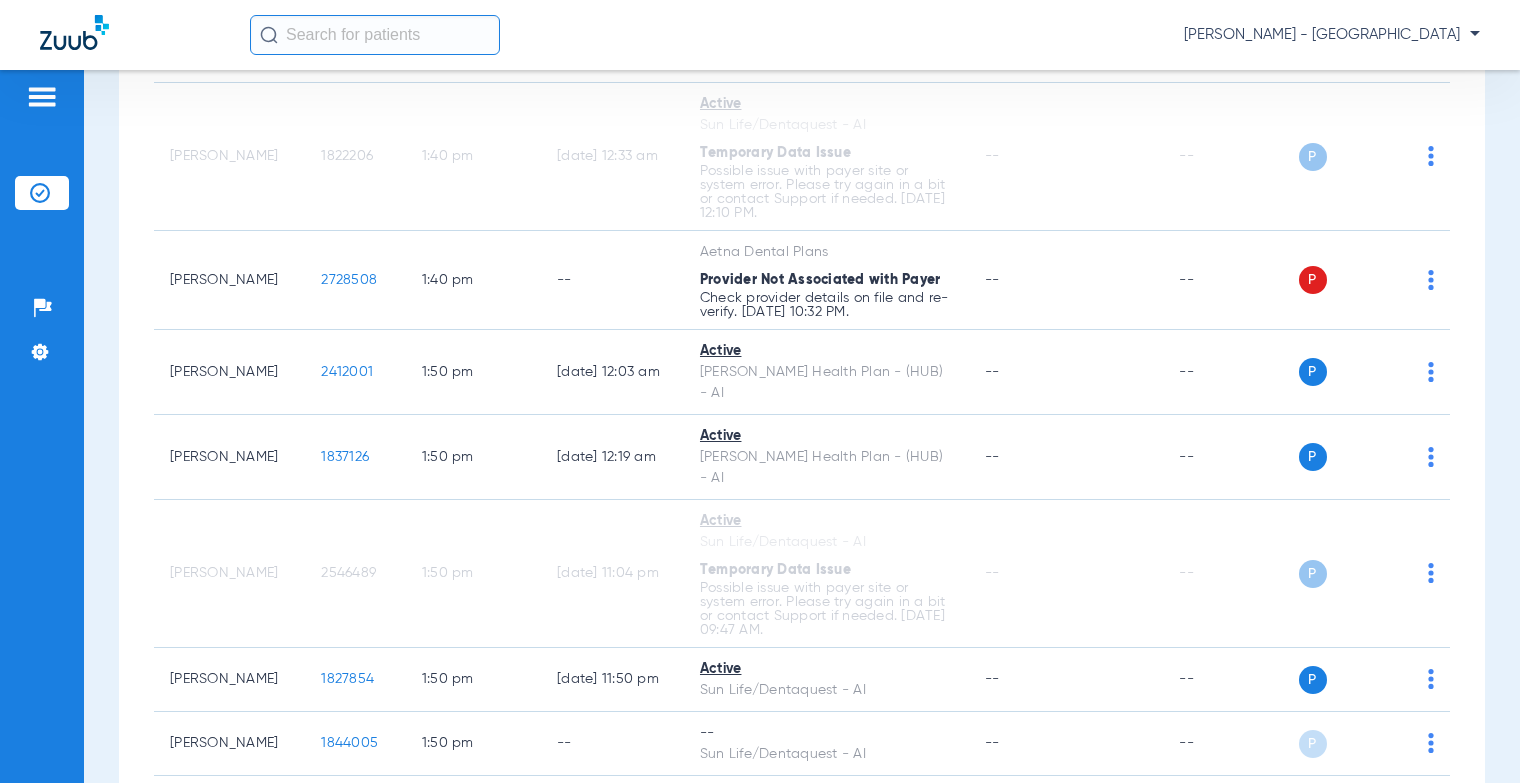 scroll, scrollTop: 15977, scrollLeft: 0, axis: vertical 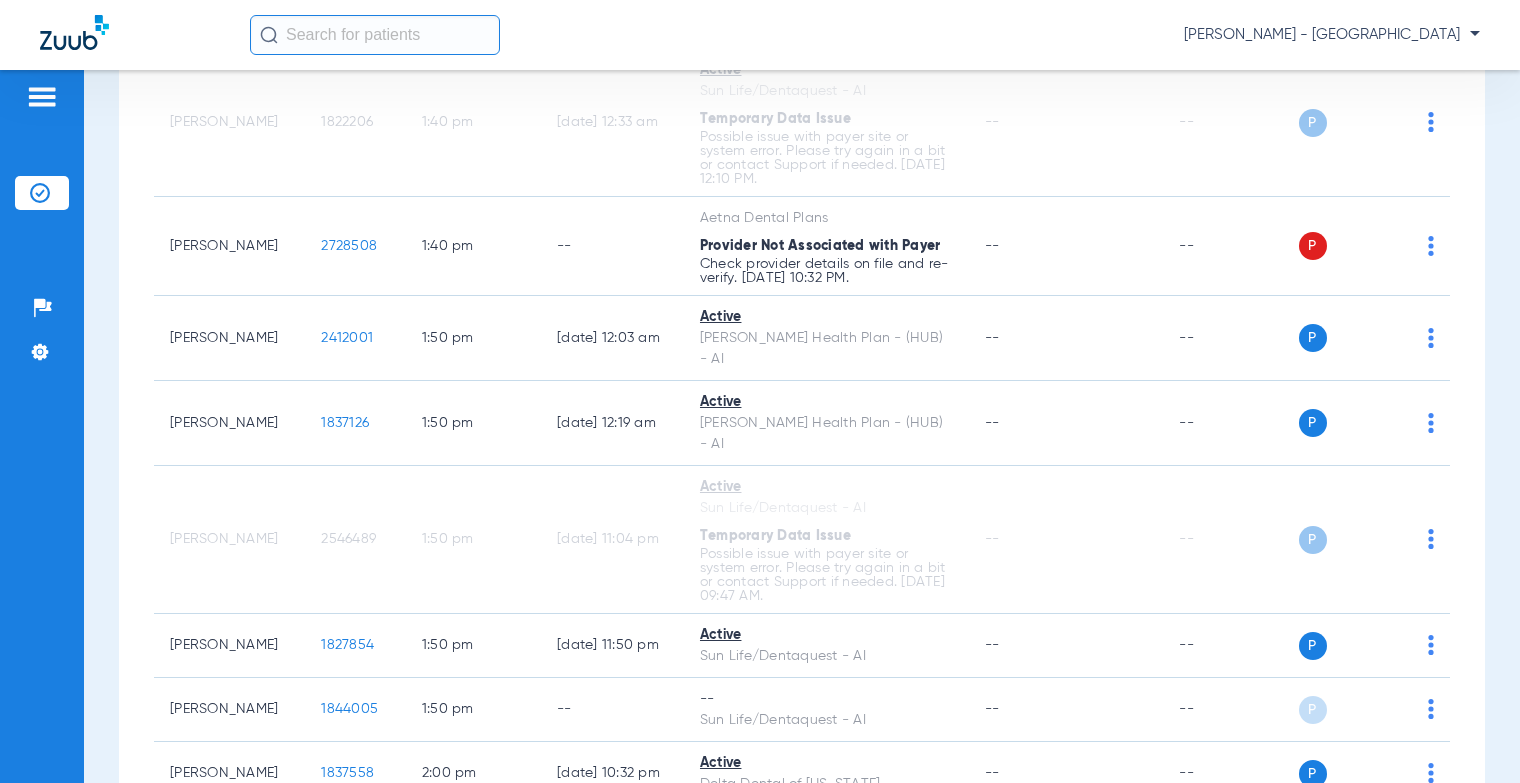 drag, startPoint x: 356, startPoint y: 685, endPoint x: 299, endPoint y: 685, distance: 57 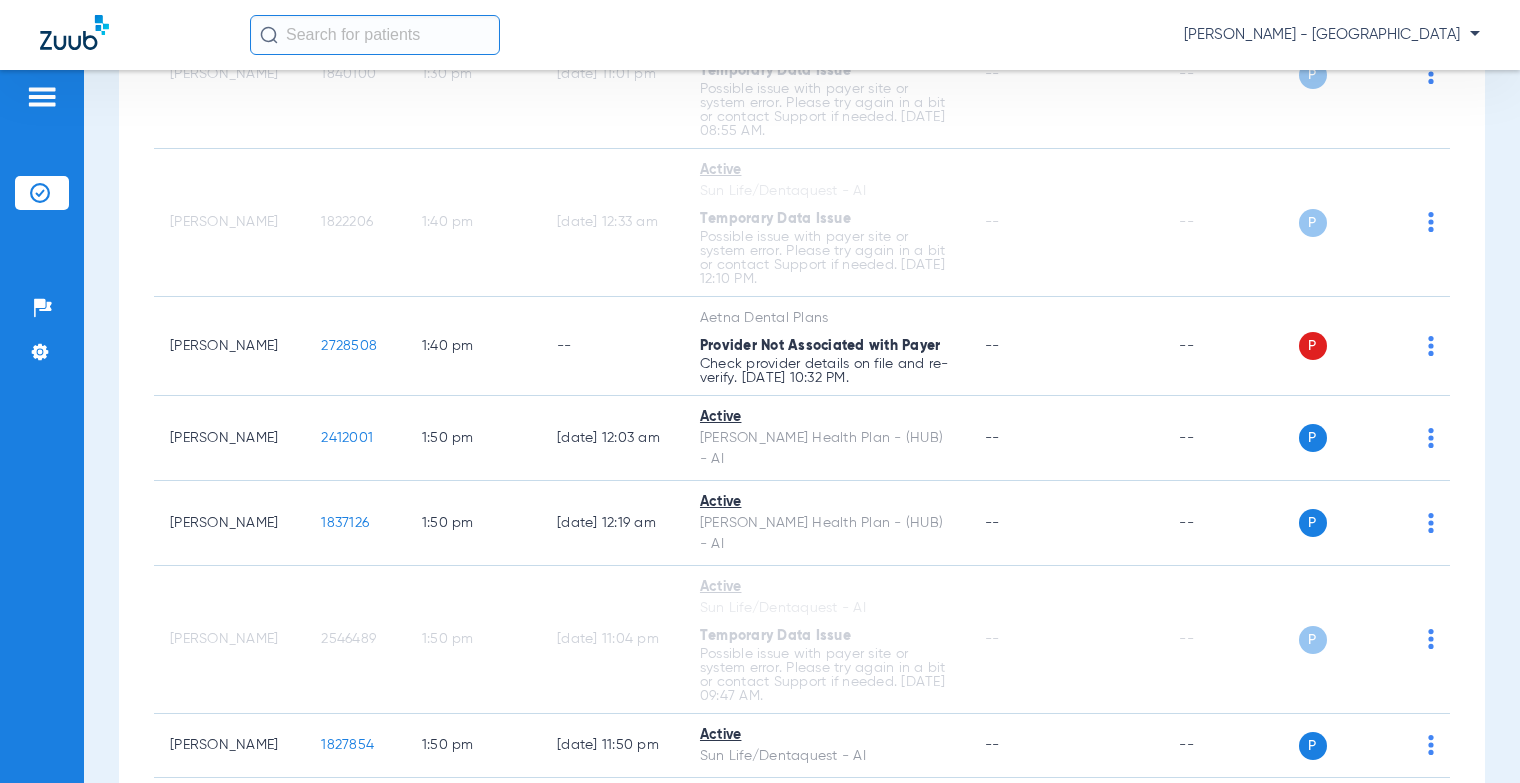 drag, startPoint x: 361, startPoint y: 635, endPoint x: 295, endPoint y: 627, distance: 66.48308 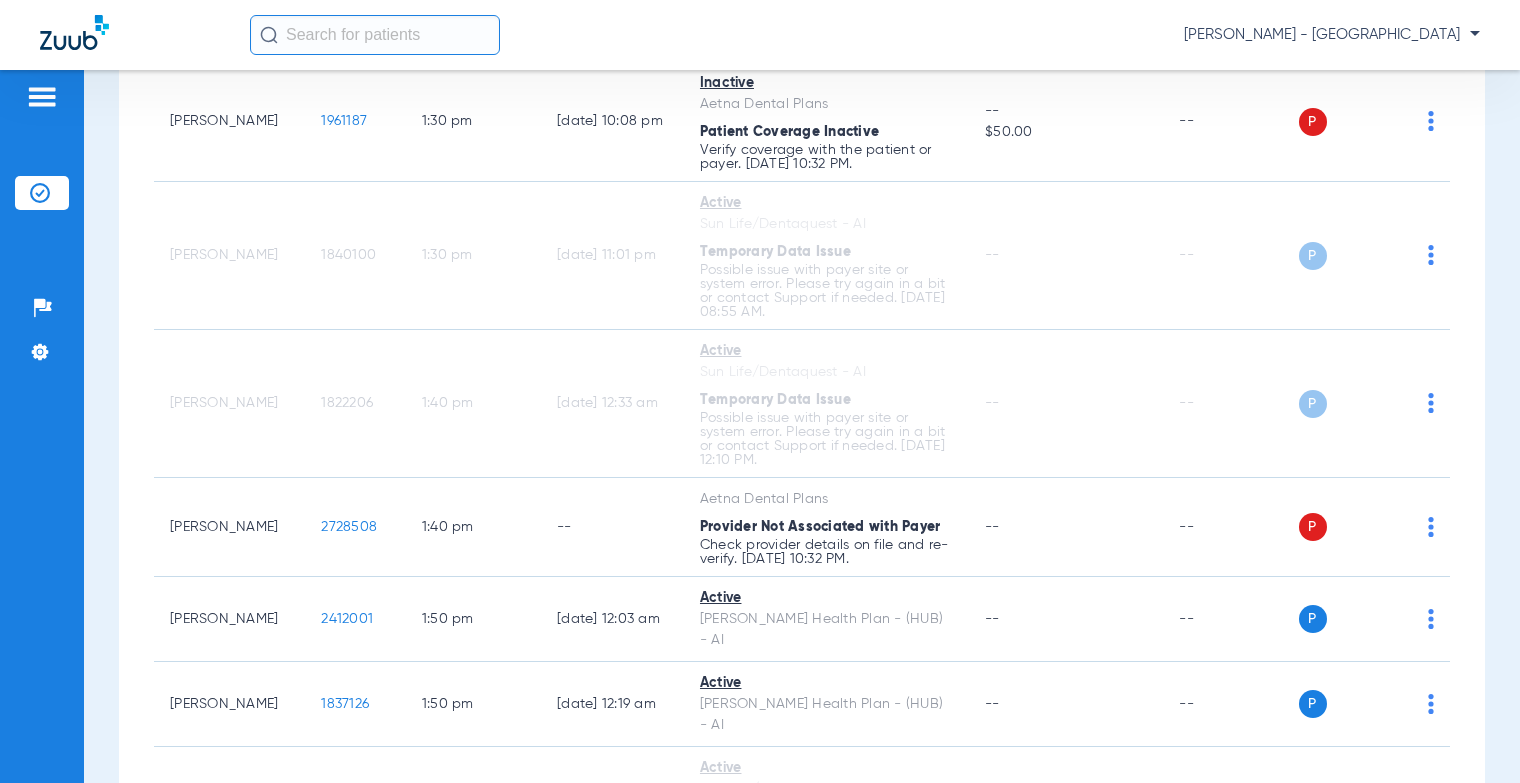 scroll, scrollTop: 15677, scrollLeft: 0, axis: vertical 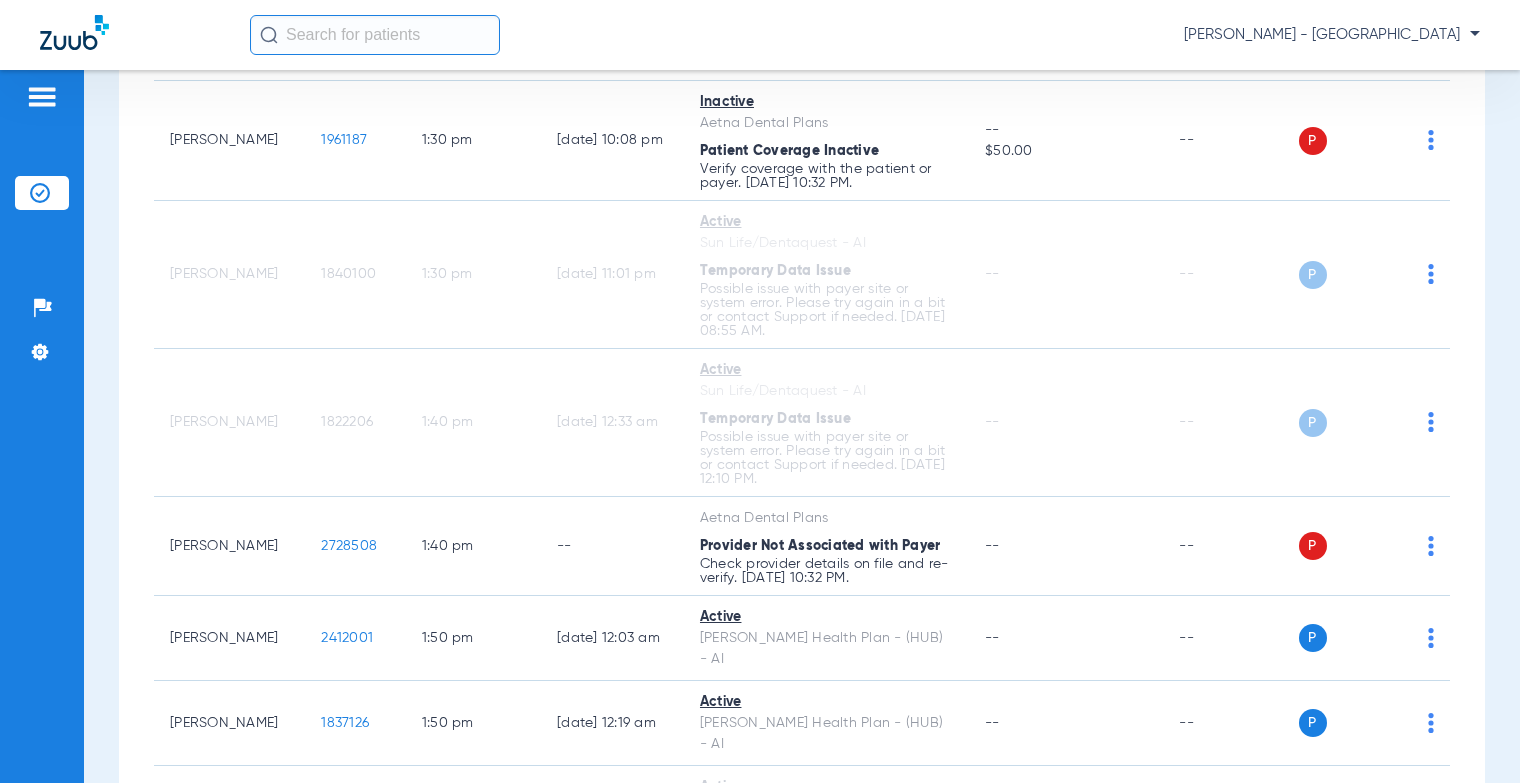 drag, startPoint x: 359, startPoint y: 692, endPoint x: 288, endPoint y: 691, distance: 71.00704 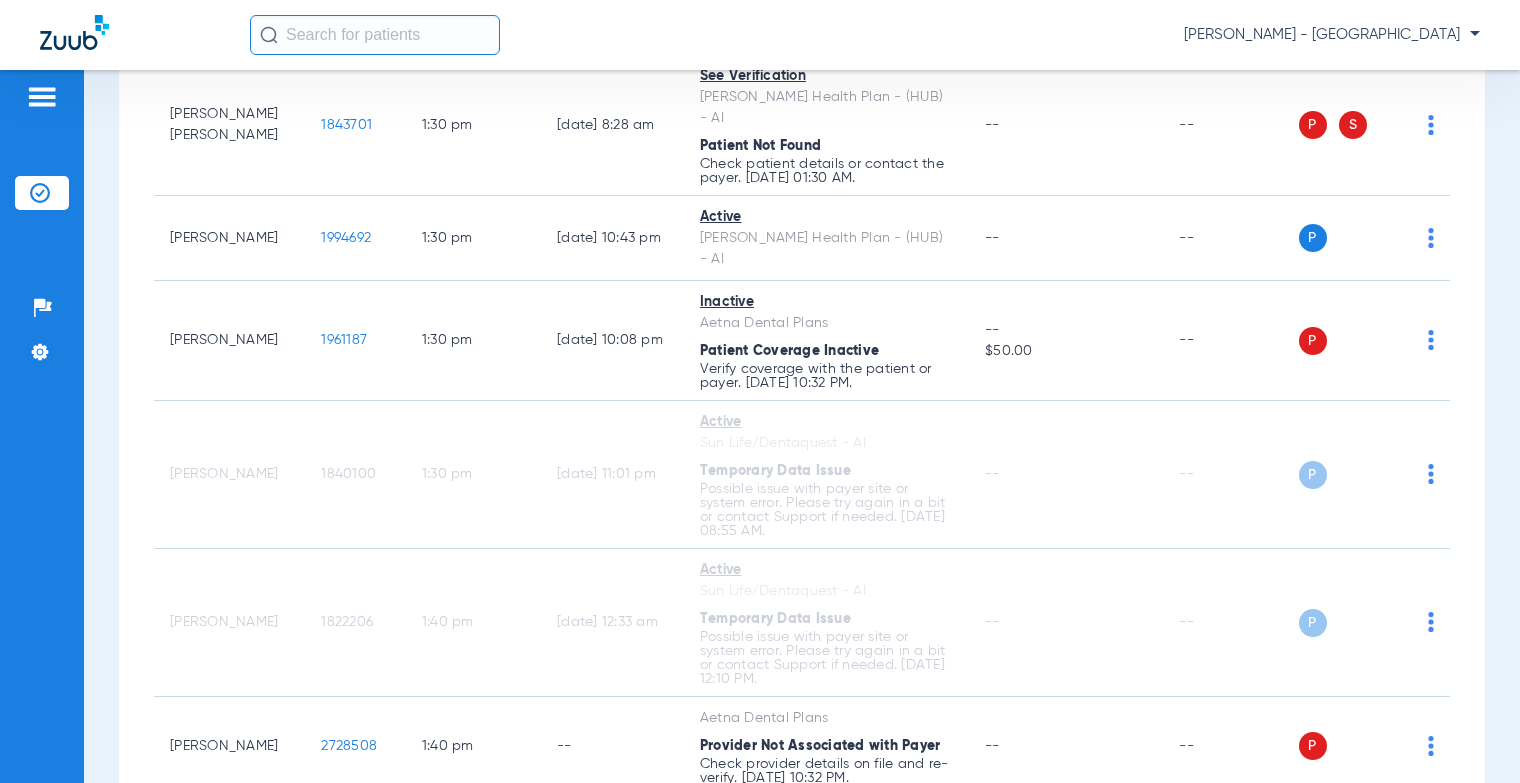 scroll, scrollTop: 15577, scrollLeft: 0, axis: vertical 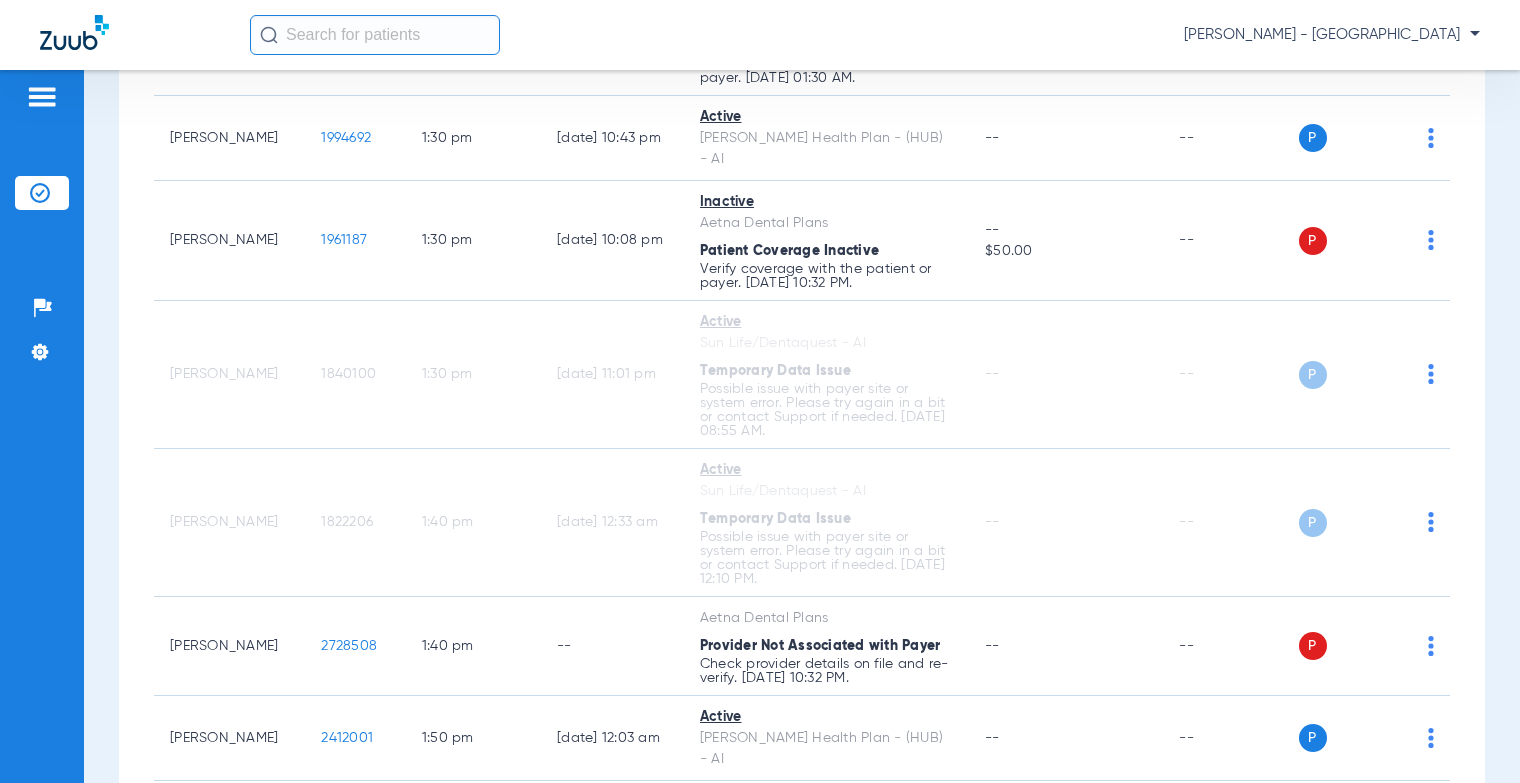 click on "2411995" 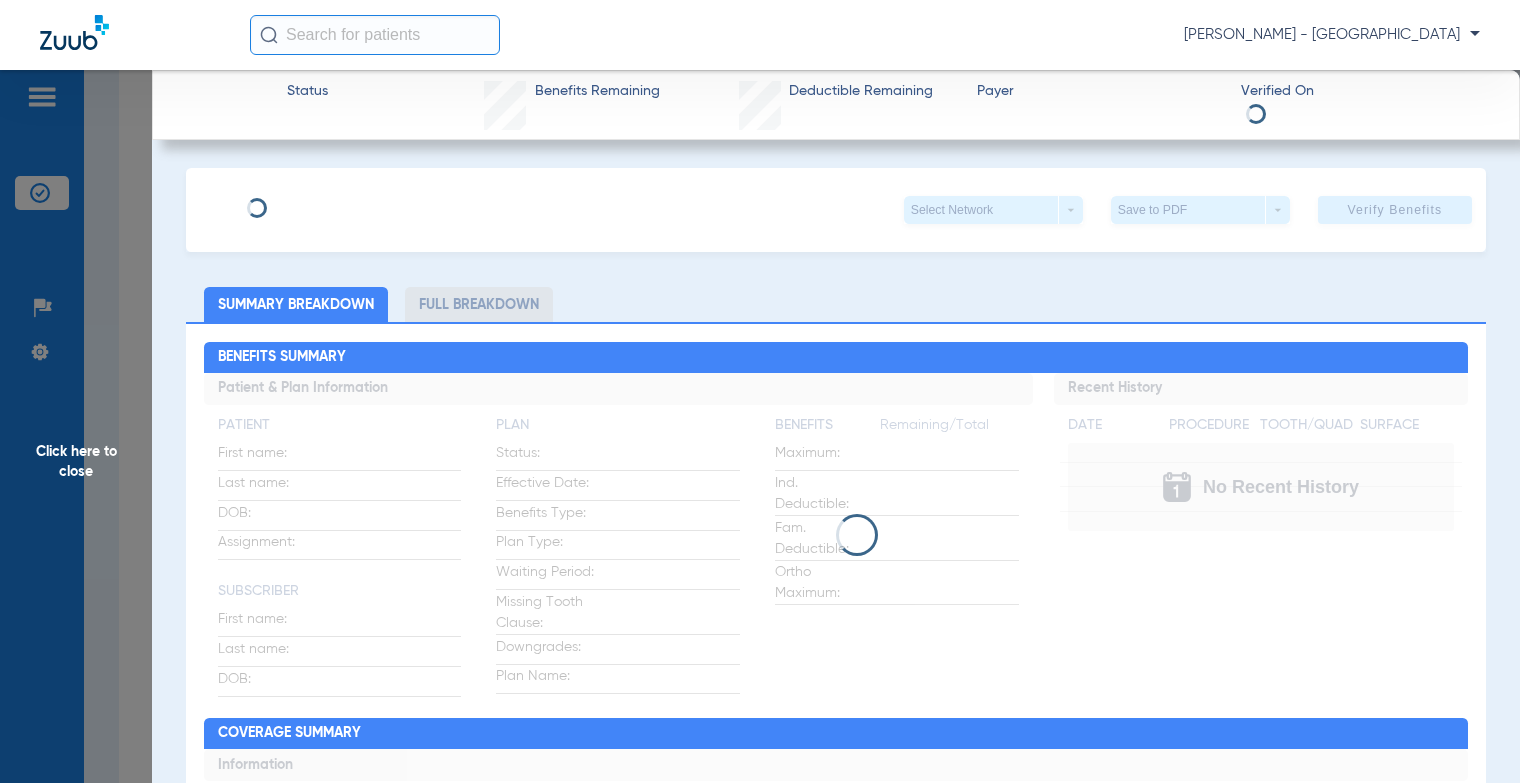 click on "Click here to close" 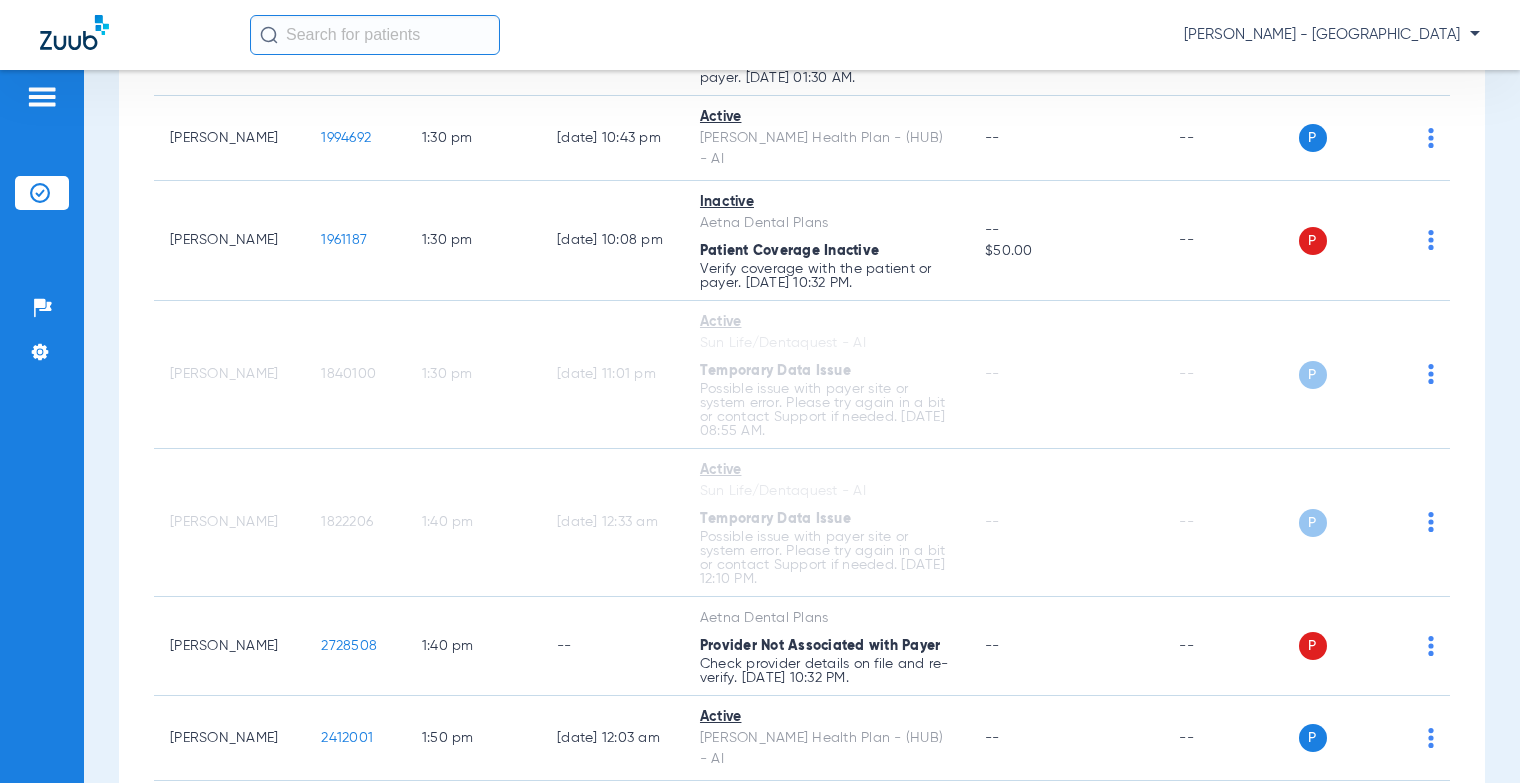 drag, startPoint x: 356, startPoint y: 635, endPoint x: 294, endPoint y: 634, distance: 62.008064 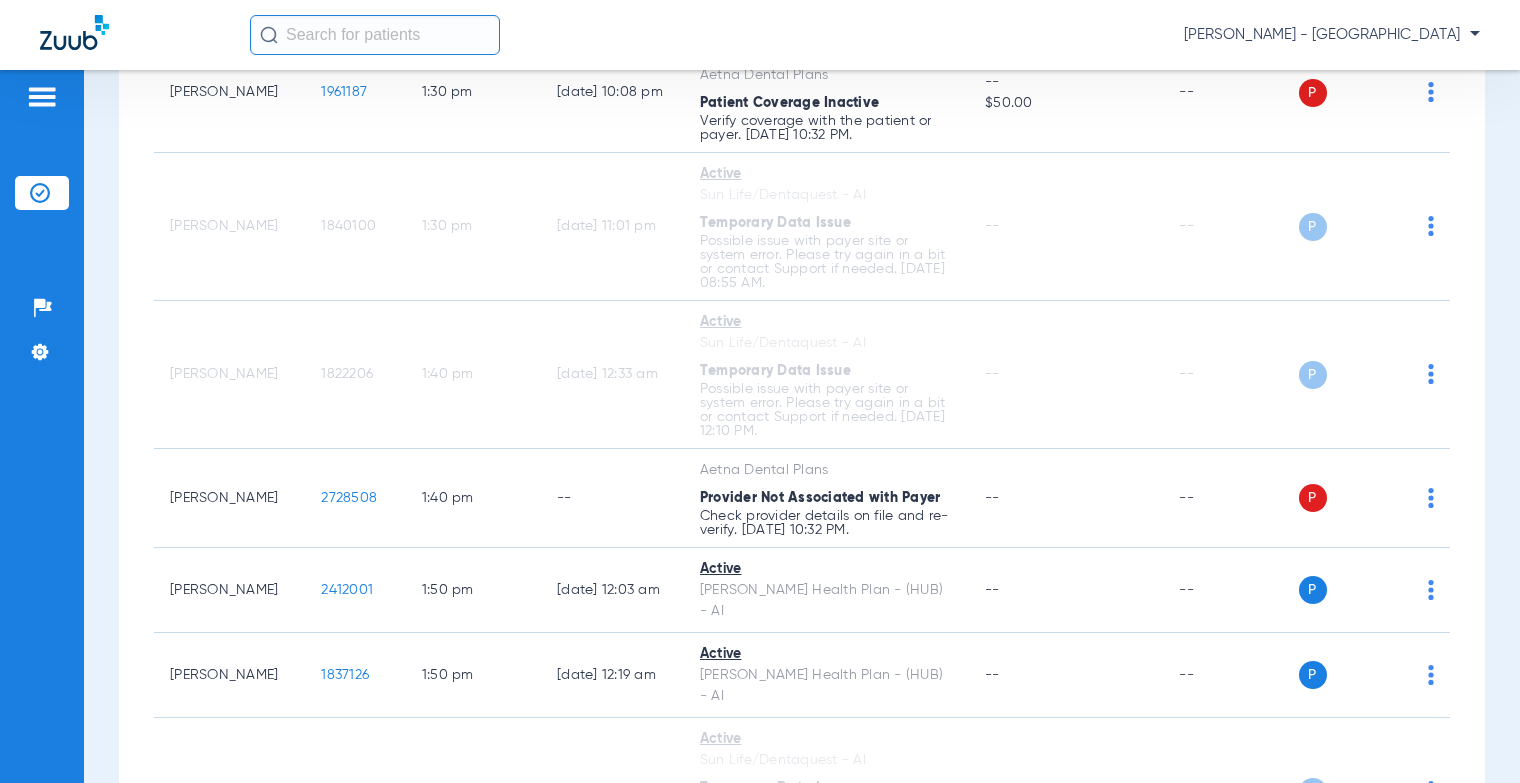 scroll, scrollTop: 15429, scrollLeft: 0, axis: vertical 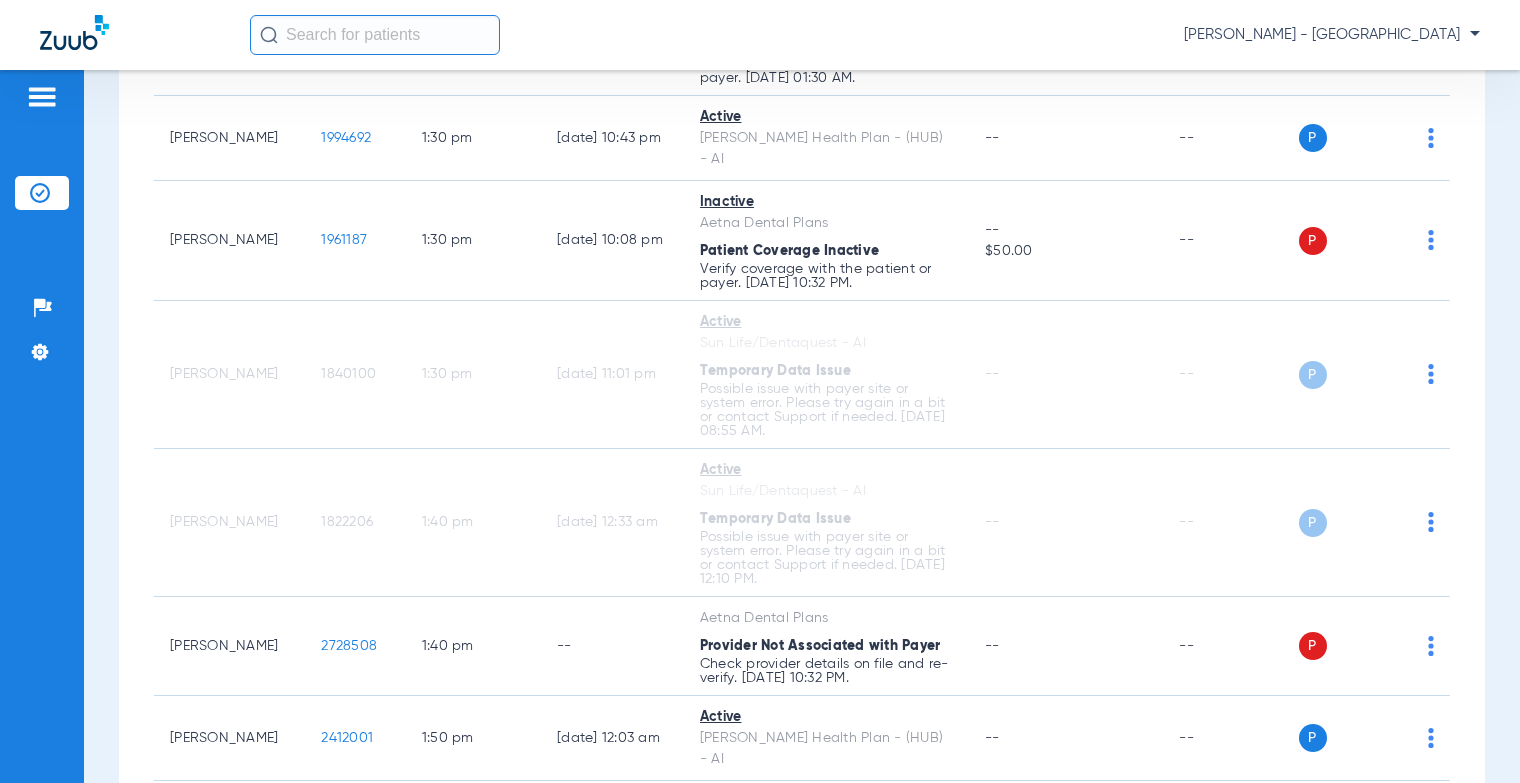 drag, startPoint x: 364, startPoint y: 476, endPoint x: 297, endPoint y: 475, distance: 67.00746 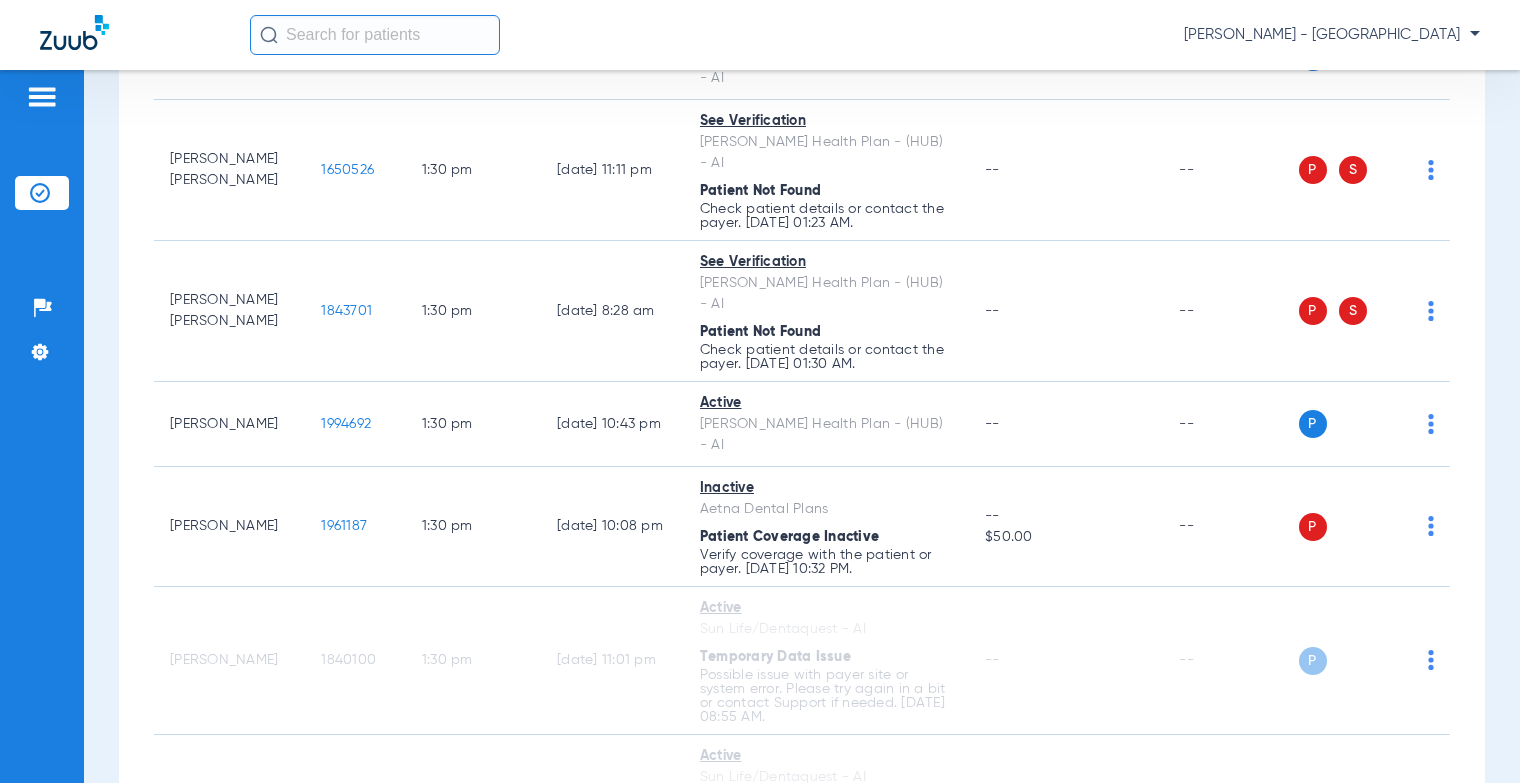 scroll, scrollTop: 15193, scrollLeft: 0, axis: vertical 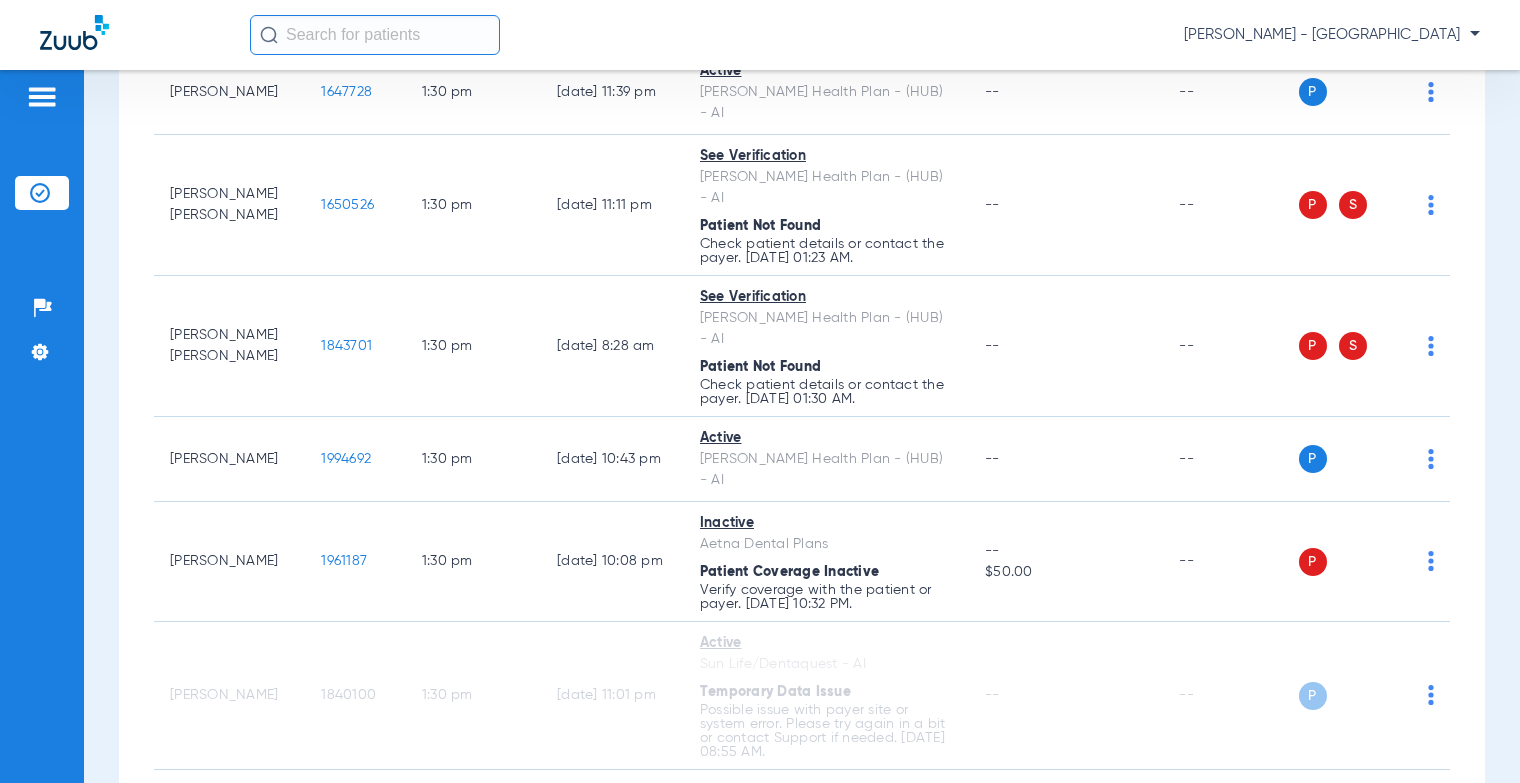 drag, startPoint x: 355, startPoint y: 707, endPoint x: 300, endPoint y: 707, distance: 55 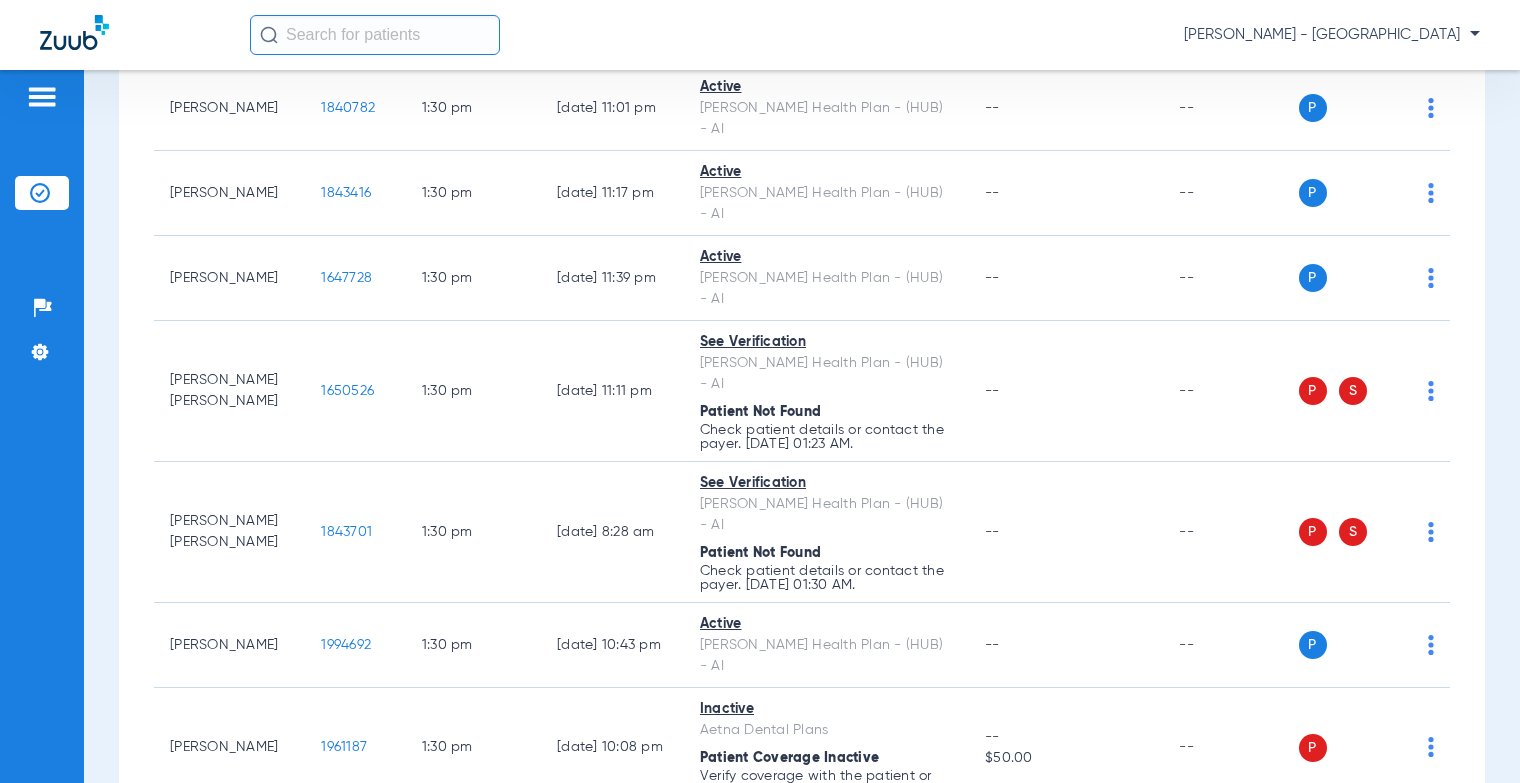 scroll, scrollTop: 15057, scrollLeft: 0, axis: vertical 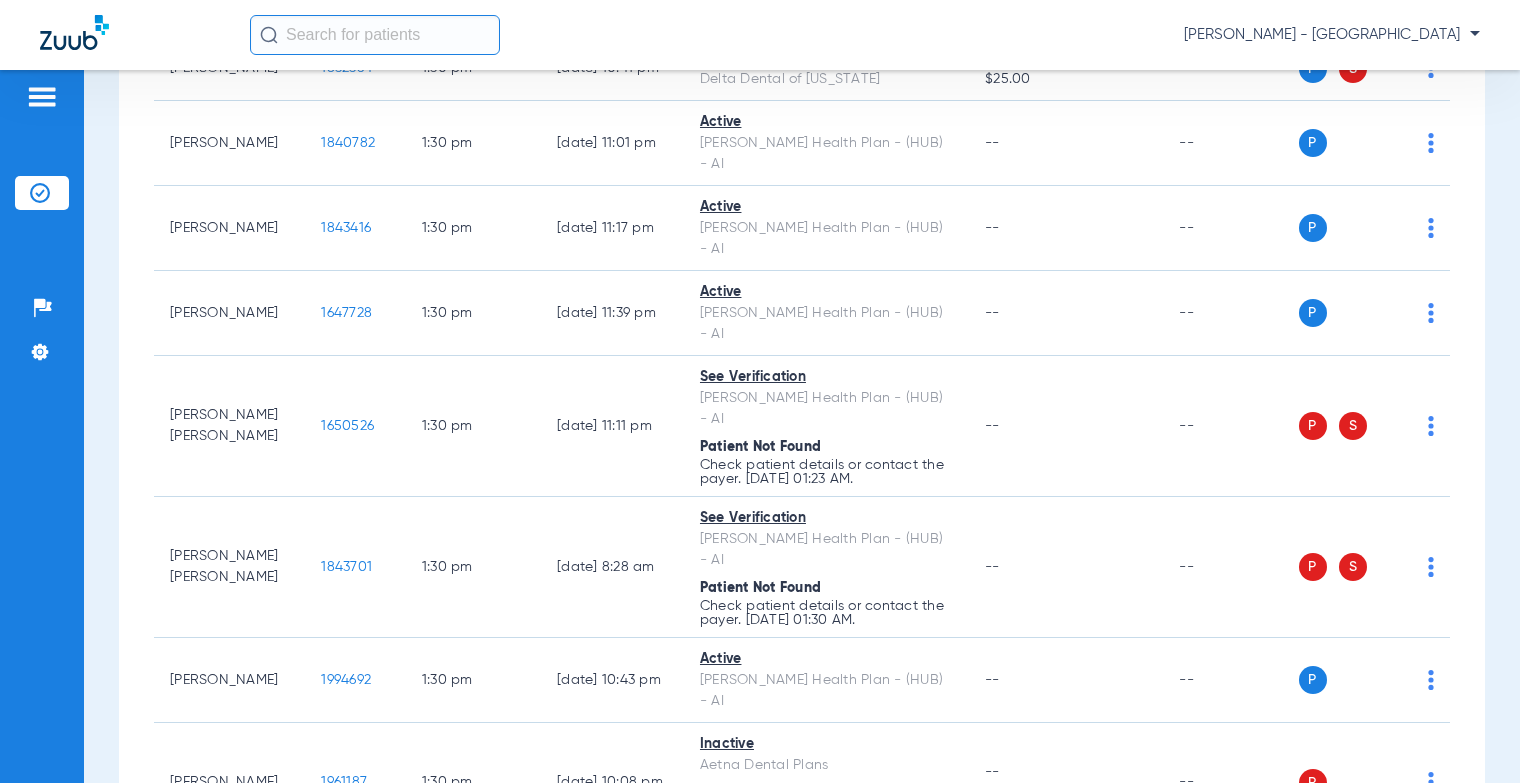 drag, startPoint x: 351, startPoint y: 692, endPoint x: 297, endPoint y: 690, distance: 54.037025 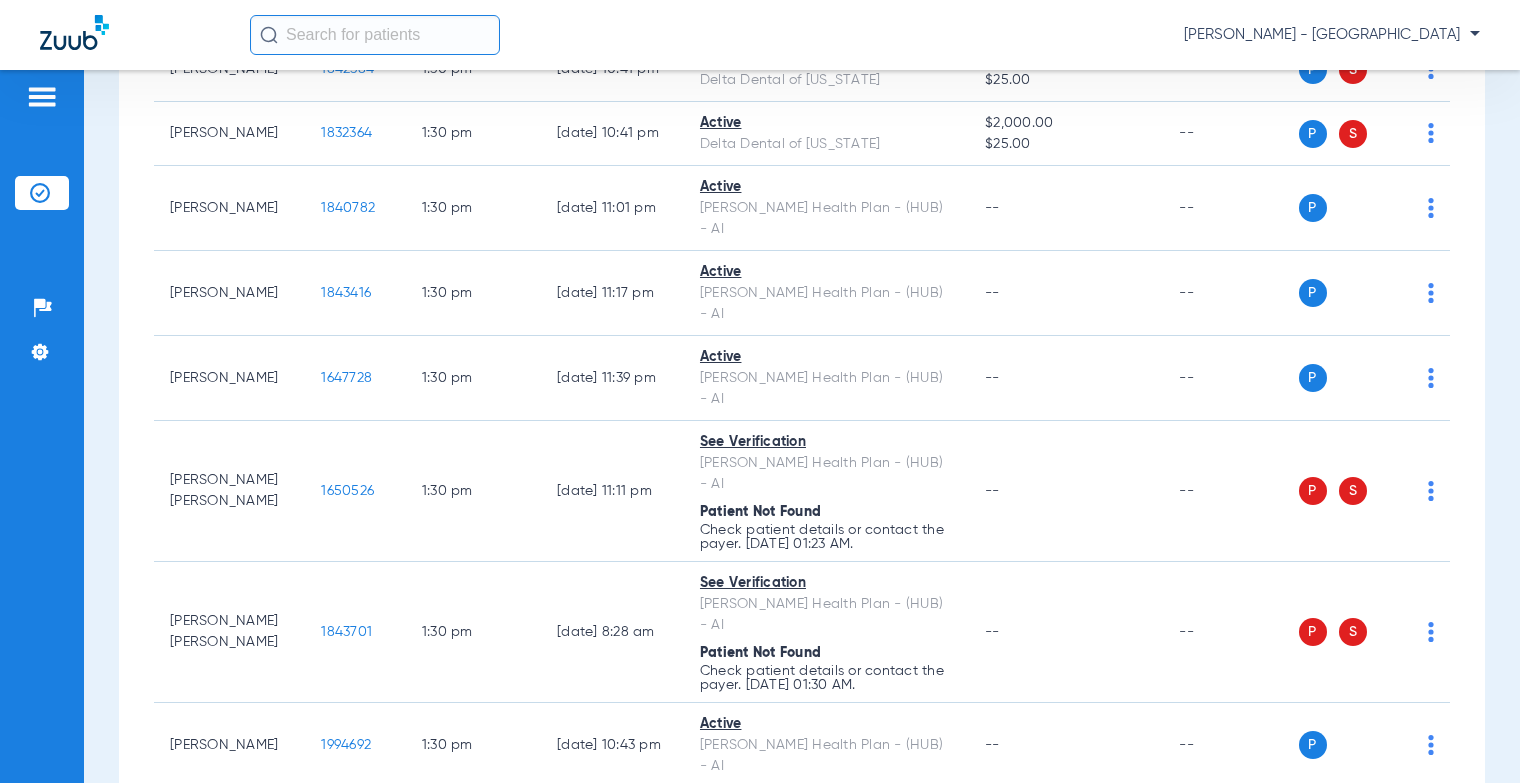 scroll, scrollTop: 14957, scrollLeft: 0, axis: vertical 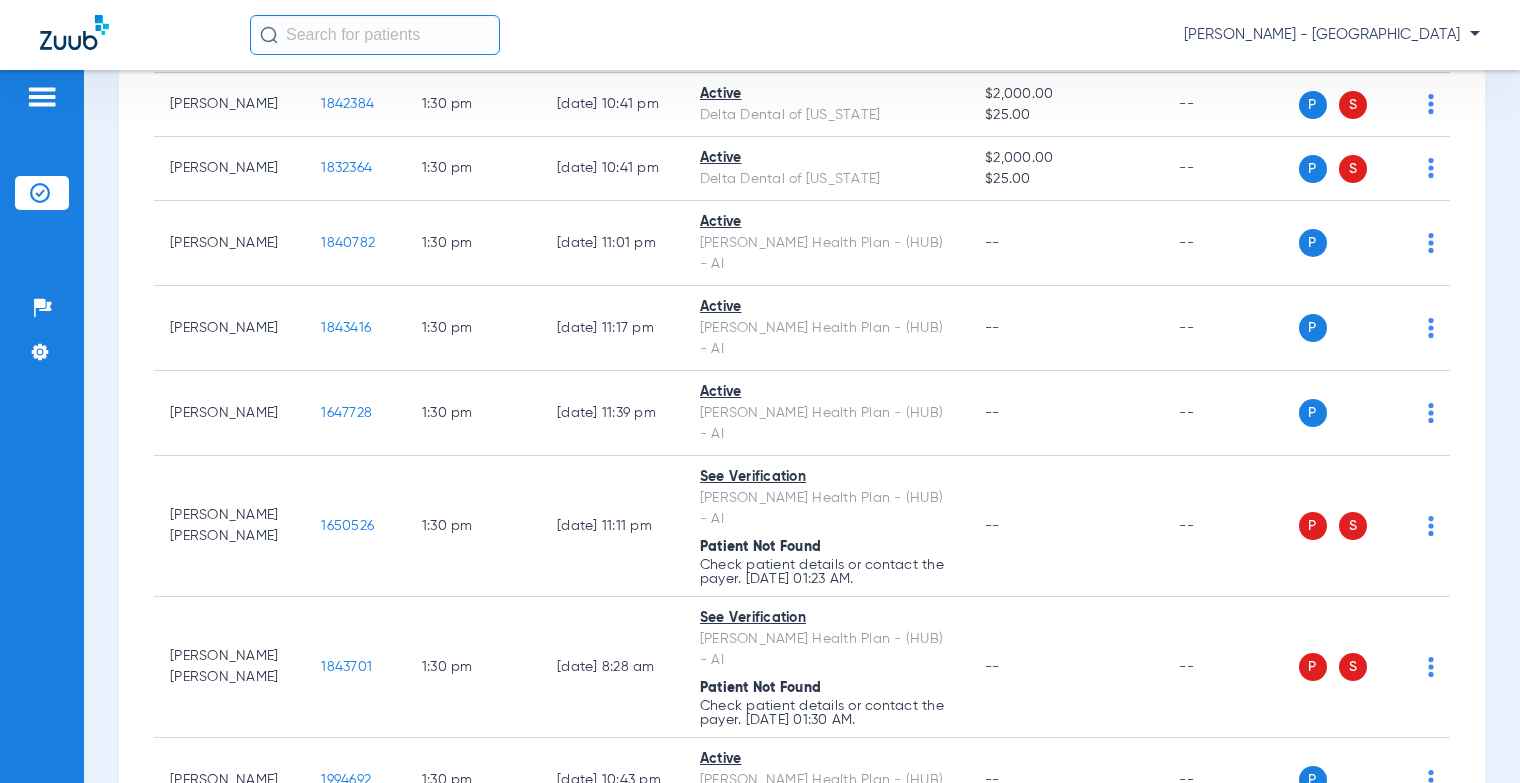 drag, startPoint x: 341, startPoint y: 650, endPoint x: 300, endPoint y: 651, distance: 41.01219 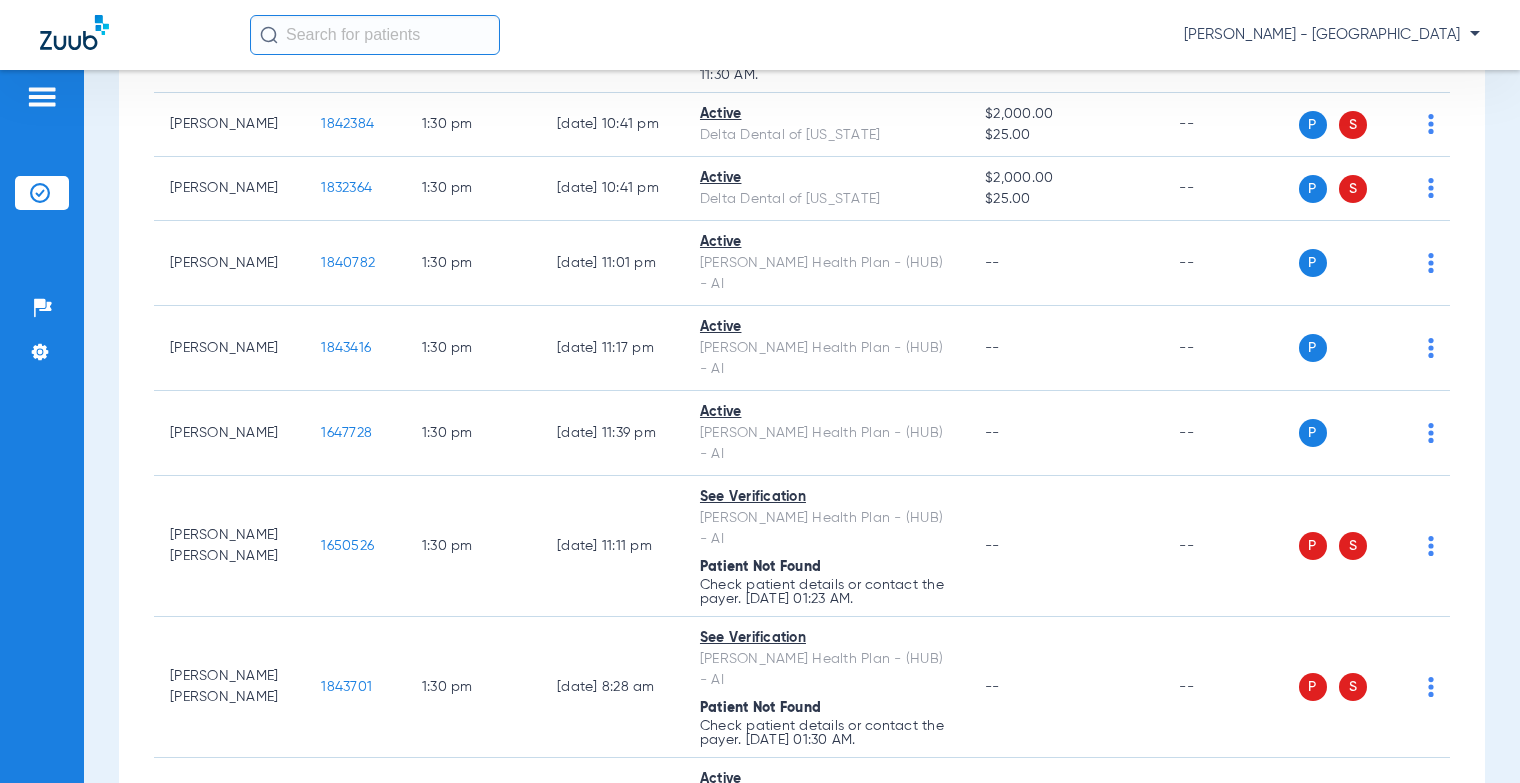 scroll, scrollTop: 14857, scrollLeft: 0, axis: vertical 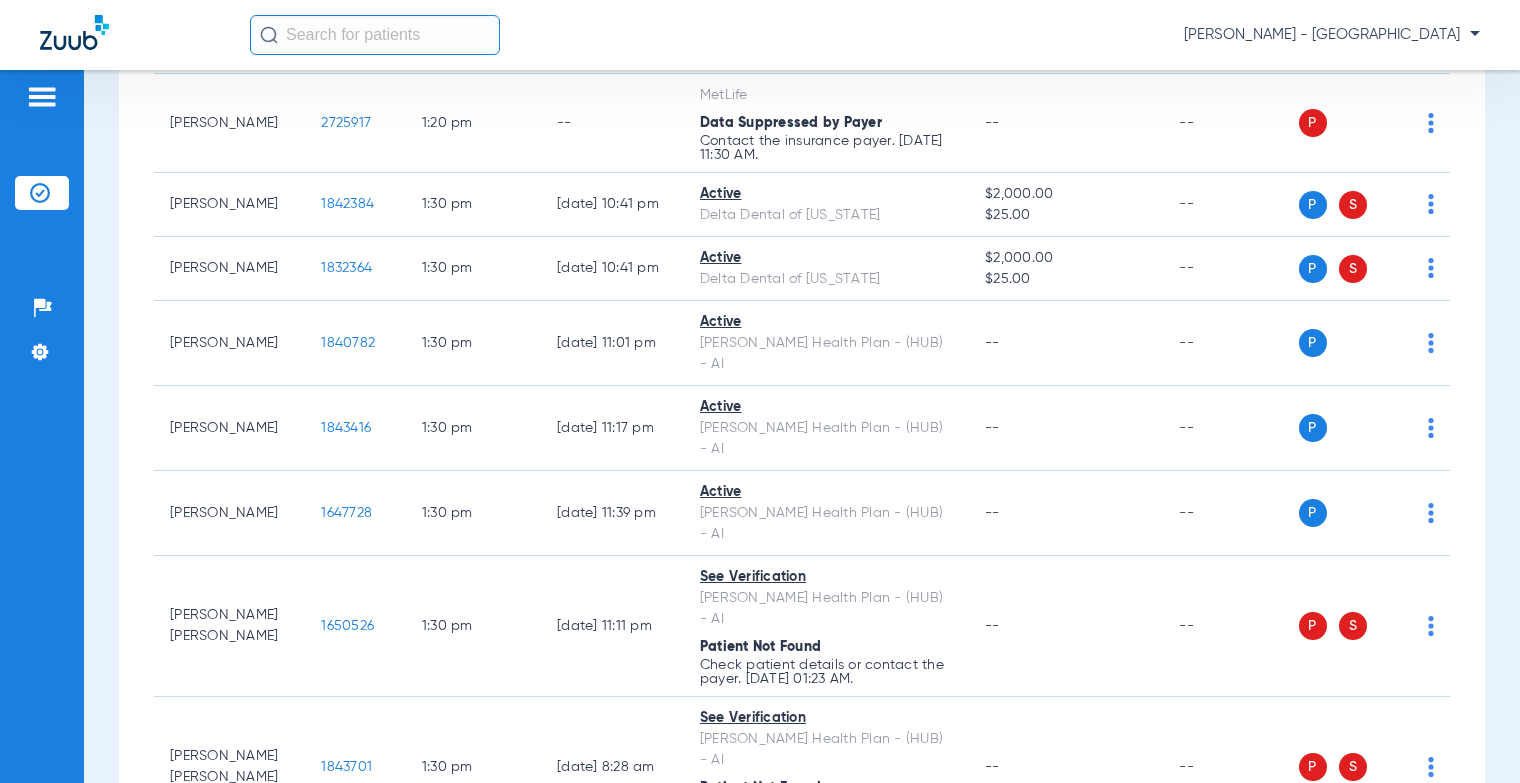 drag, startPoint x: 357, startPoint y: 627, endPoint x: 298, endPoint y: 627, distance: 59 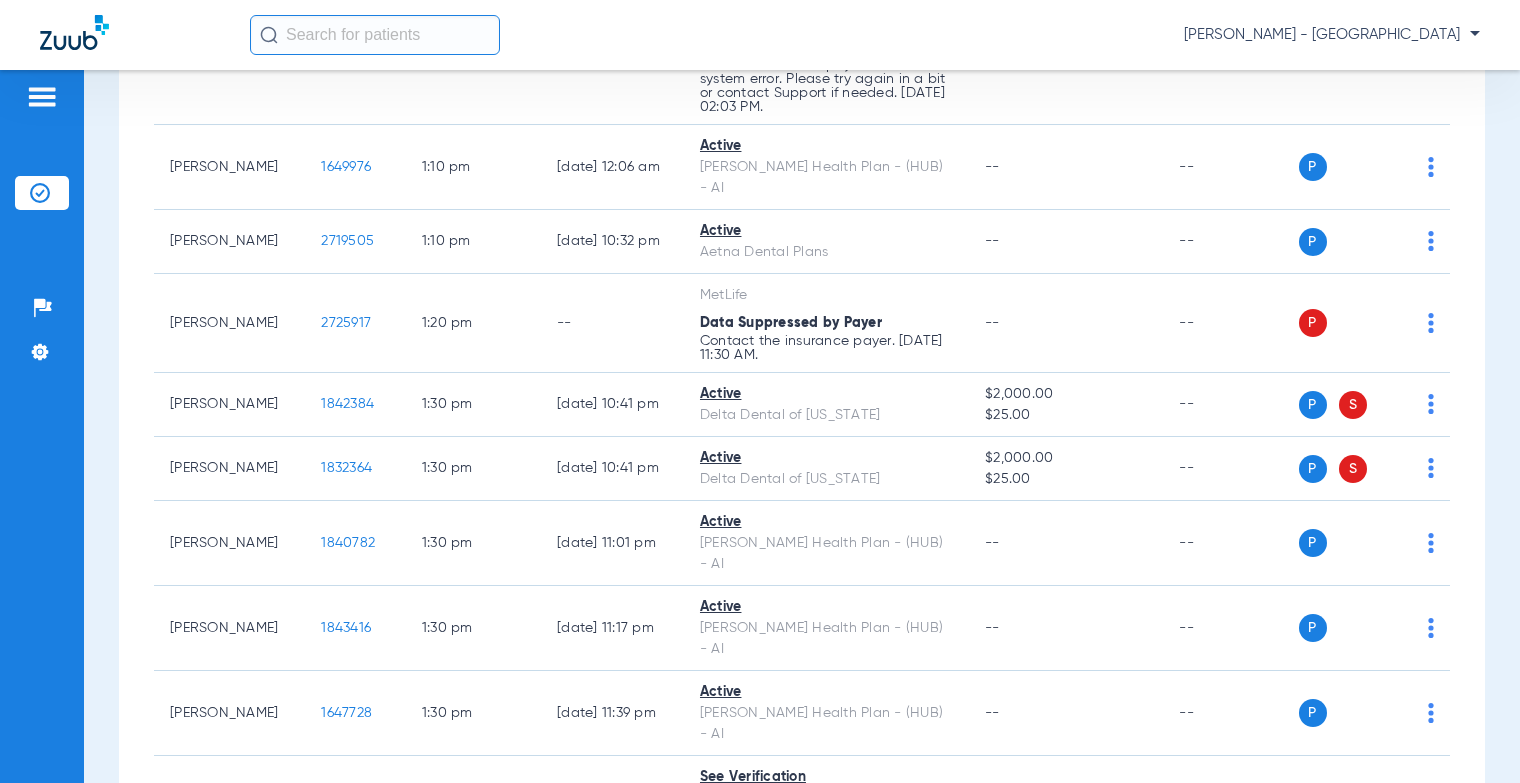 scroll, scrollTop: 14557, scrollLeft: 0, axis: vertical 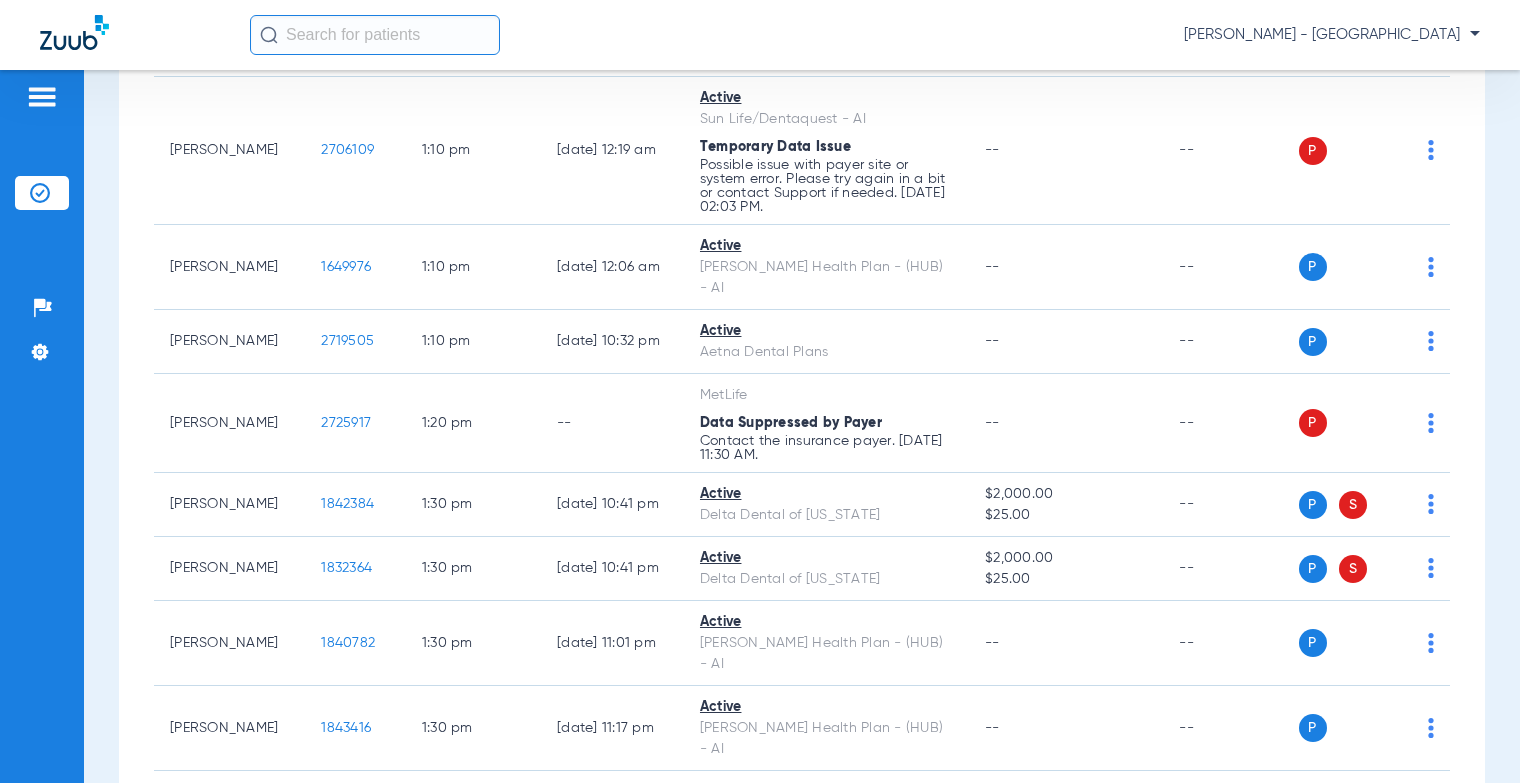 drag, startPoint x: 351, startPoint y: 646, endPoint x: 293, endPoint y: 642, distance: 58.137768 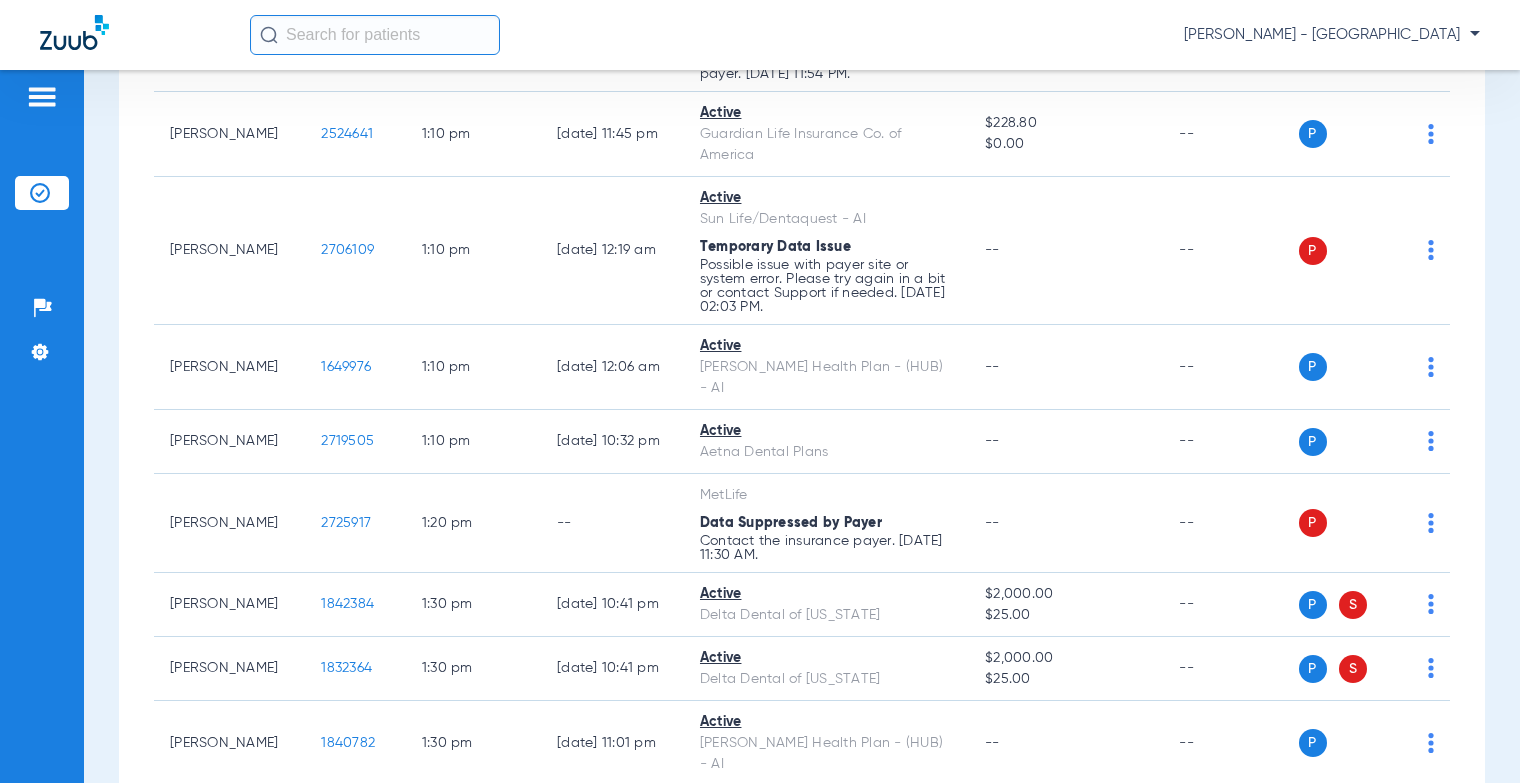 scroll, scrollTop: 14557, scrollLeft: 0, axis: vertical 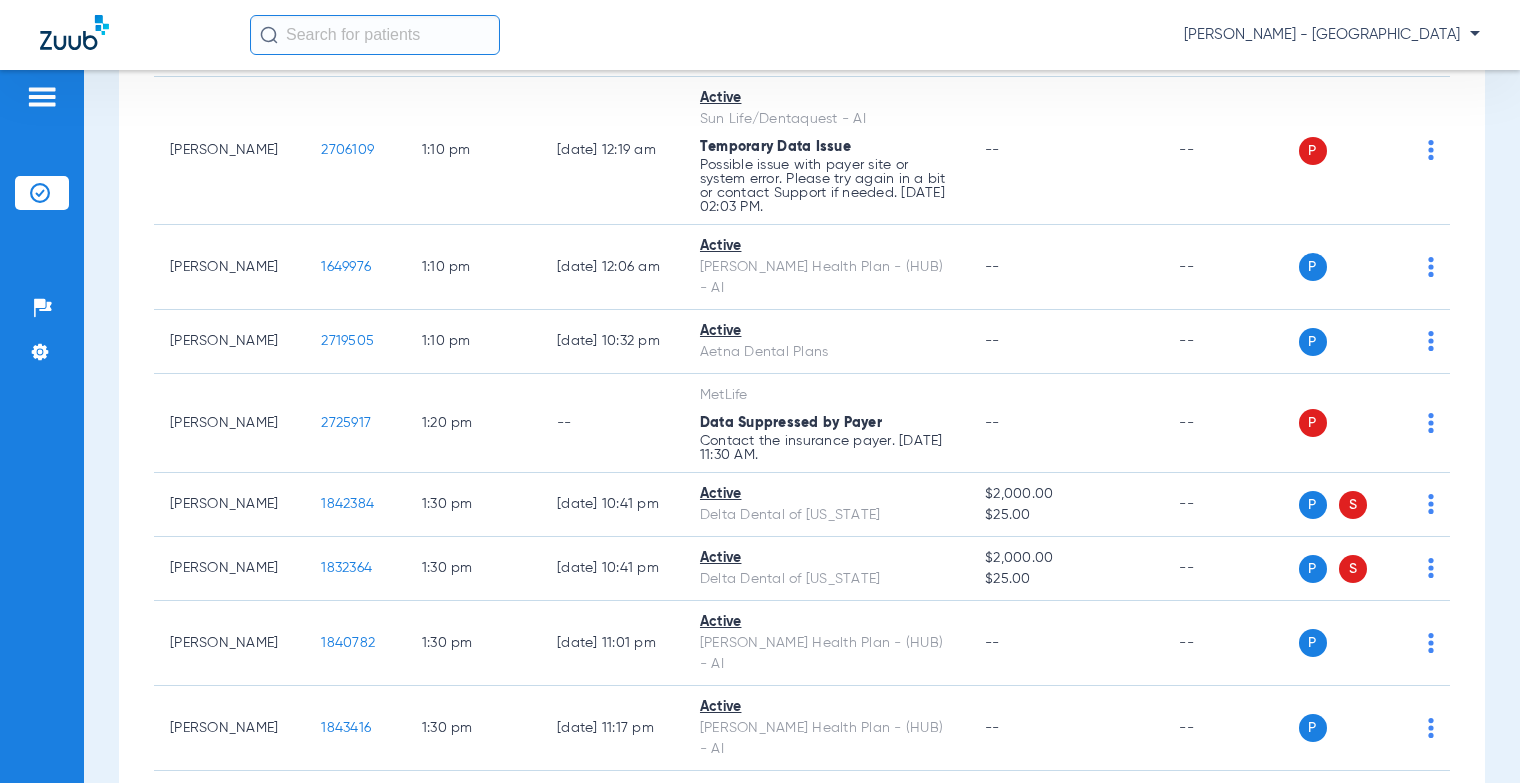 click on "1961187" 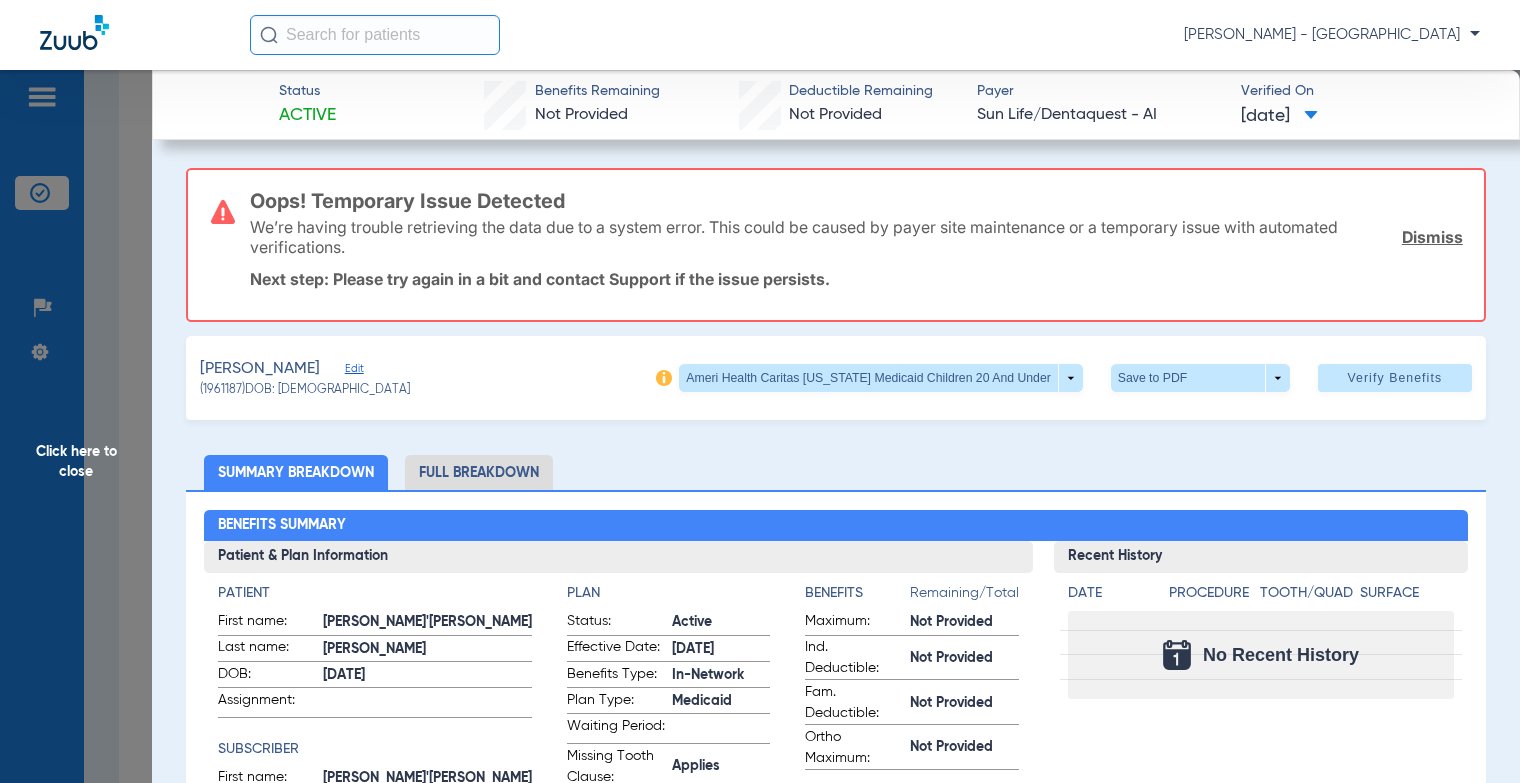drag, startPoint x: 327, startPoint y: 647, endPoint x: 1299, endPoint y: 501, distance: 982.9039 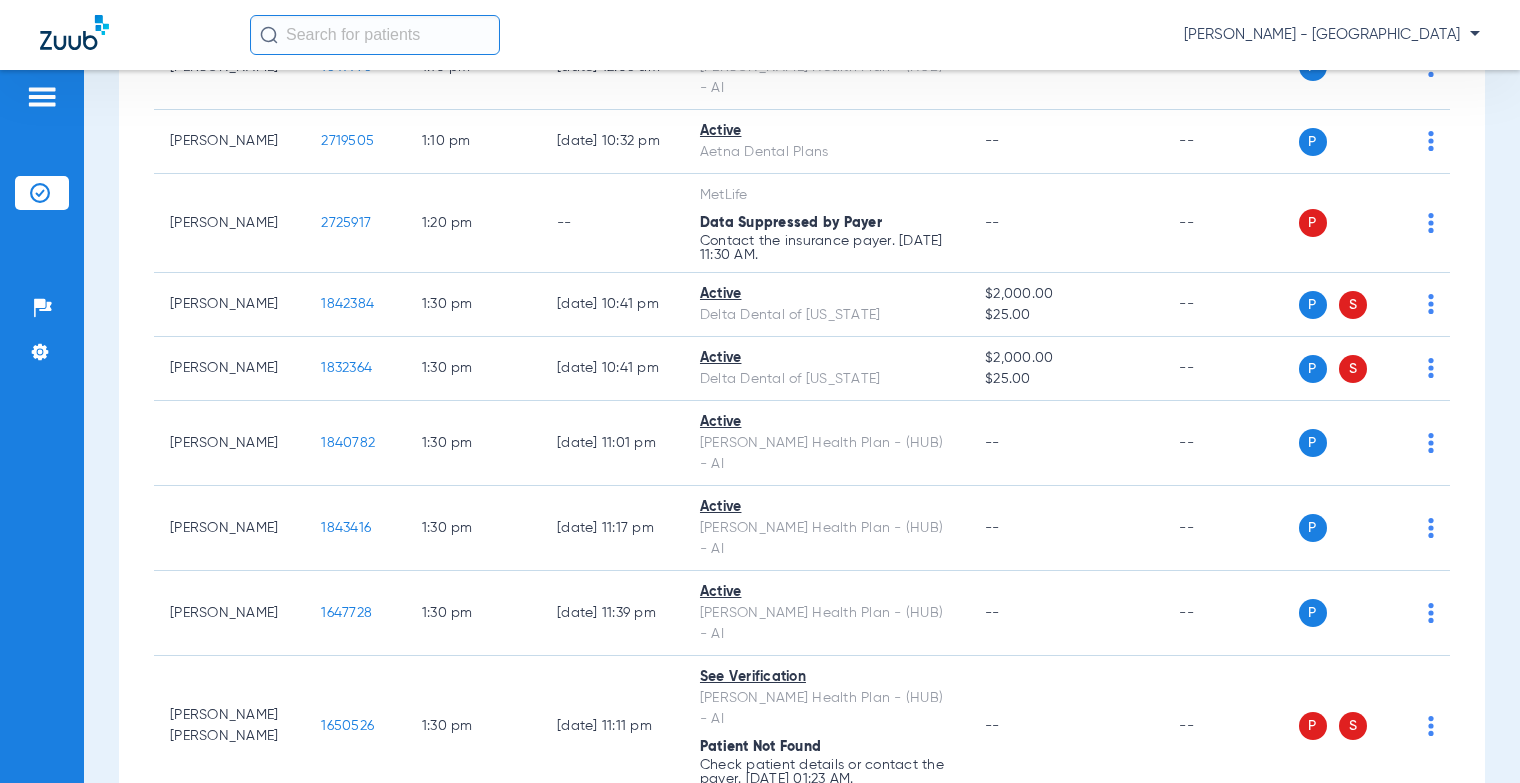 scroll, scrollTop: 14657, scrollLeft: 0, axis: vertical 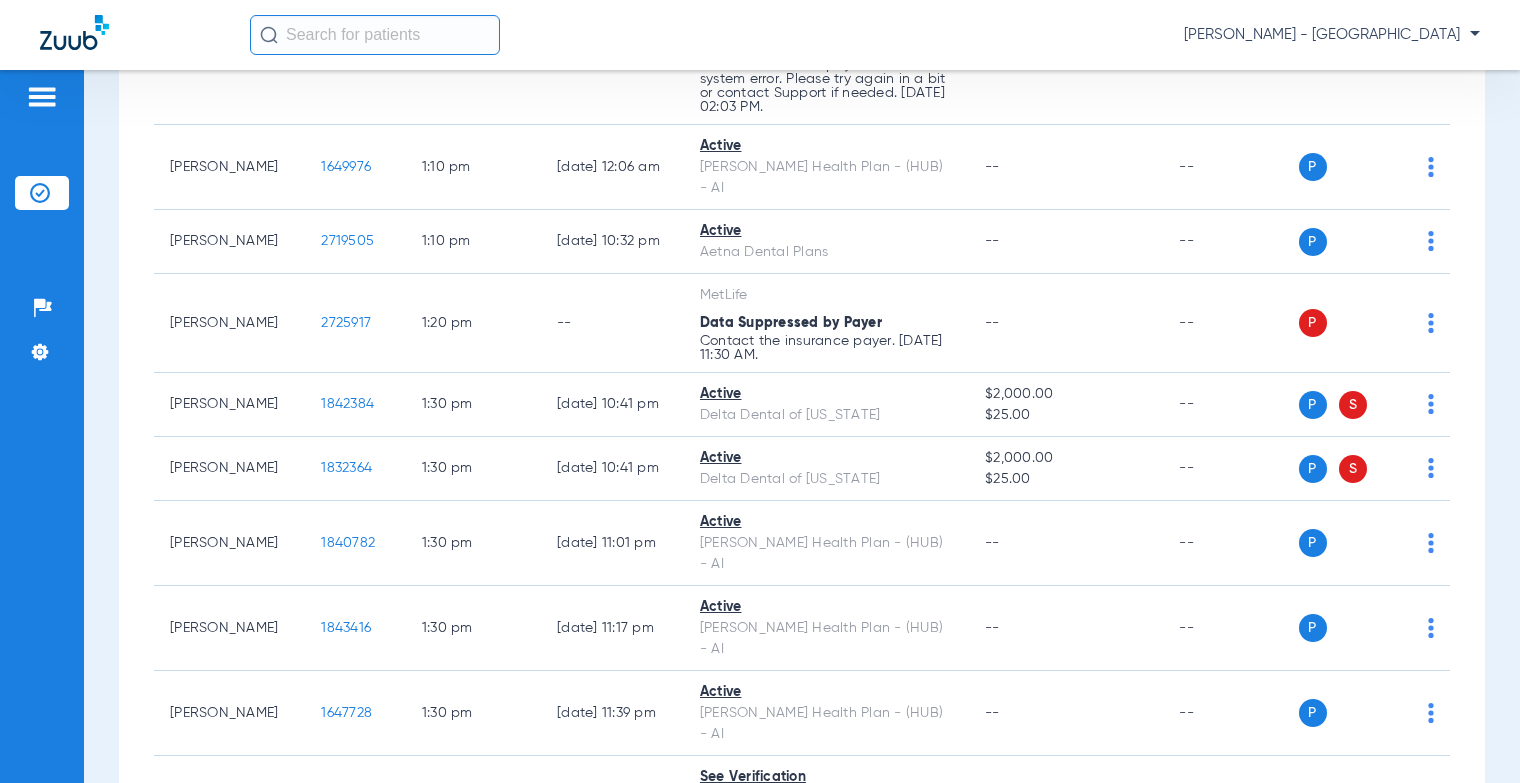 click on "1961187" 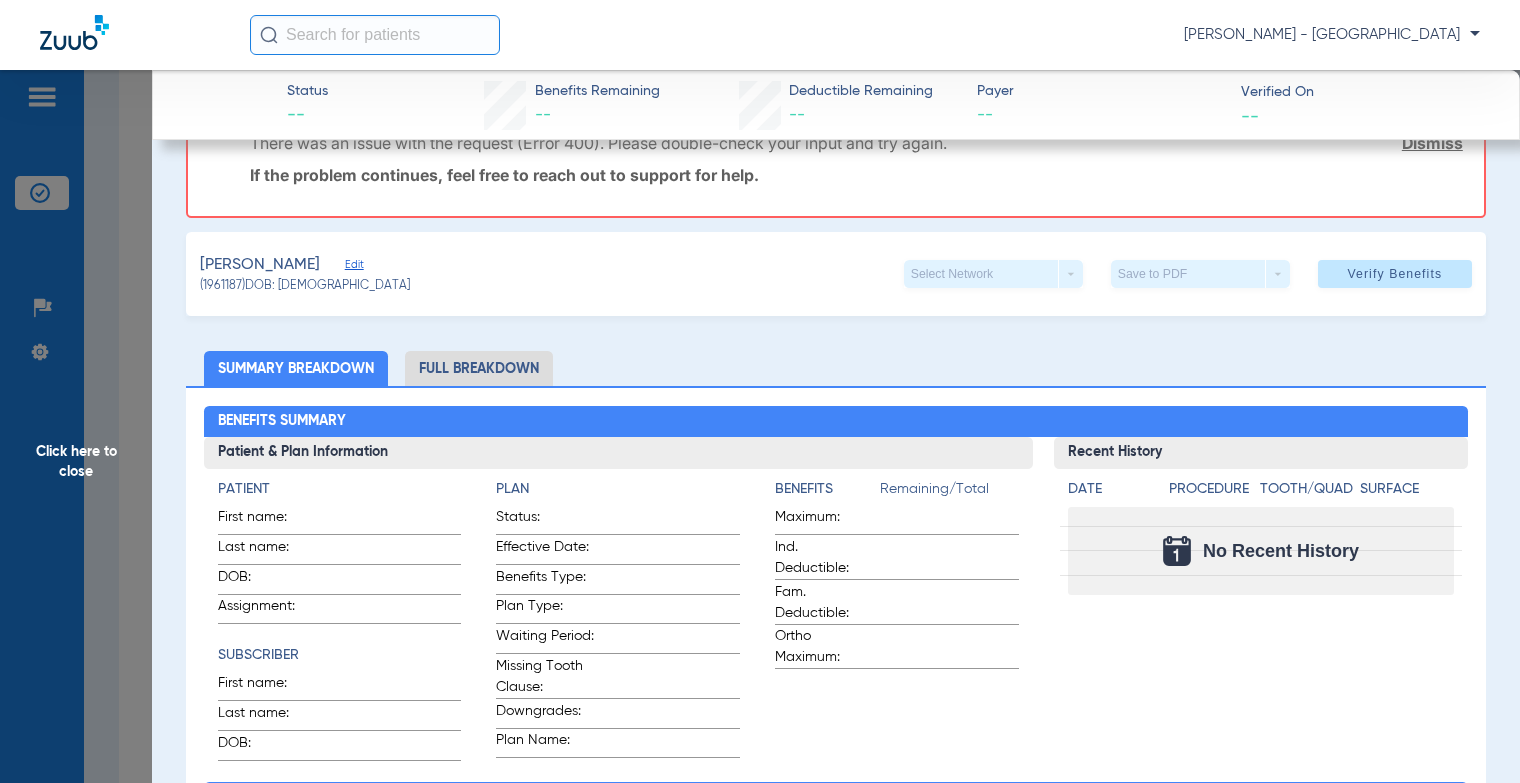 scroll, scrollTop: 0, scrollLeft: 0, axis: both 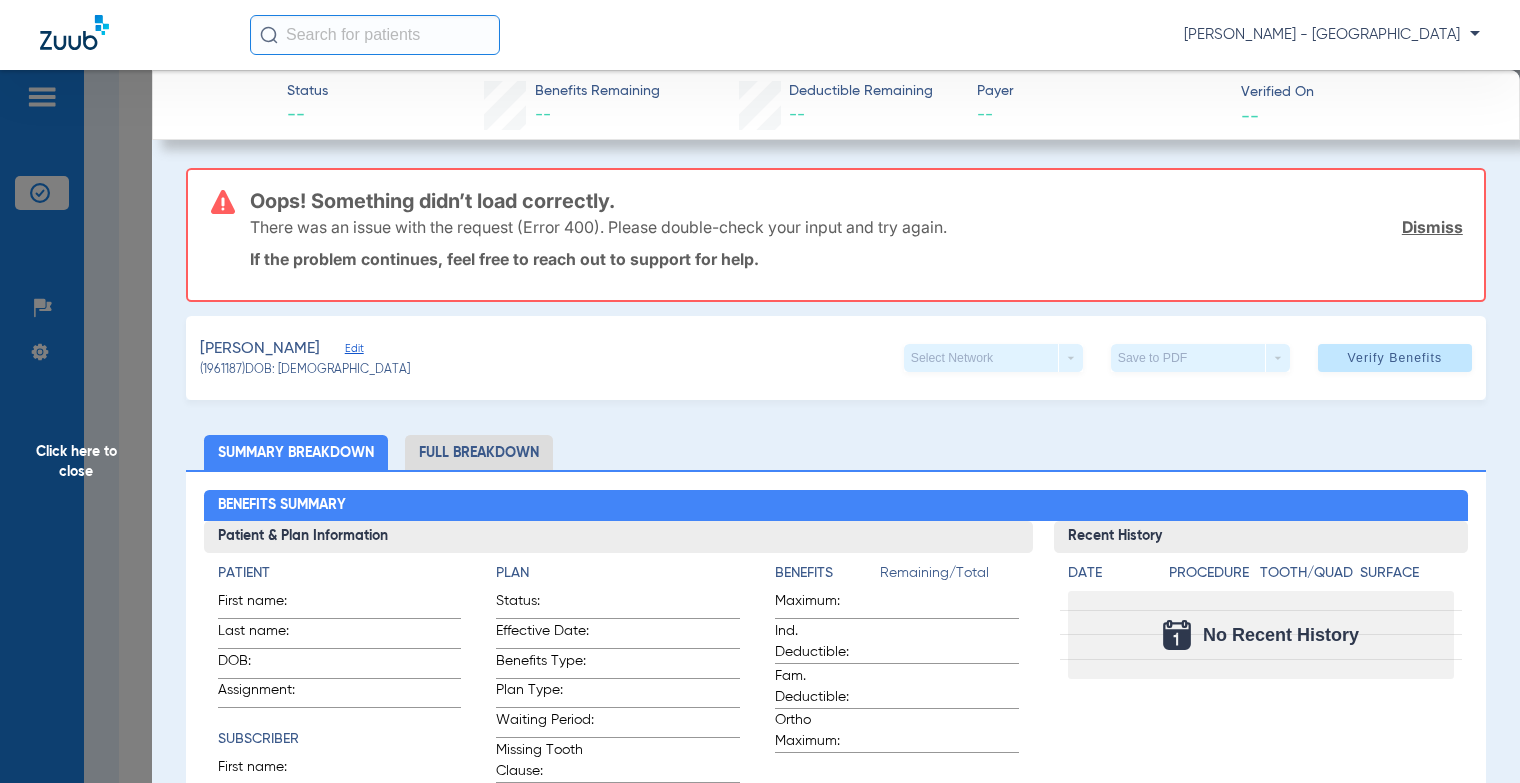 click on "Dismiss" 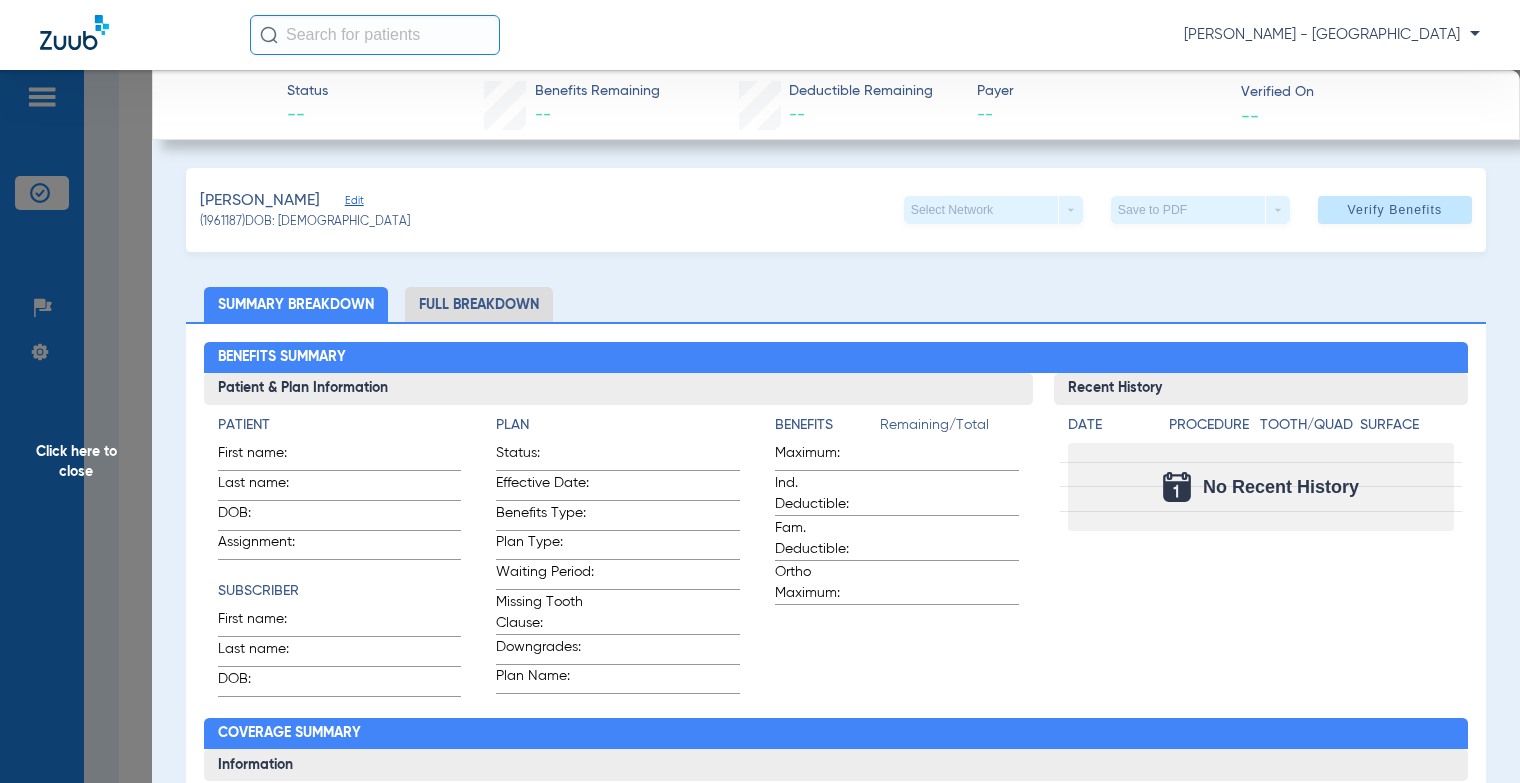 click on "Select Network  arrow_drop_down" 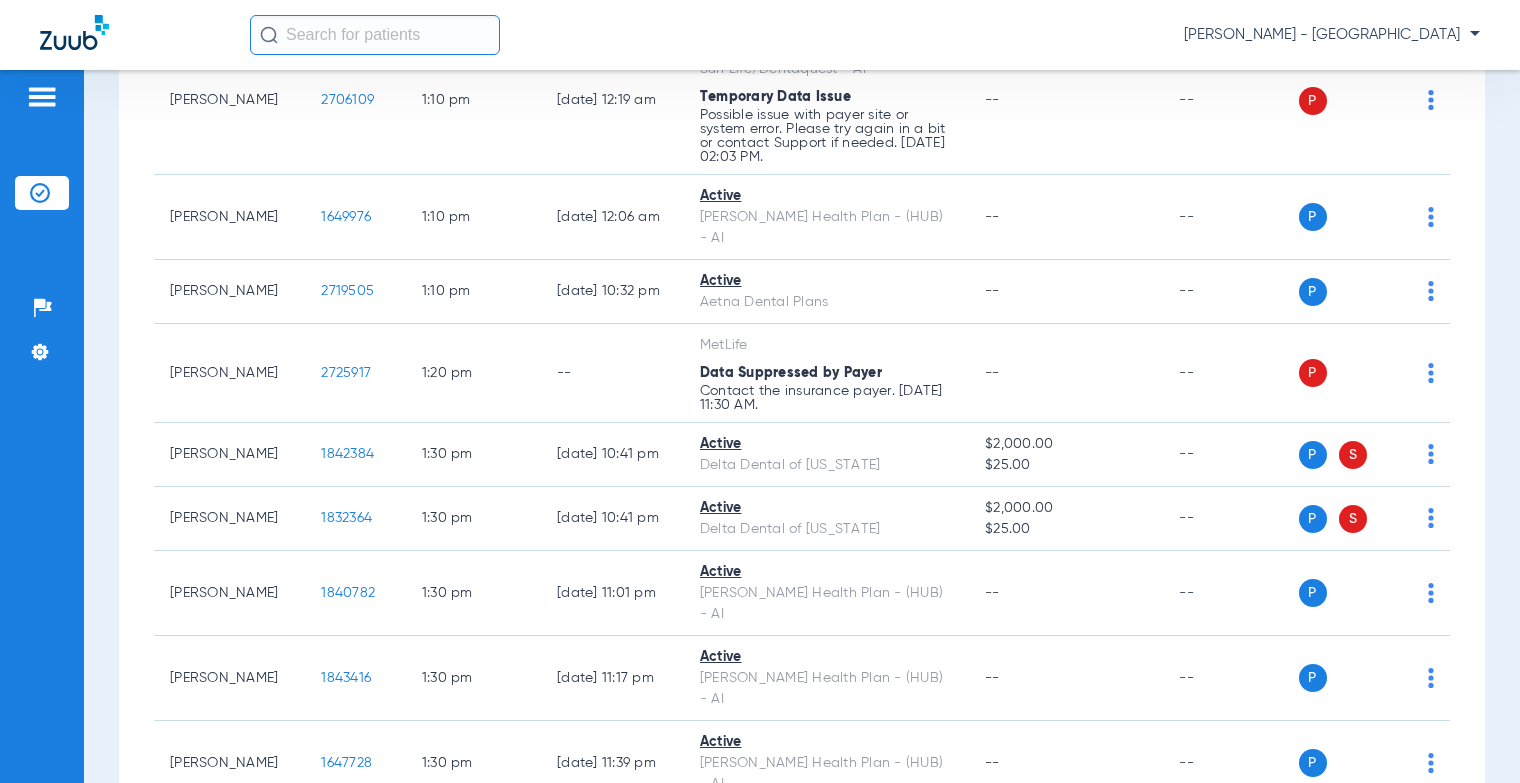 scroll, scrollTop: 14457, scrollLeft: 0, axis: vertical 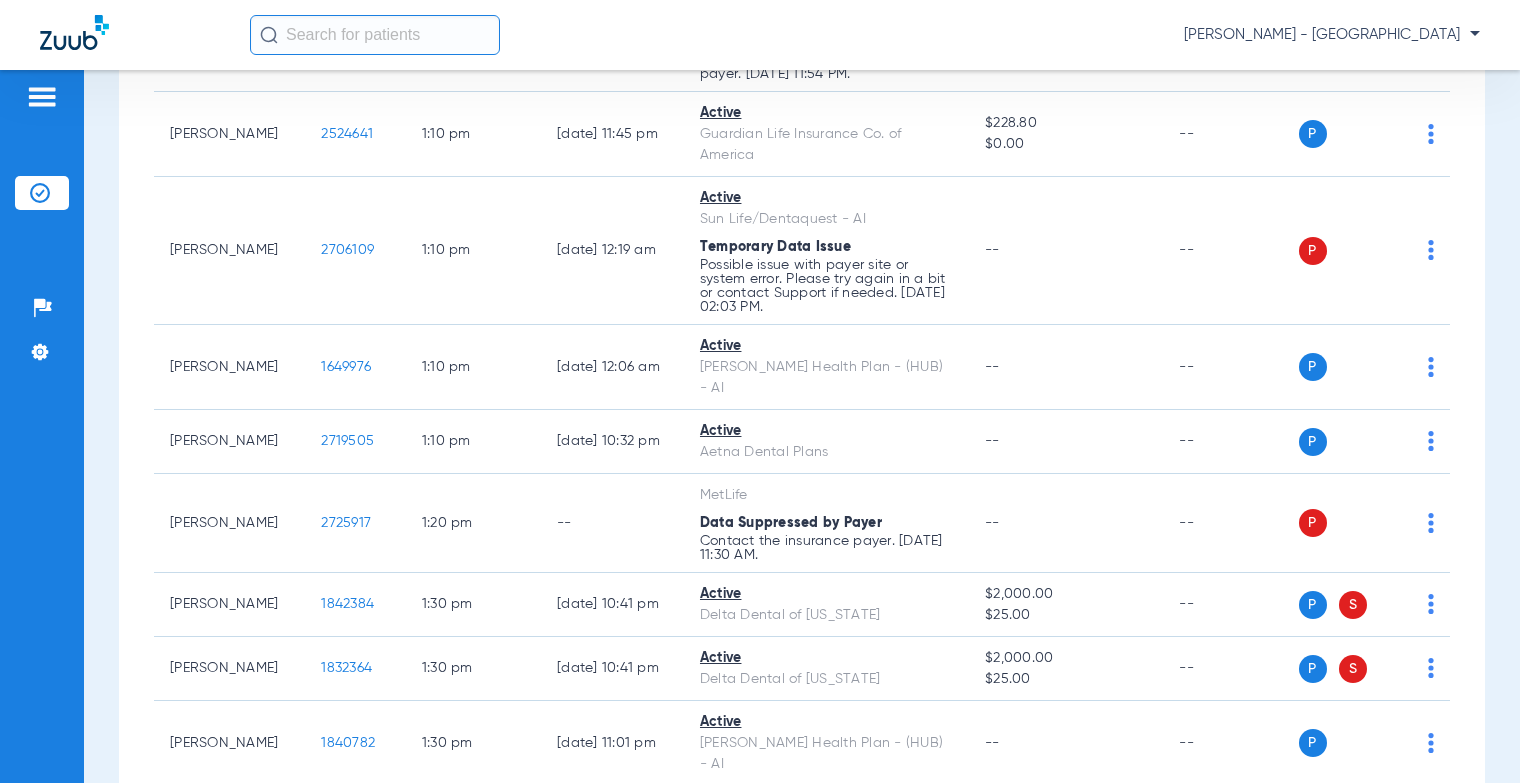drag, startPoint x: 359, startPoint y: 647, endPoint x: 297, endPoint y: 650, distance: 62.072536 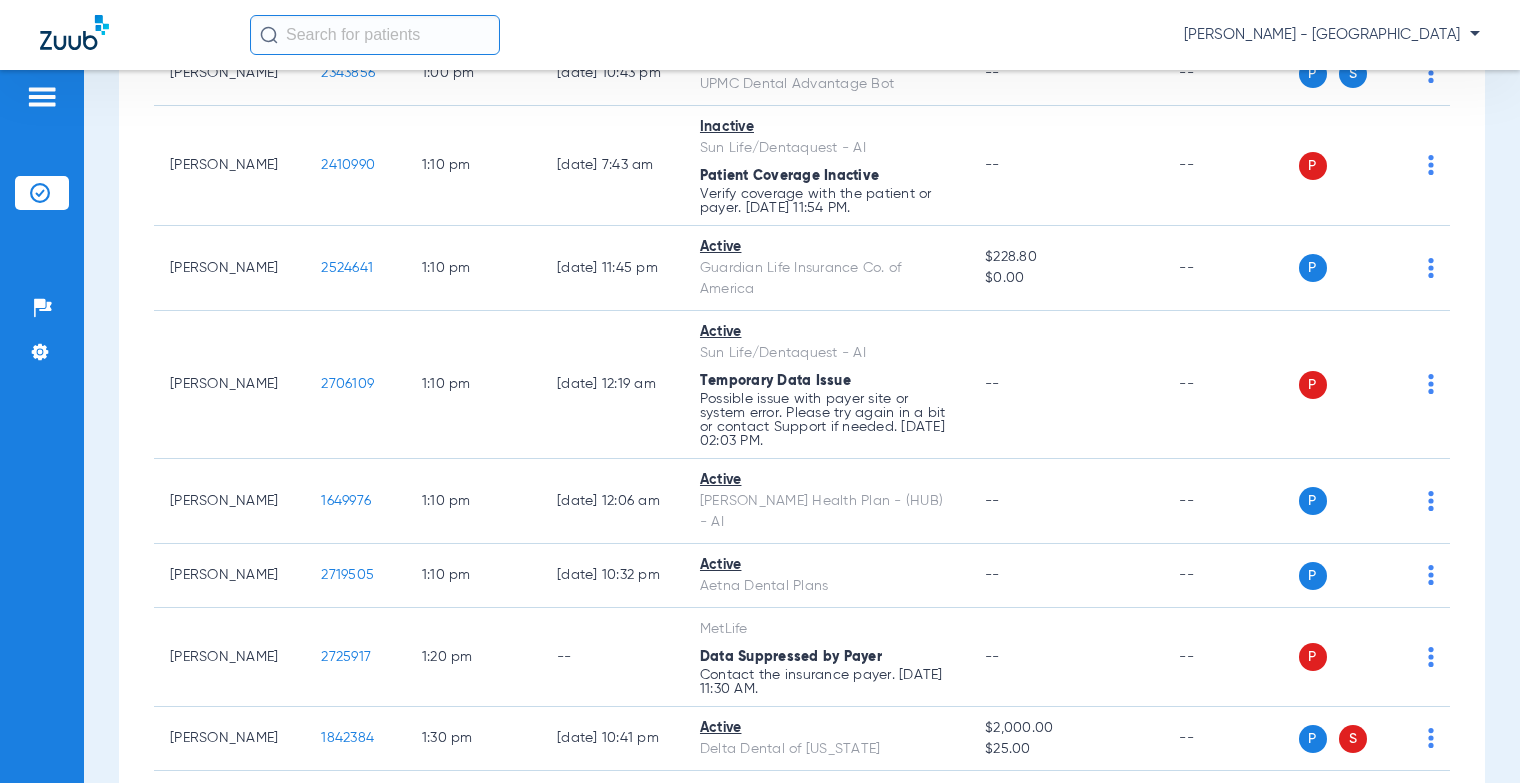 scroll, scrollTop: 14357, scrollLeft: 0, axis: vertical 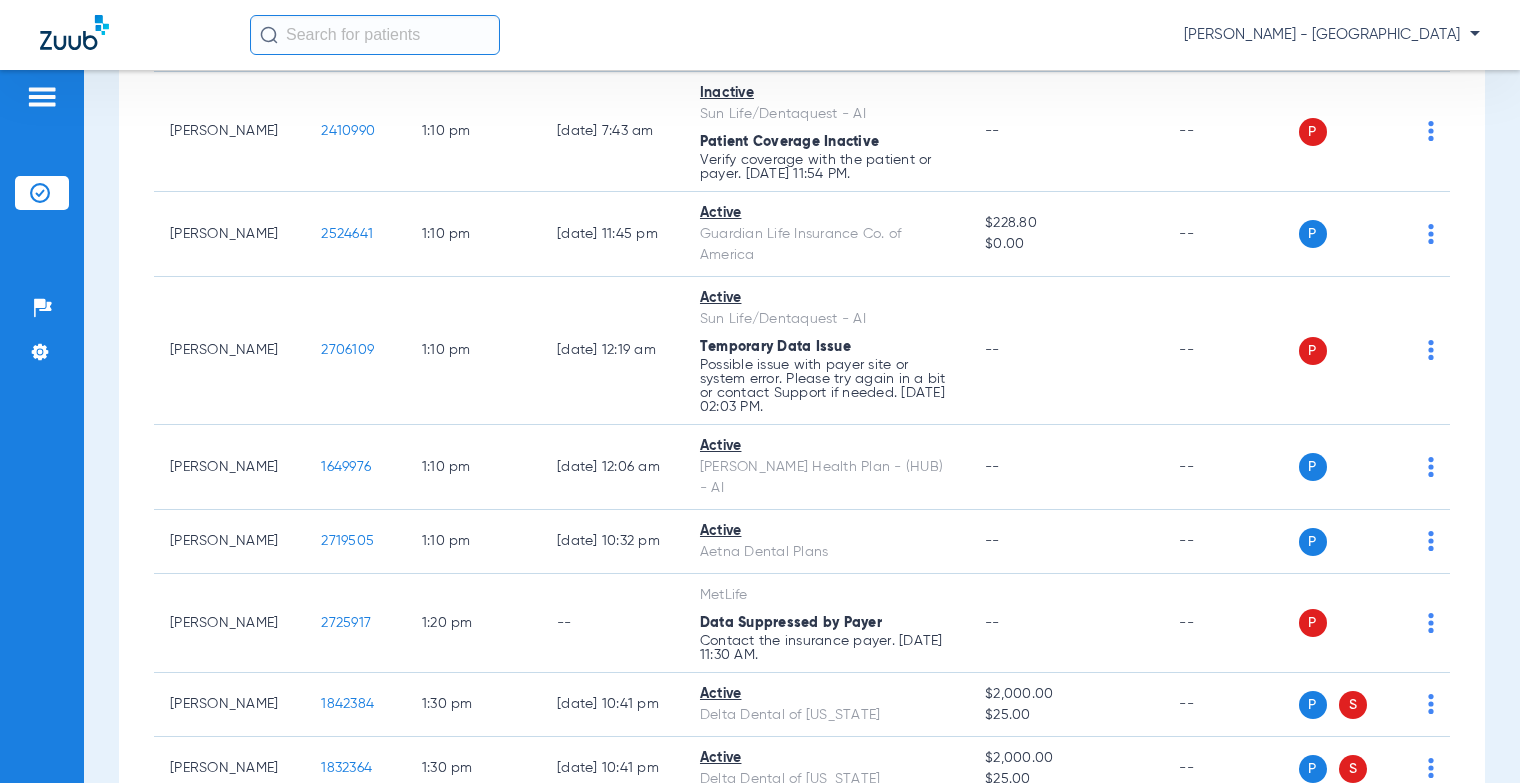 click on "1843701" 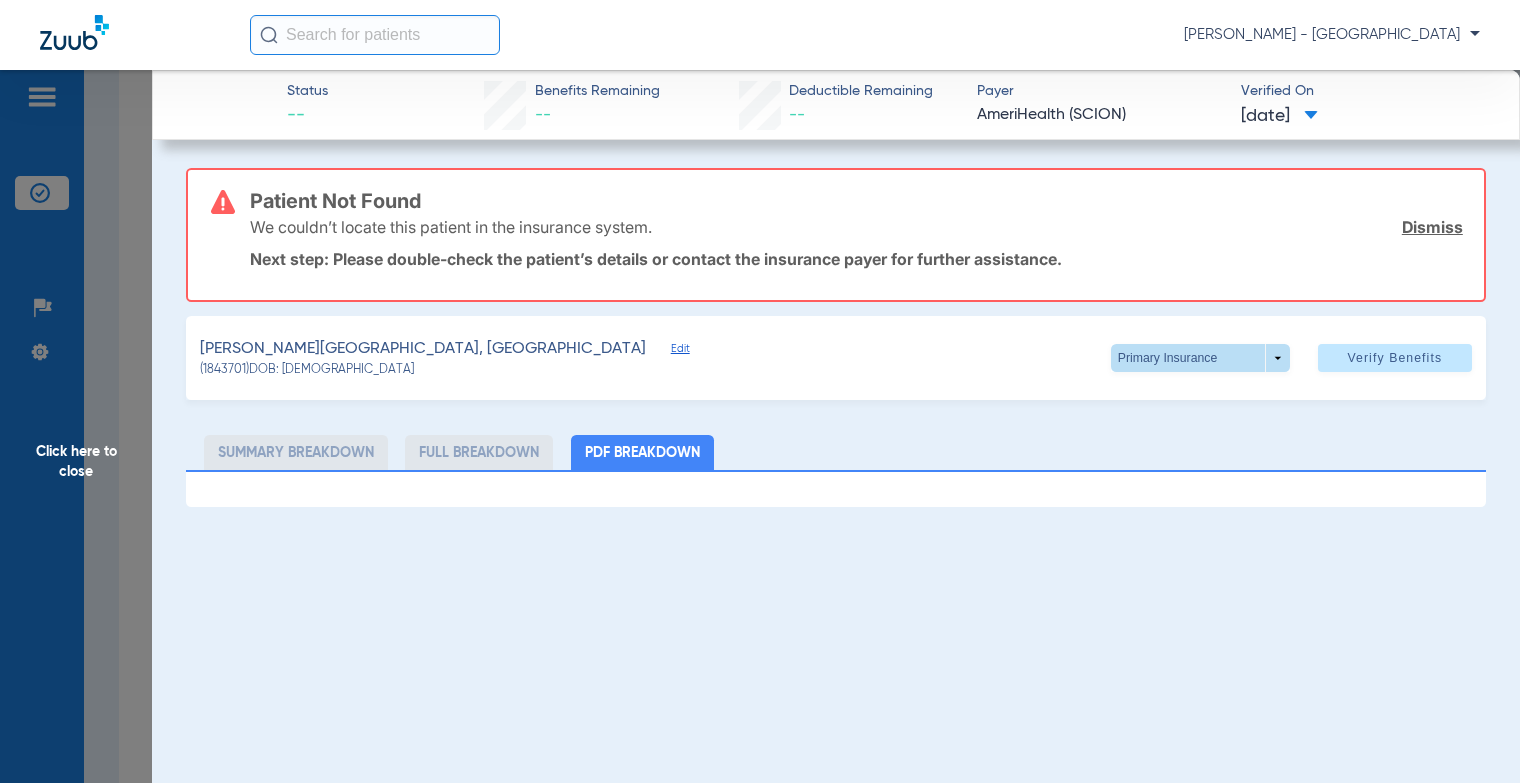 click 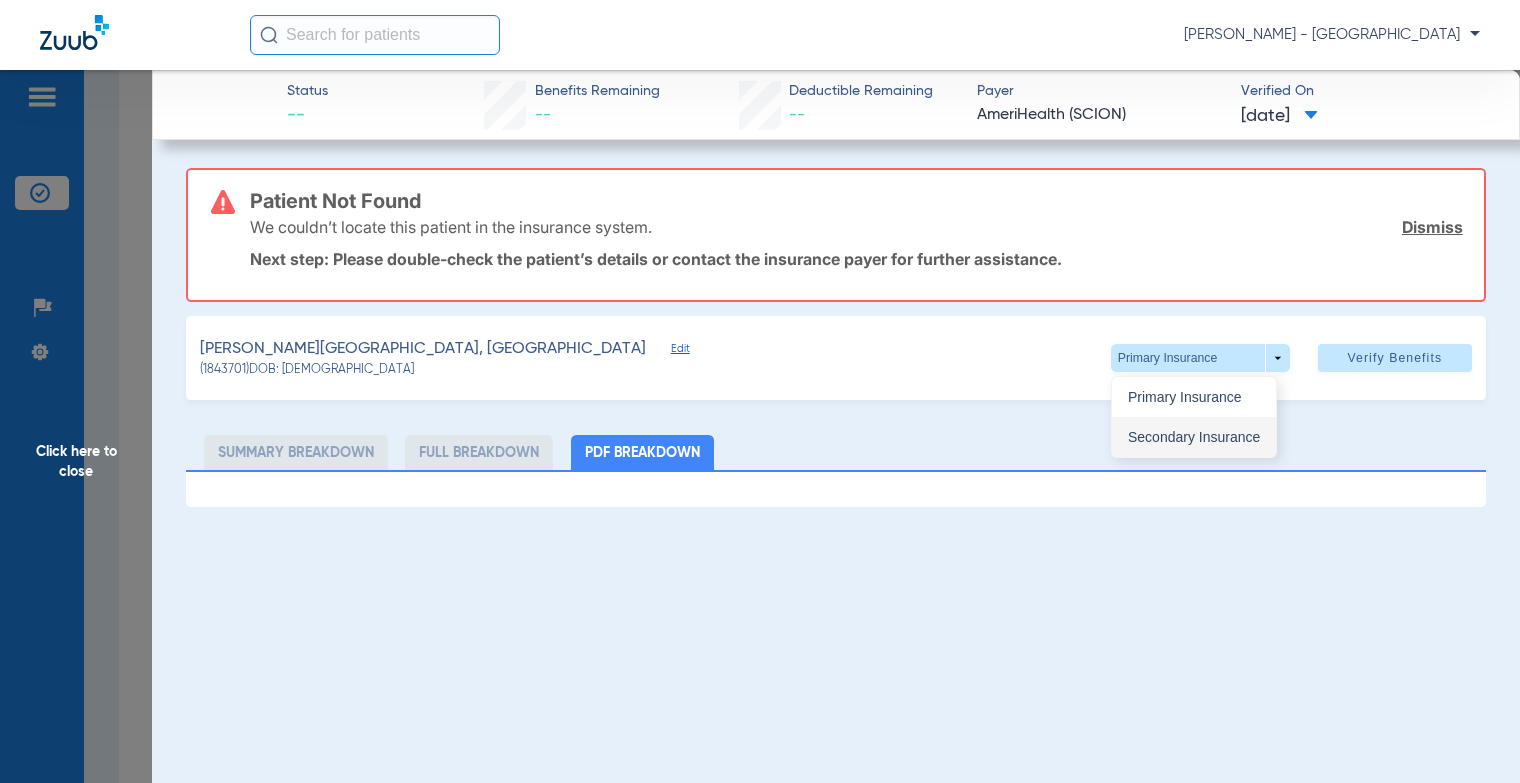 click on "Secondary Insurance" at bounding box center [1194, 437] 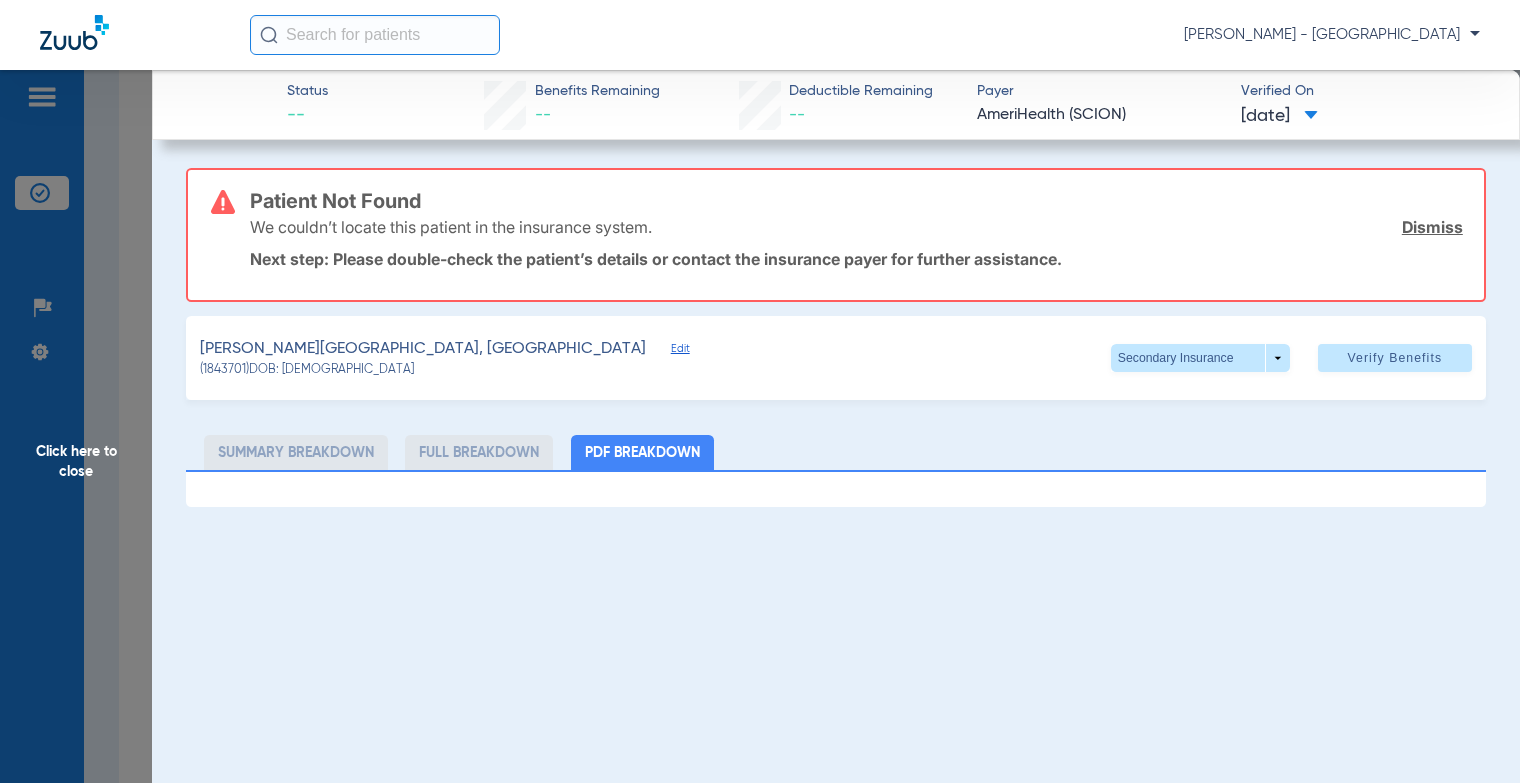 click on "Click here to close" 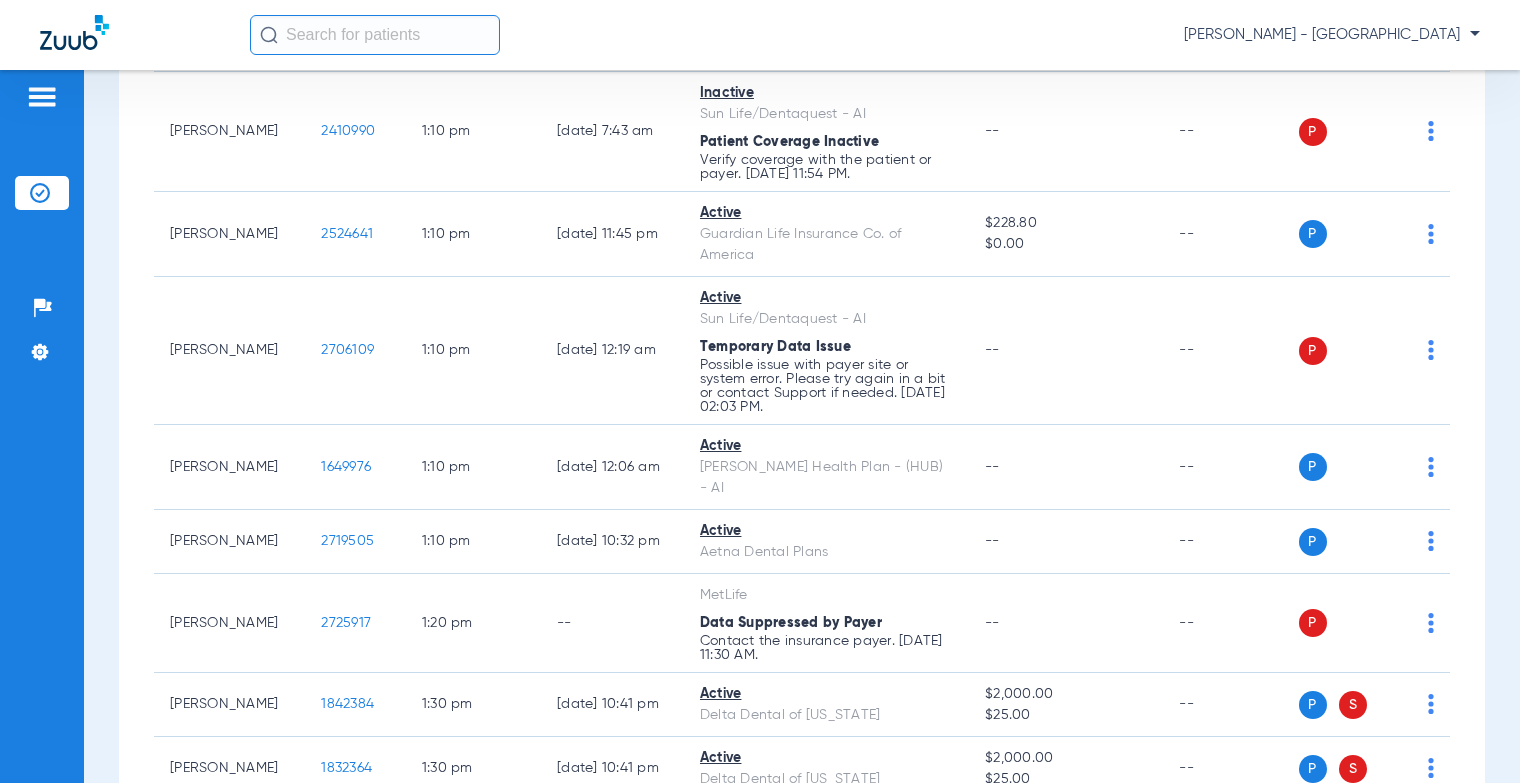 drag, startPoint x: 351, startPoint y: 636, endPoint x: 296, endPoint y: 637, distance: 55.00909 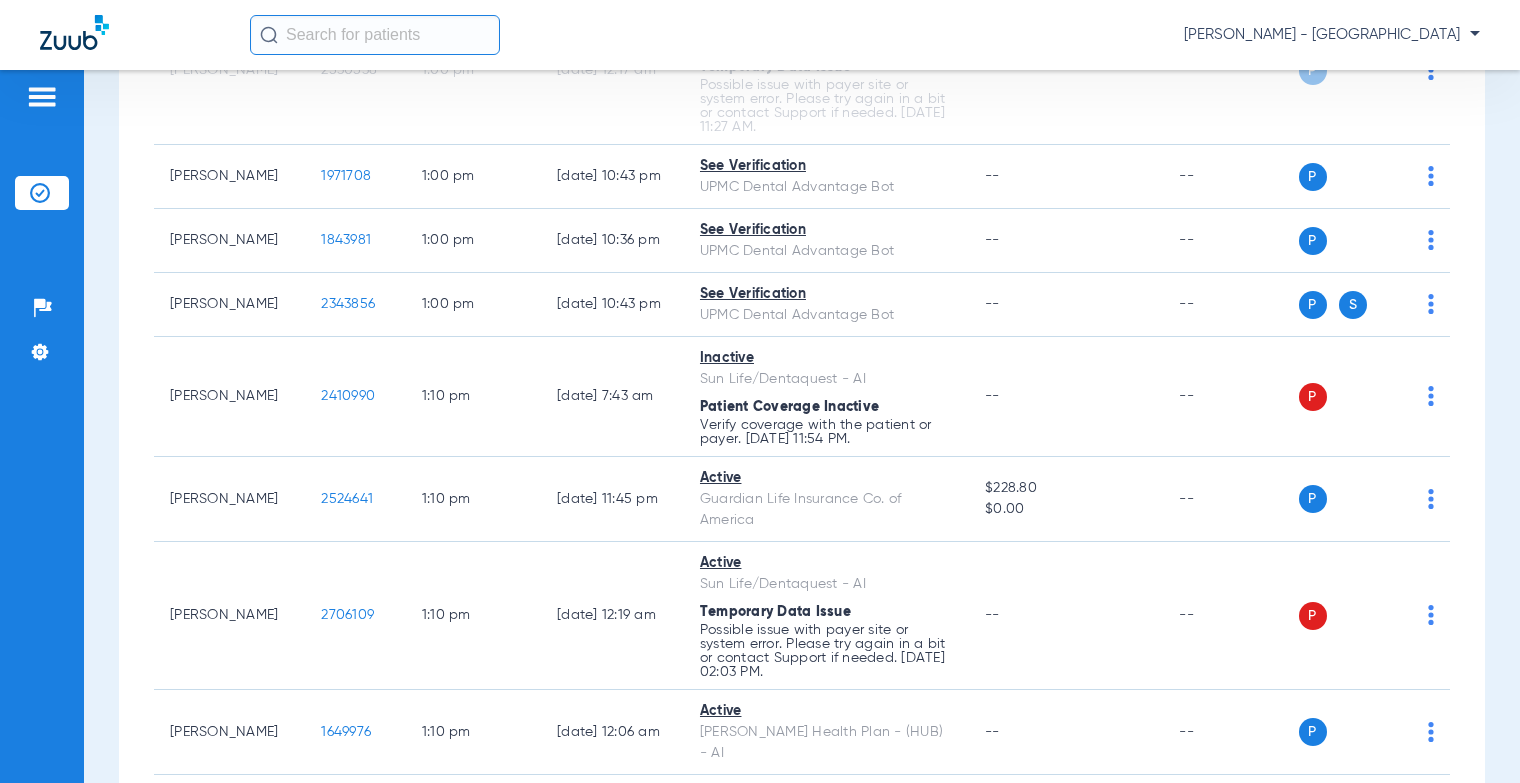 scroll, scrollTop: 14057, scrollLeft: 0, axis: vertical 